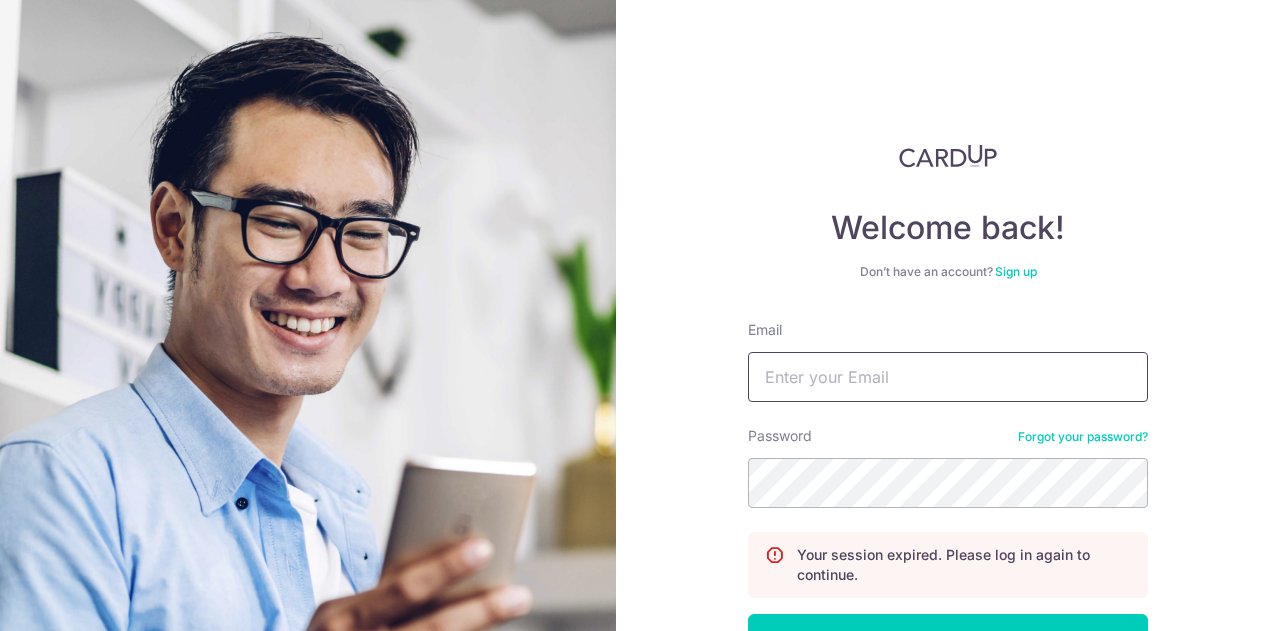 scroll, scrollTop: 0, scrollLeft: 0, axis: both 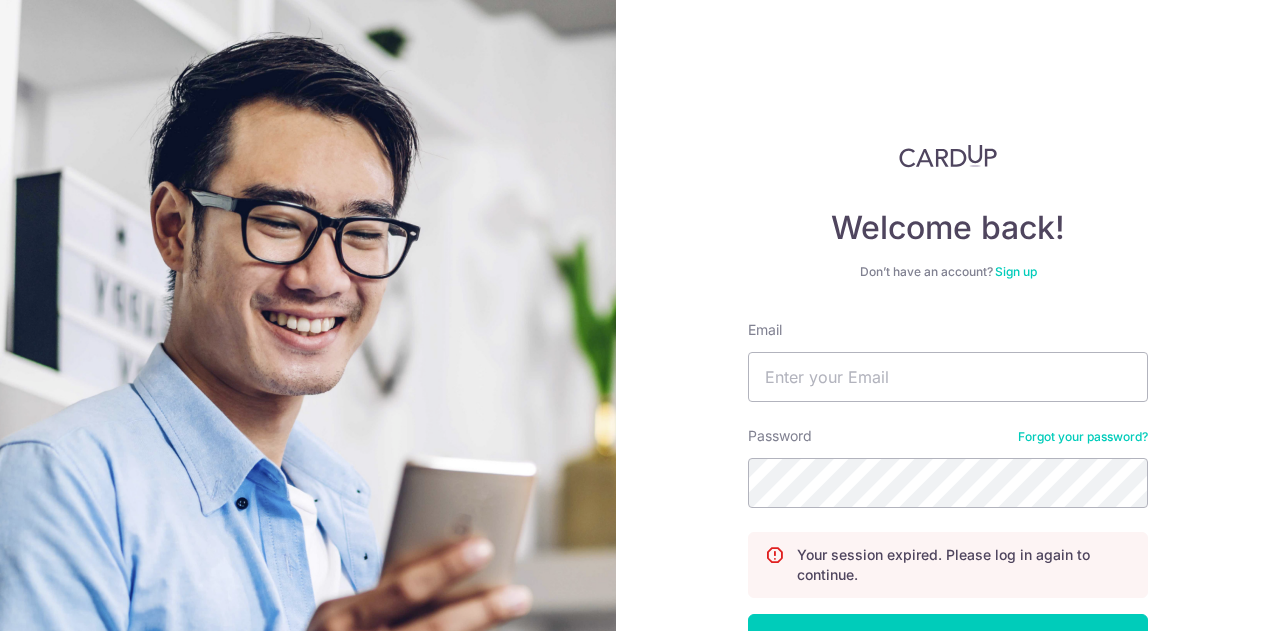 type on "[USERNAME]@example.com" 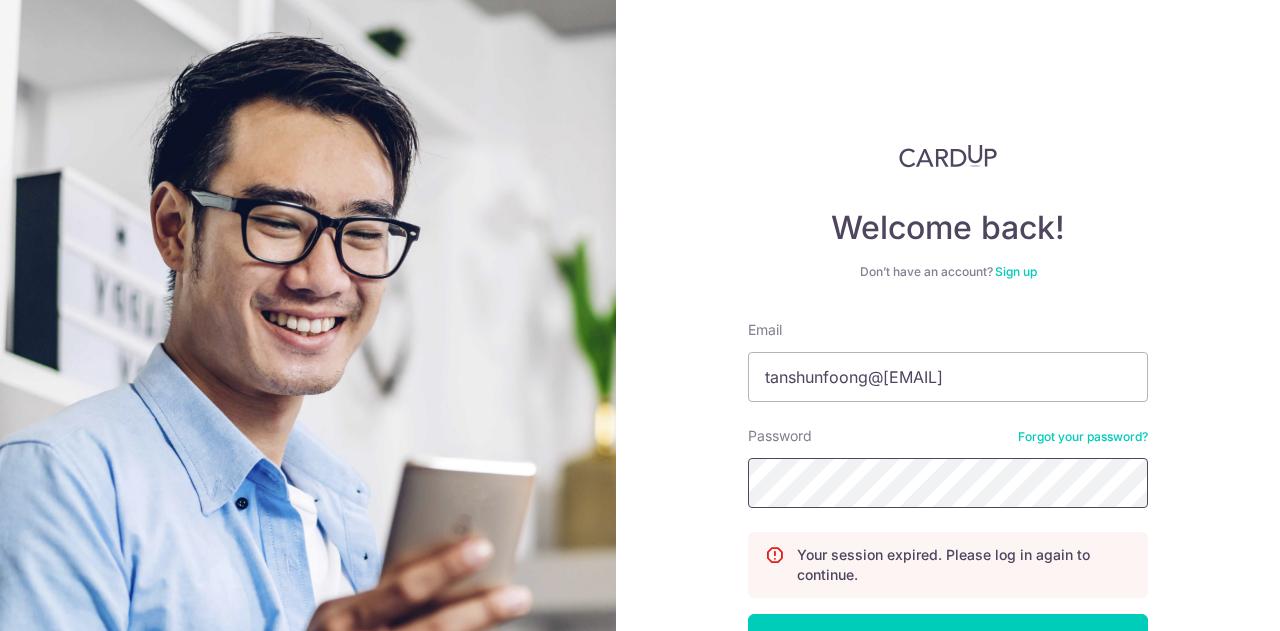 click on "Log in" at bounding box center (948, 639) 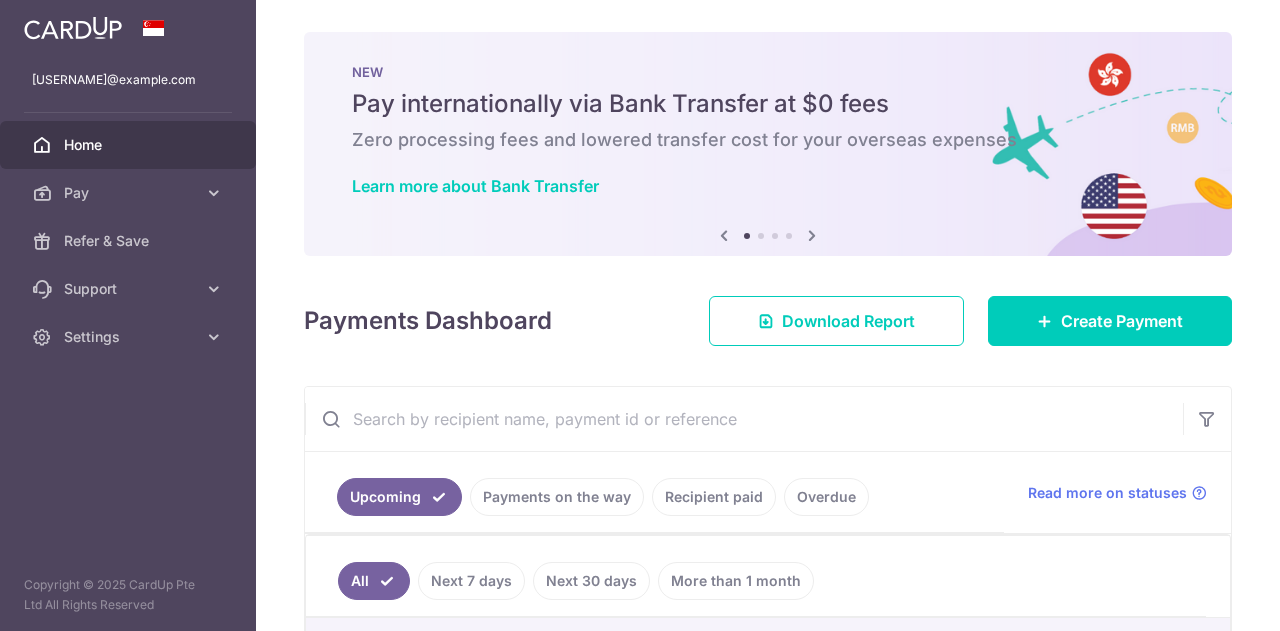 scroll, scrollTop: 0, scrollLeft: 0, axis: both 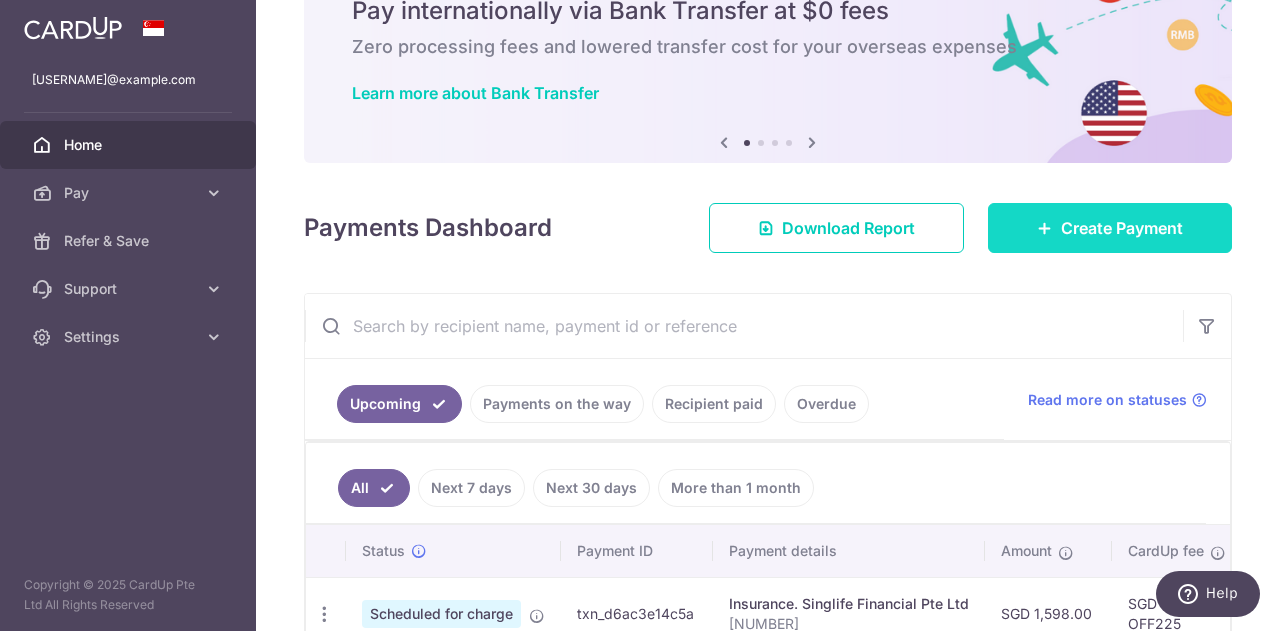 click on "Create Payment" at bounding box center [1122, 228] 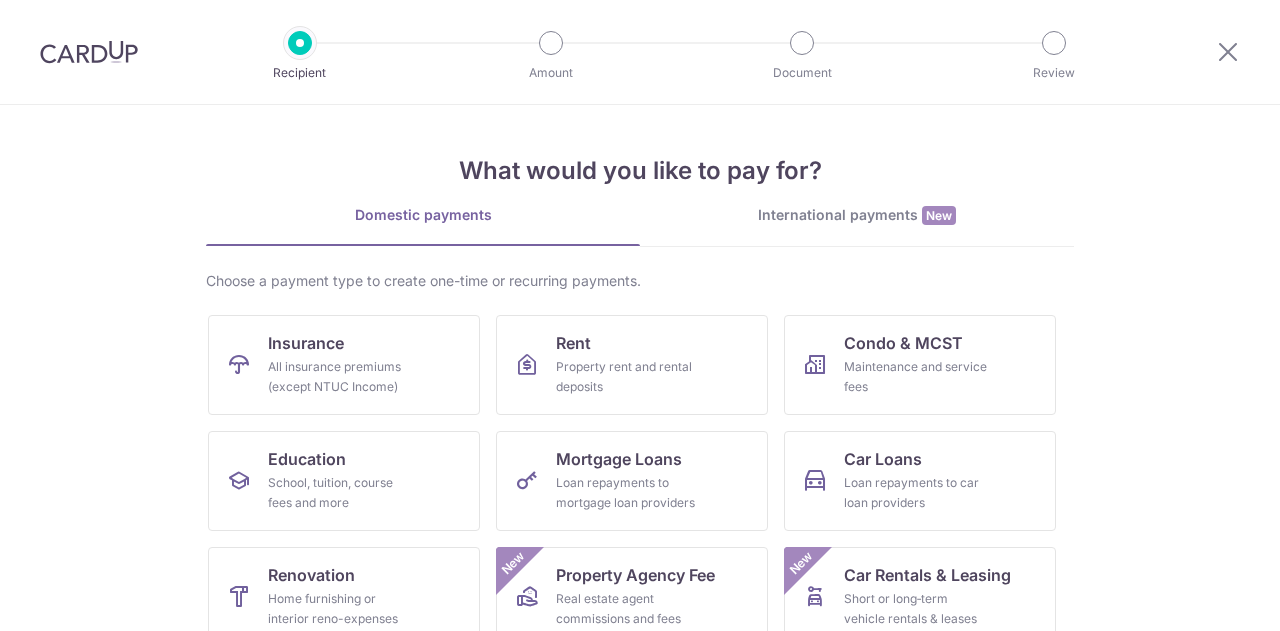 scroll, scrollTop: 0, scrollLeft: 0, axis: both 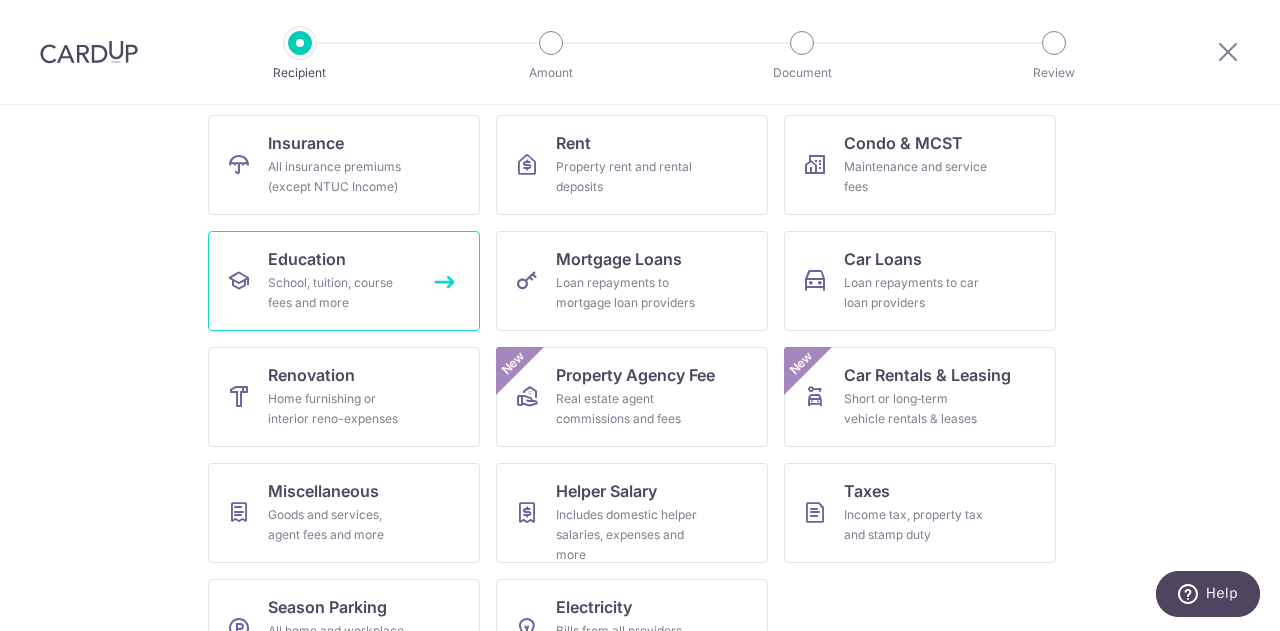 click on "School, tuition, course fees and more" at bounding box center [340, 293] 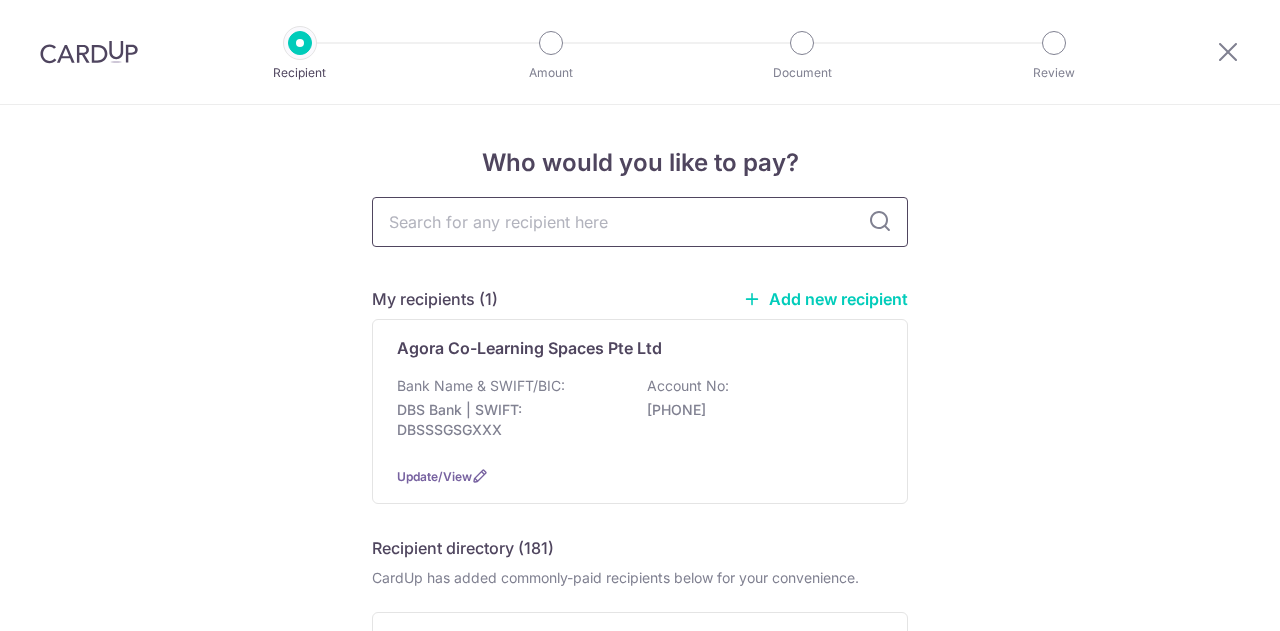 scroll, scrollTop: 0, scrollLeft: 0, axis: both 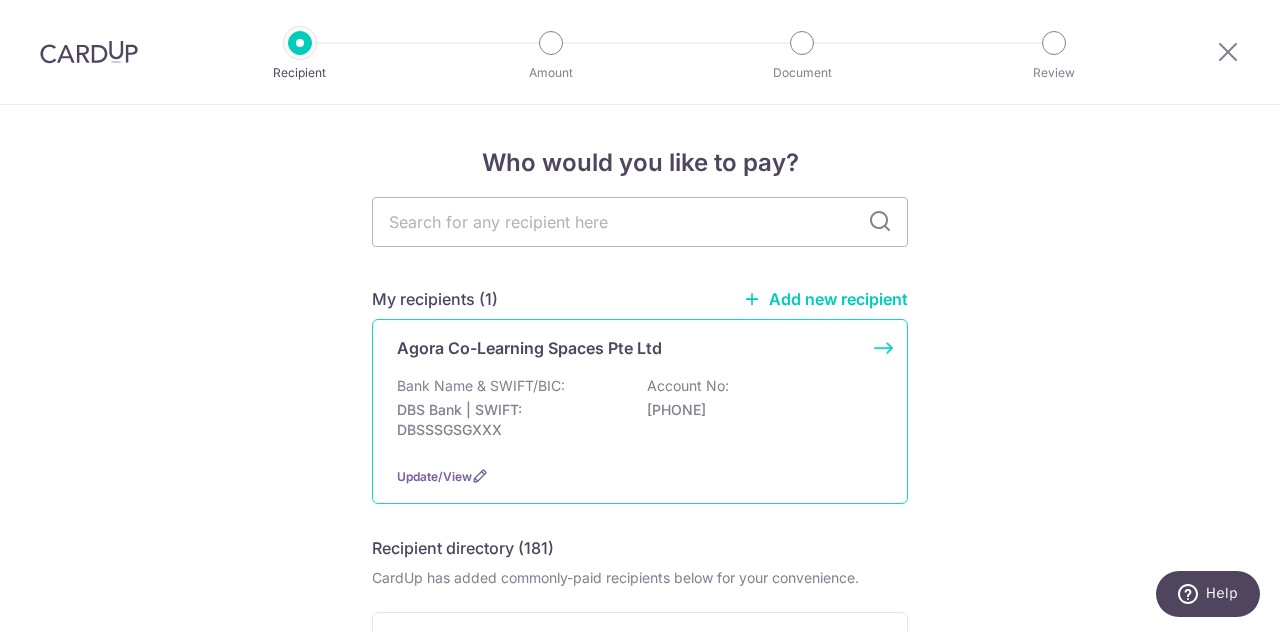 click on "Agora Co-Learning Spaces Pte Ltd" at bounding box center (529, 348) 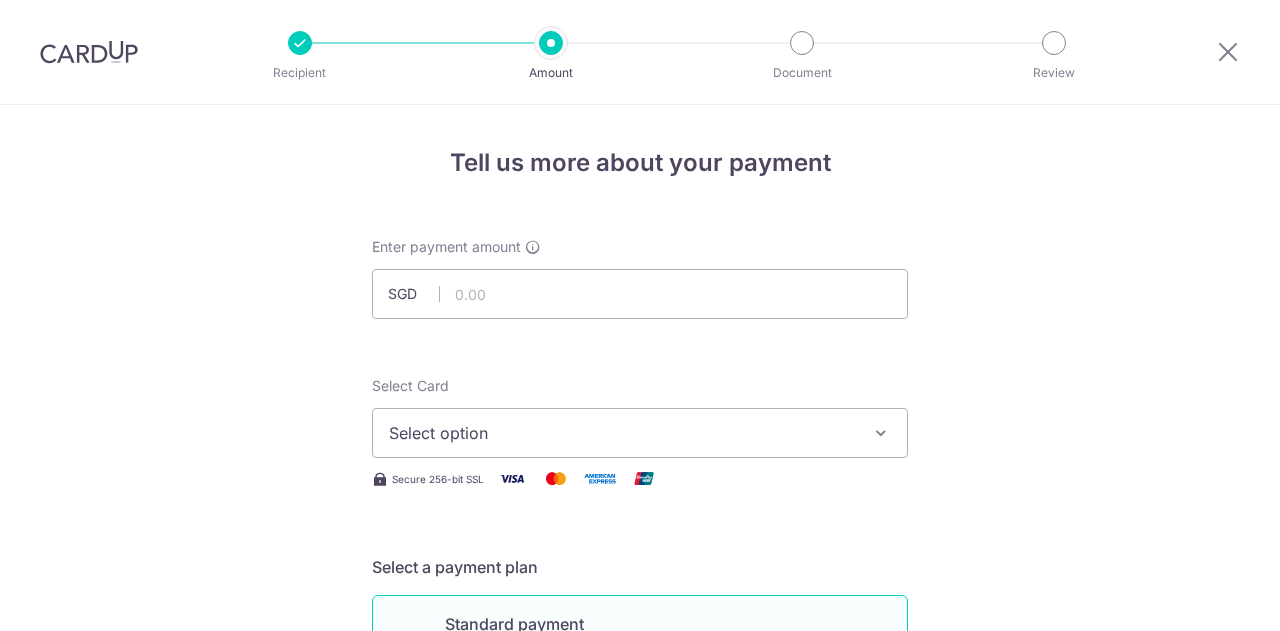 scroll, scrollTop: 0, scrollLeft: 0, axis: both 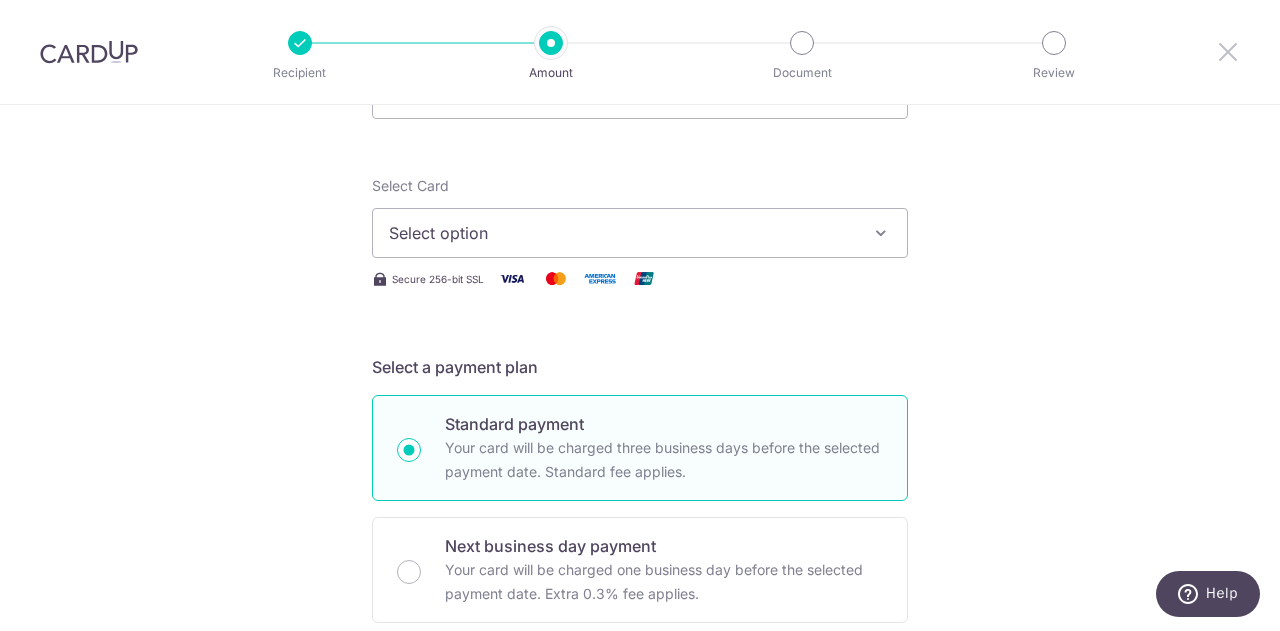 click at bounding box center (1228, 51) 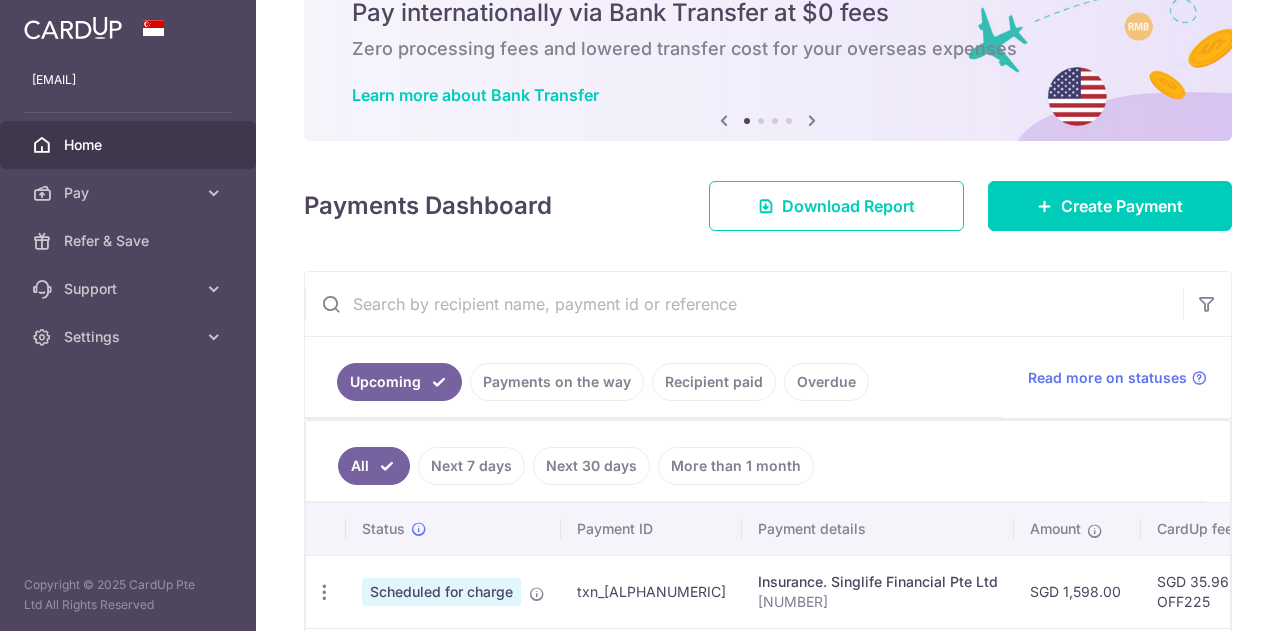 scroll, scrollTop: 100, scrollLeft: 0, axis: vertical 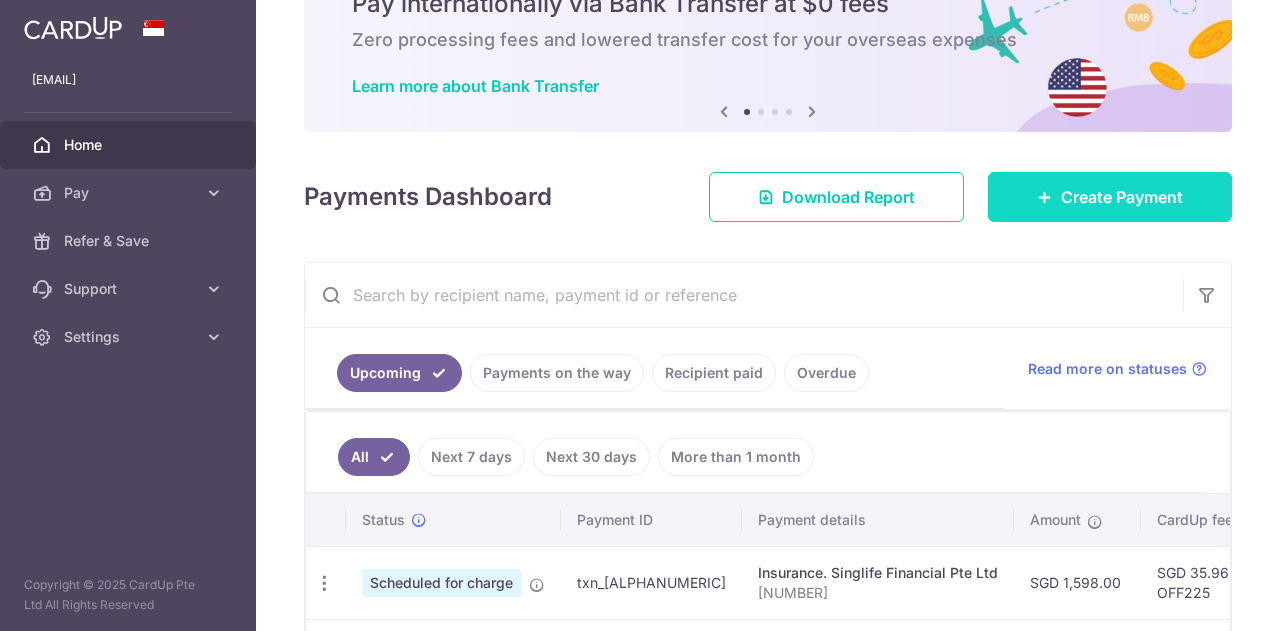 click on "Create Payment" at bounding box center [1110, 197] 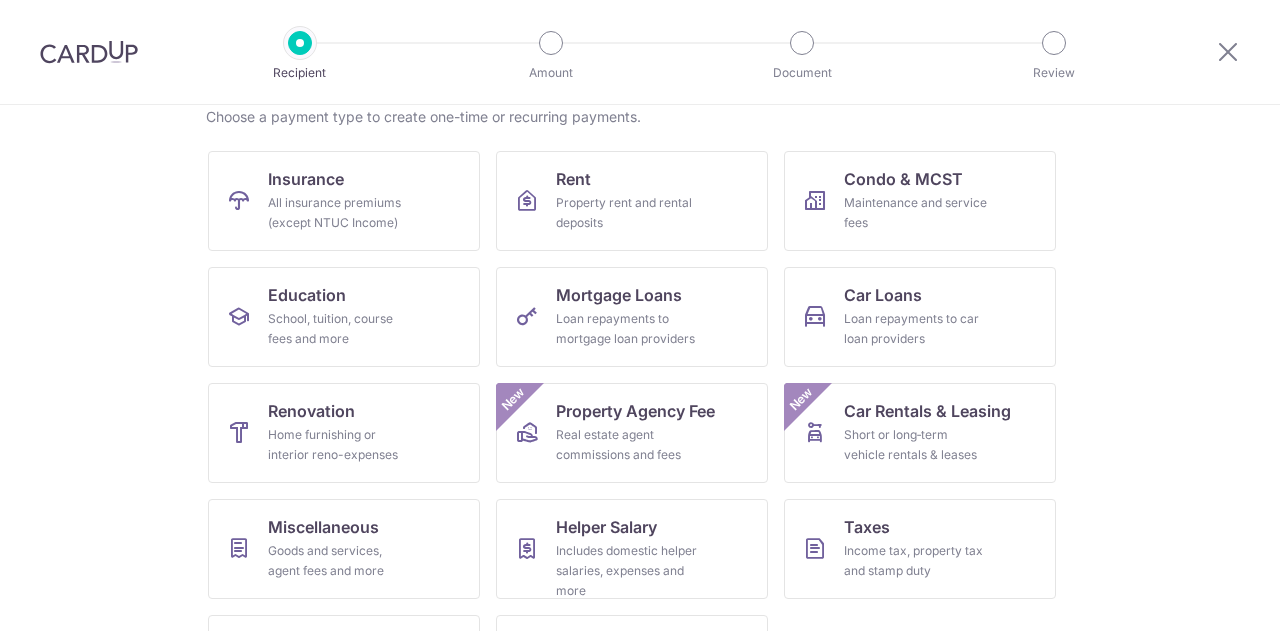 scroll, scrollTop: 200, scrollLeft: 0, axis: vertical 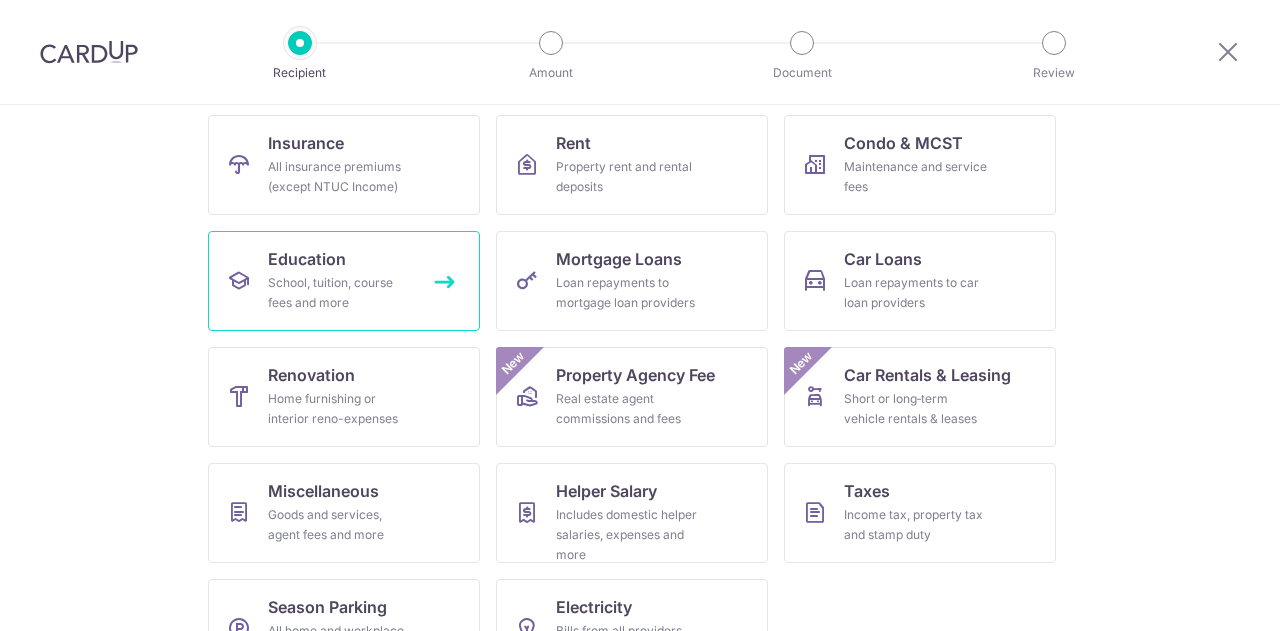 click on "School, tuition, course fees and more" at bounding box center (340, 293) 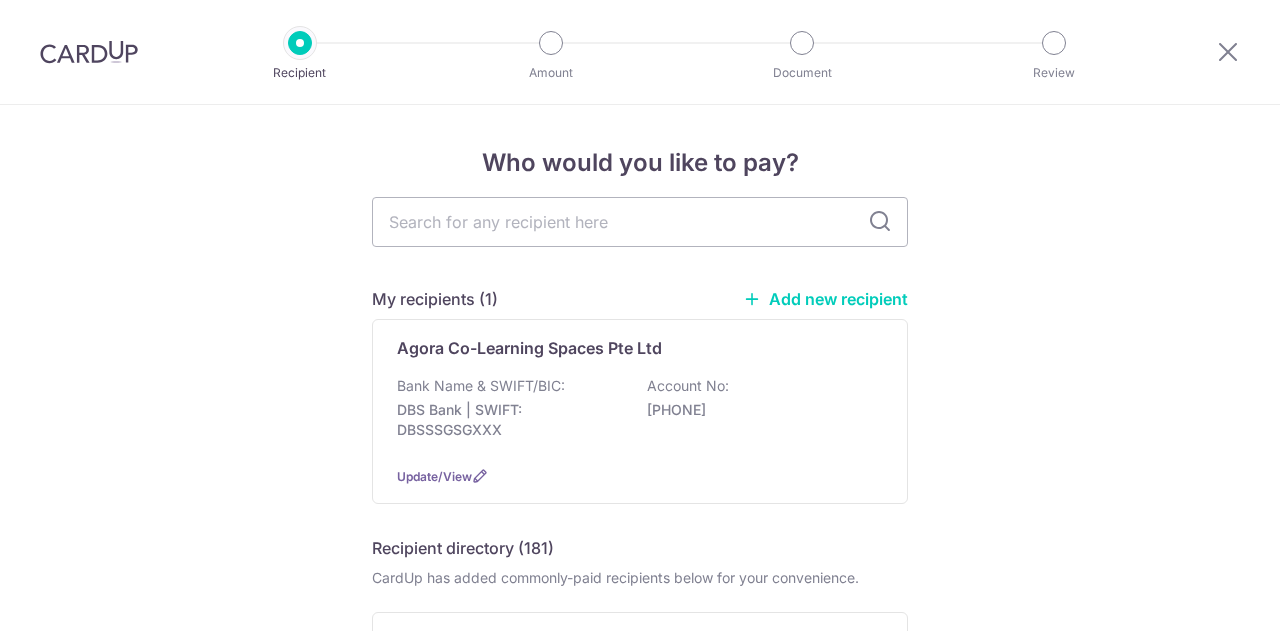 scroll, scrollTop: 0, scrollLeft: 0, axis: both 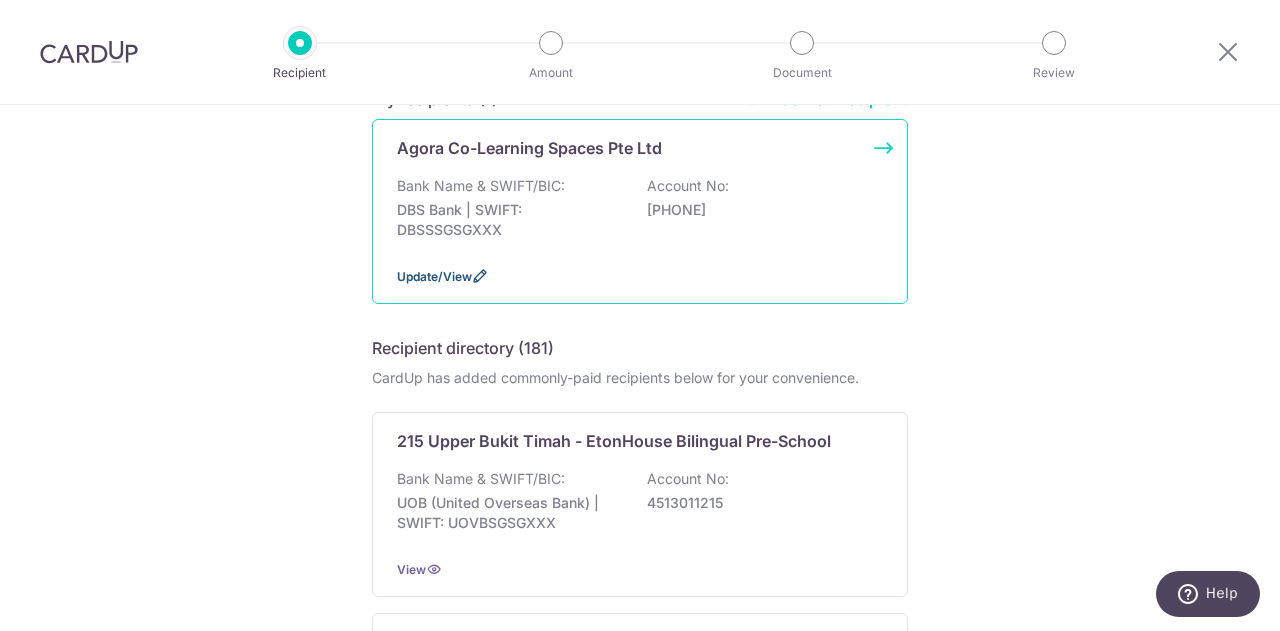 click on "Update/View" at bounding box center [434, 276] 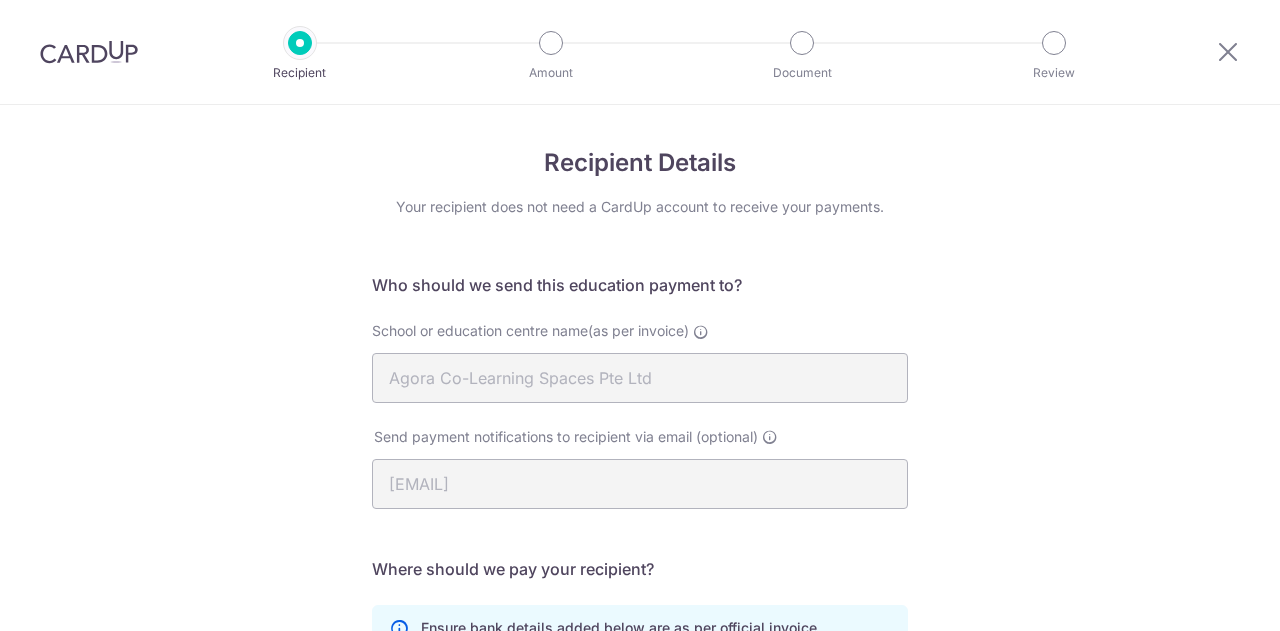 scroll, scrollTop: 0, scrollLeft: 0, axis: both 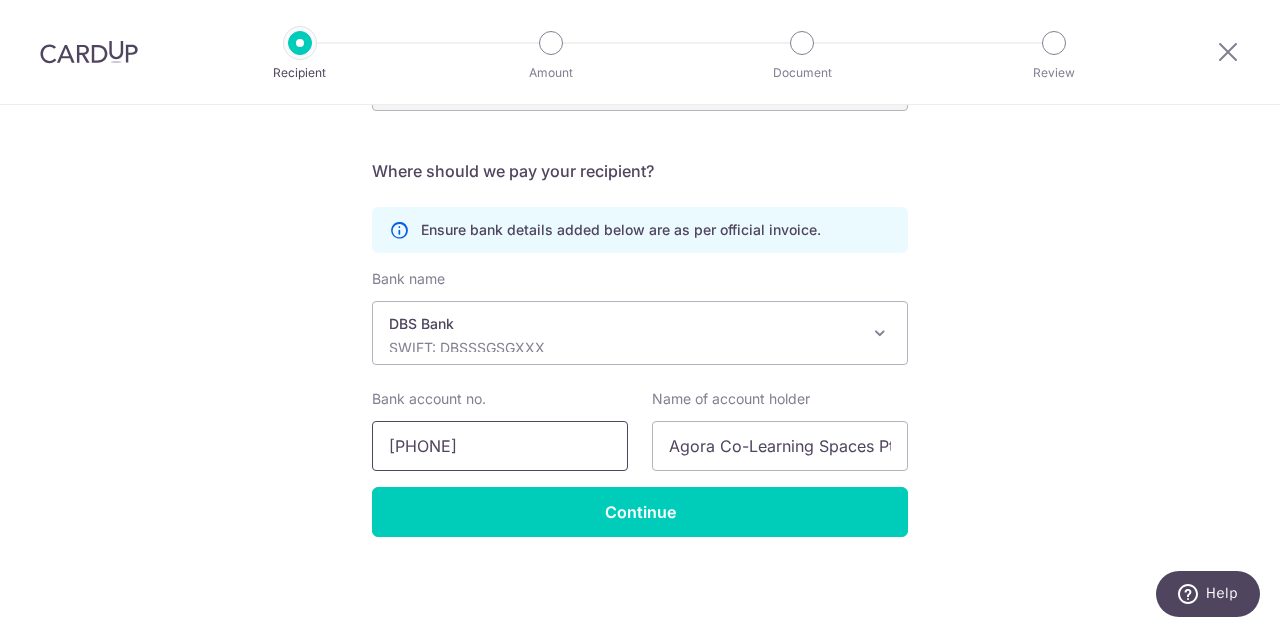 click on "0720335970" at bounding box center [500, 446] 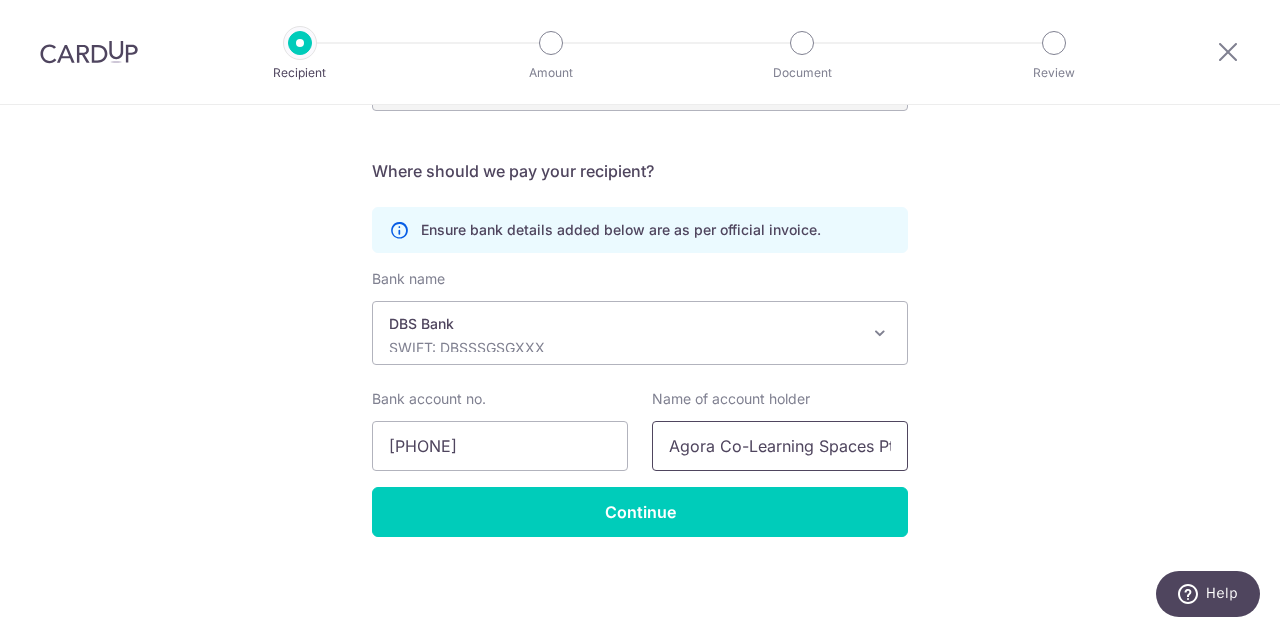 click on "Agora Co-Learning Spaces Pte Ltd" at bounding box center (780, 446) 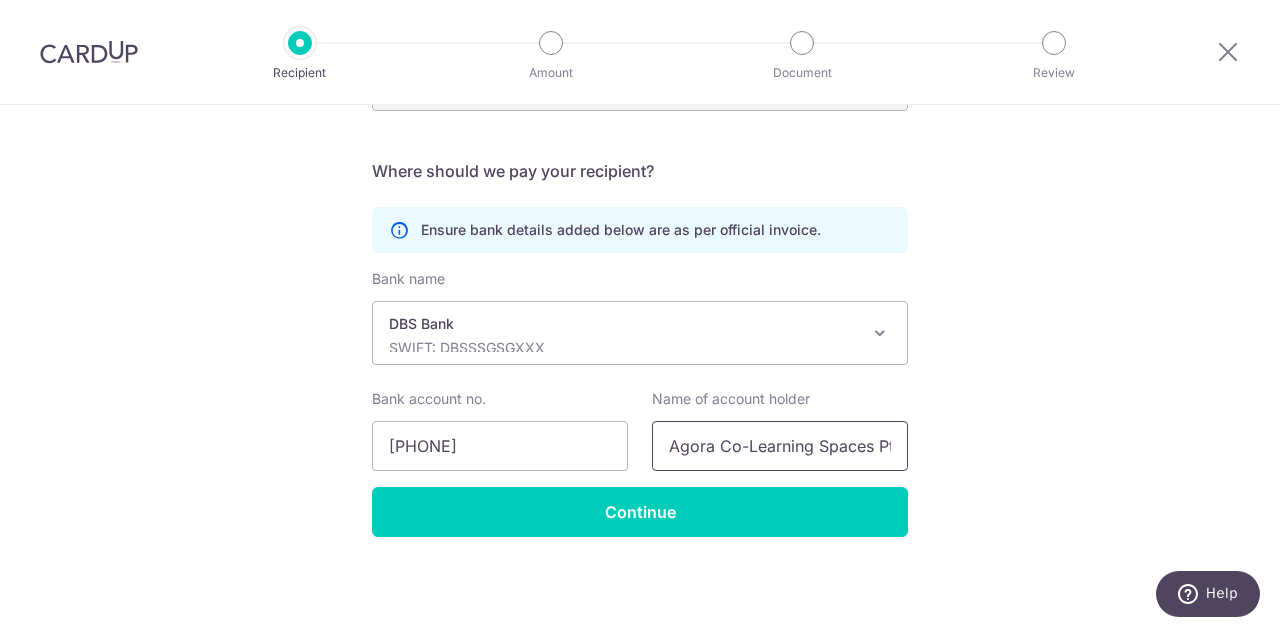 scroll, scrollTop: 0, scrollLeft: 40, axis: horizontal 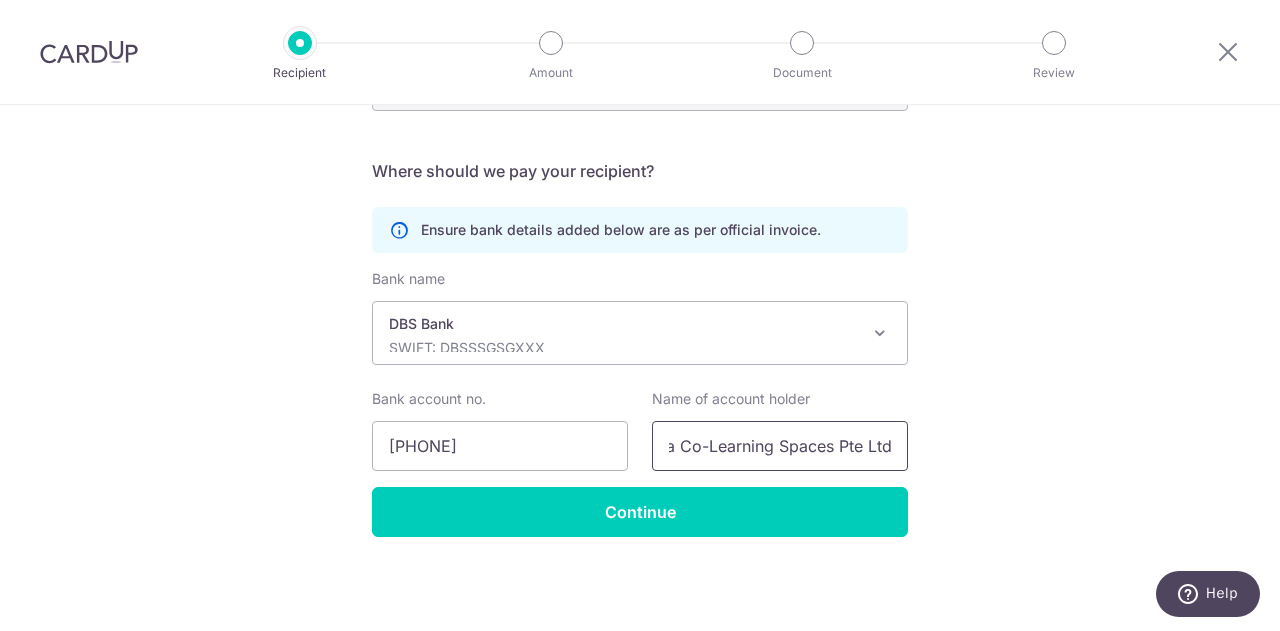 drag, startPoint x: 665, startPoint y: 453, endPoint x: 1241, endPoint y: 450, distance: 576.0078 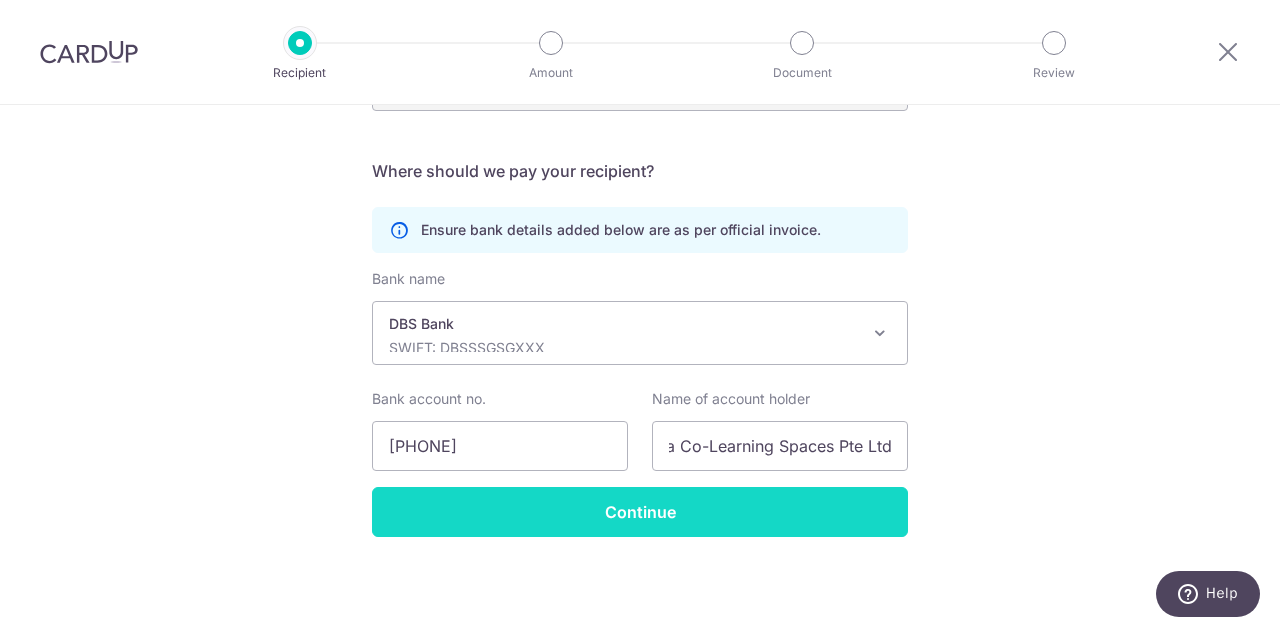 click on "Continue" at bounding box center (640, 512) 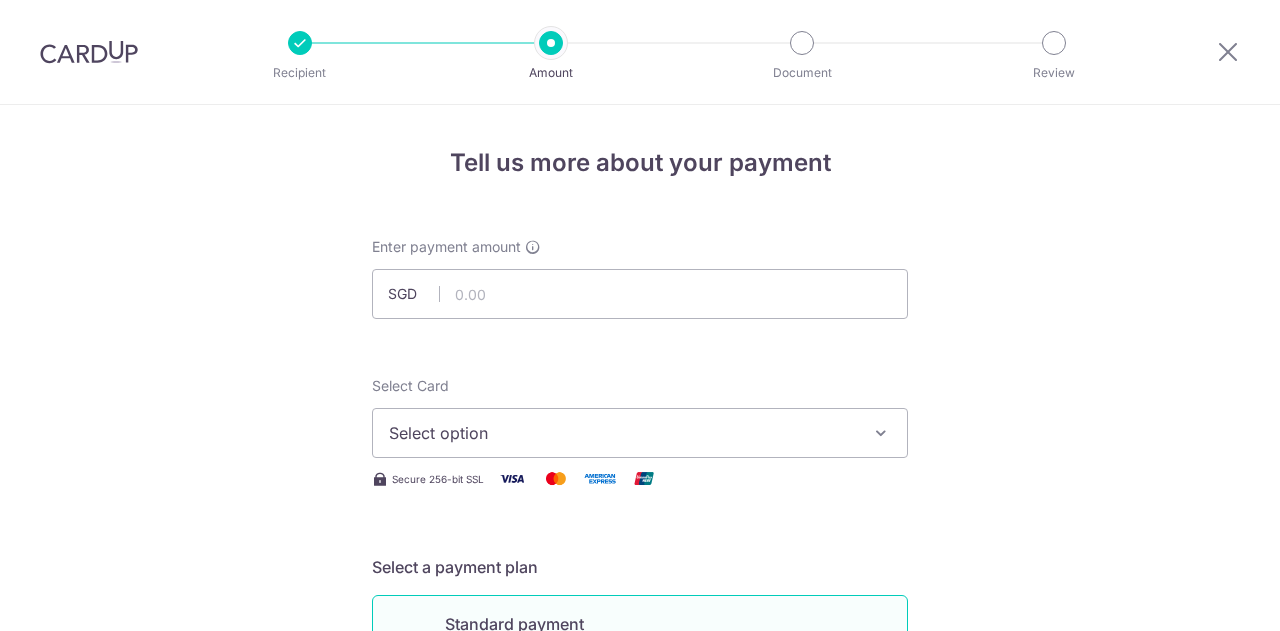 scroll, scrollTop: 0, scrollLeft: 0, axis: both 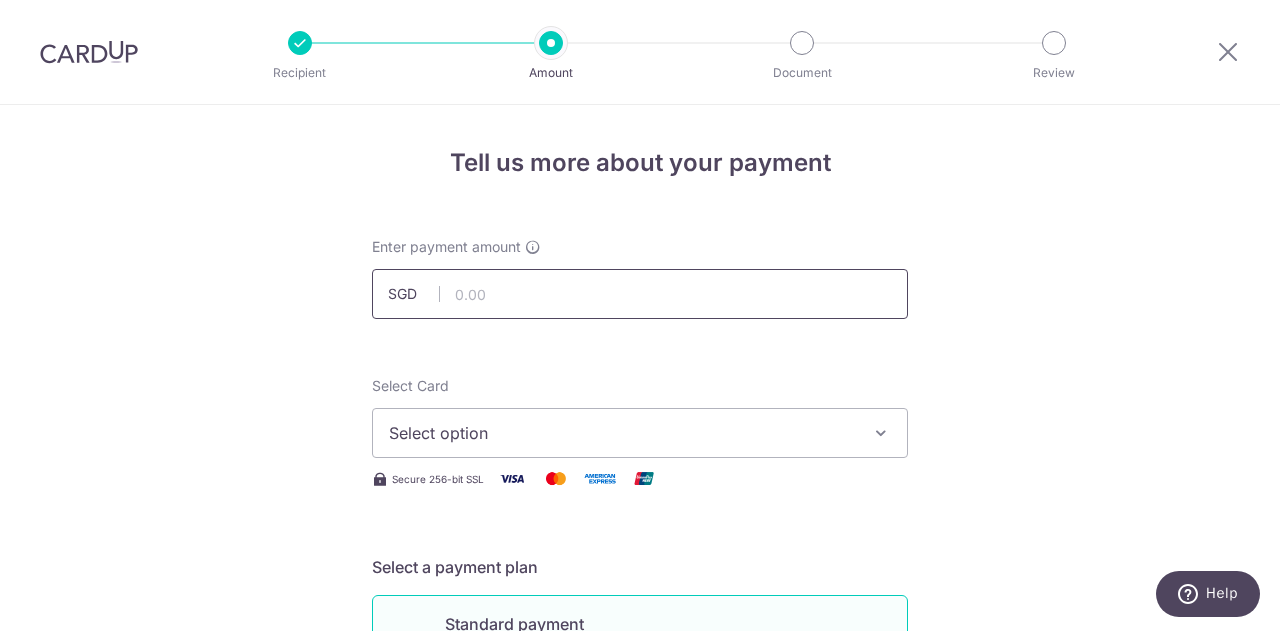 click at bounding box center (640, 294) 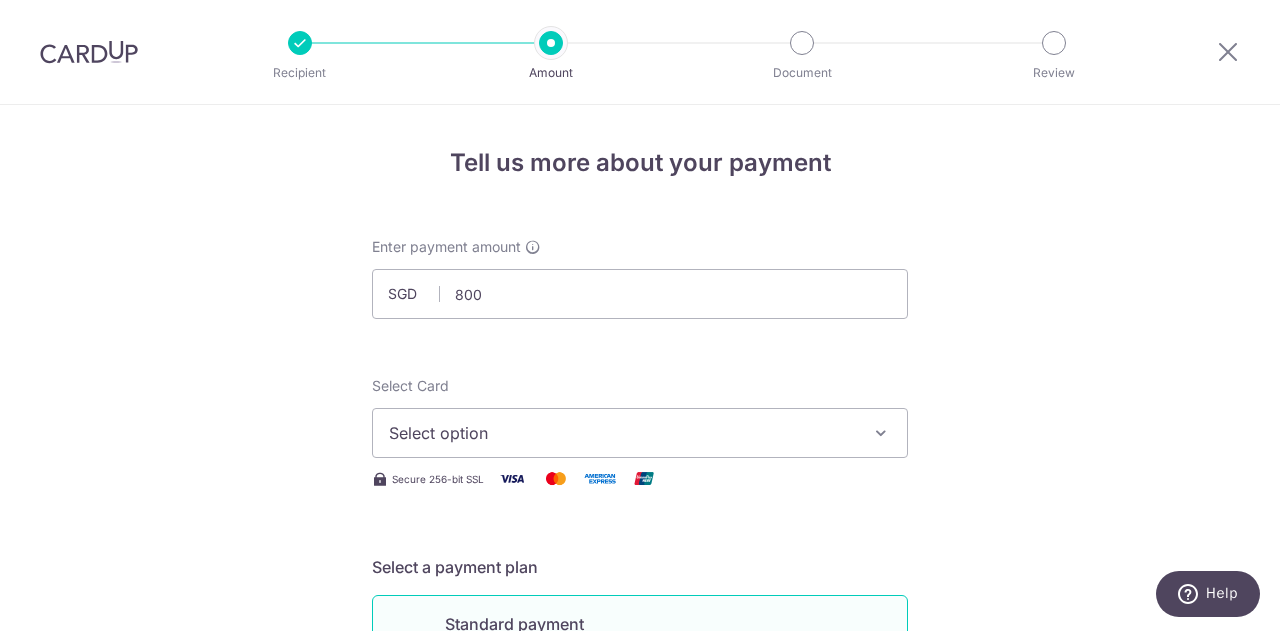 type on "800.00" 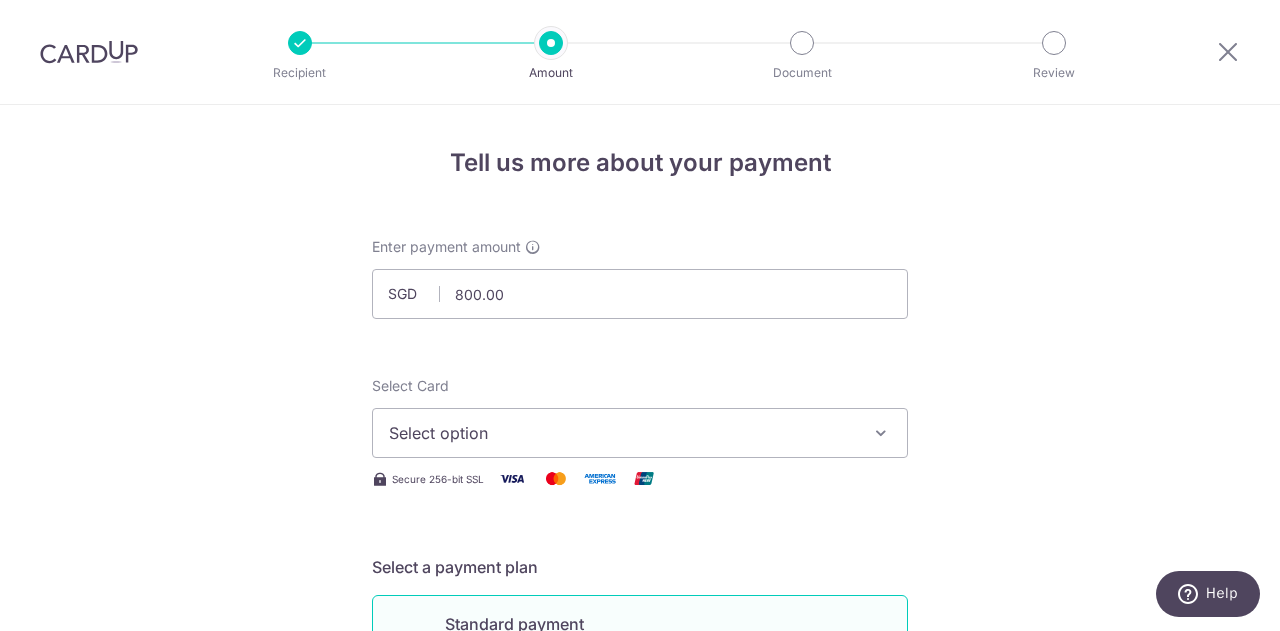 click on "Select option" at bounding box center [622, 433] 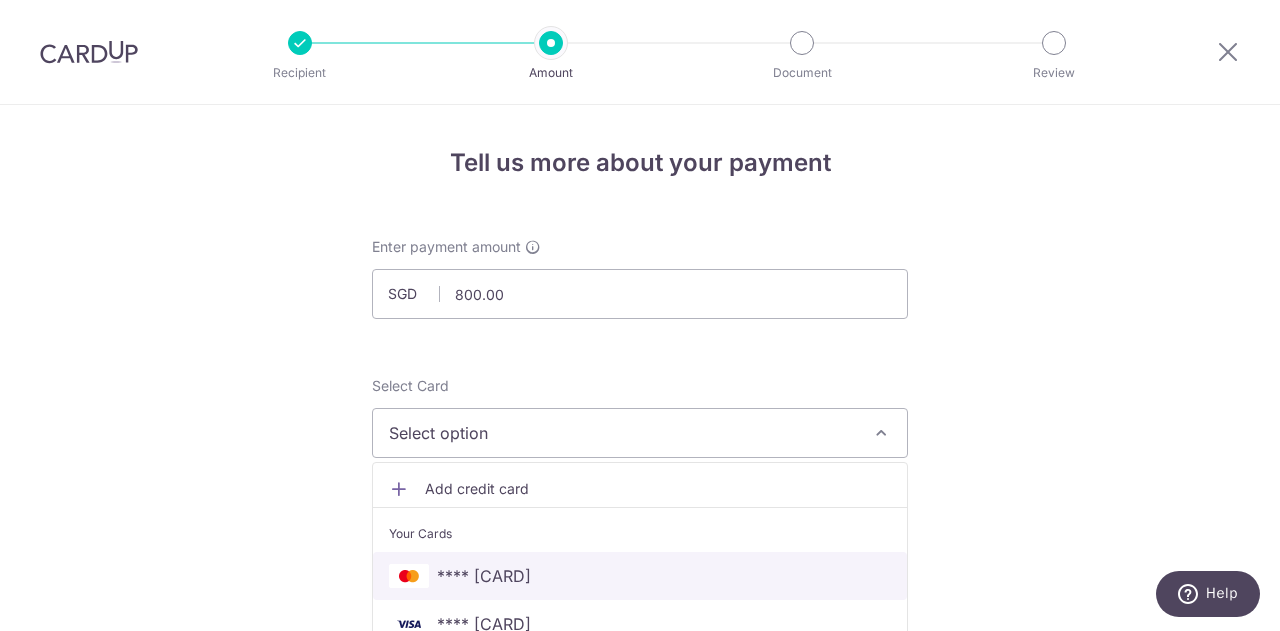 click on "**** [CARD_LAST_FOUR]" at bounding box center [484, 576] 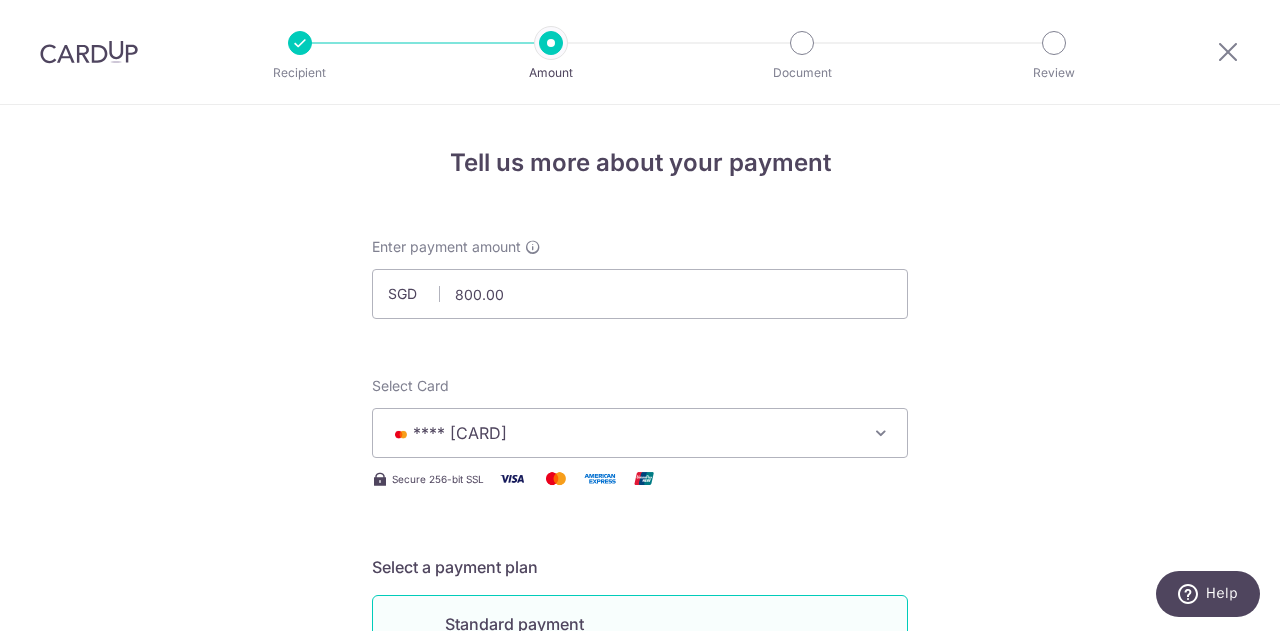 click on "**** [CARD_LAST_FOUR]" at bounding box center [640, 433] 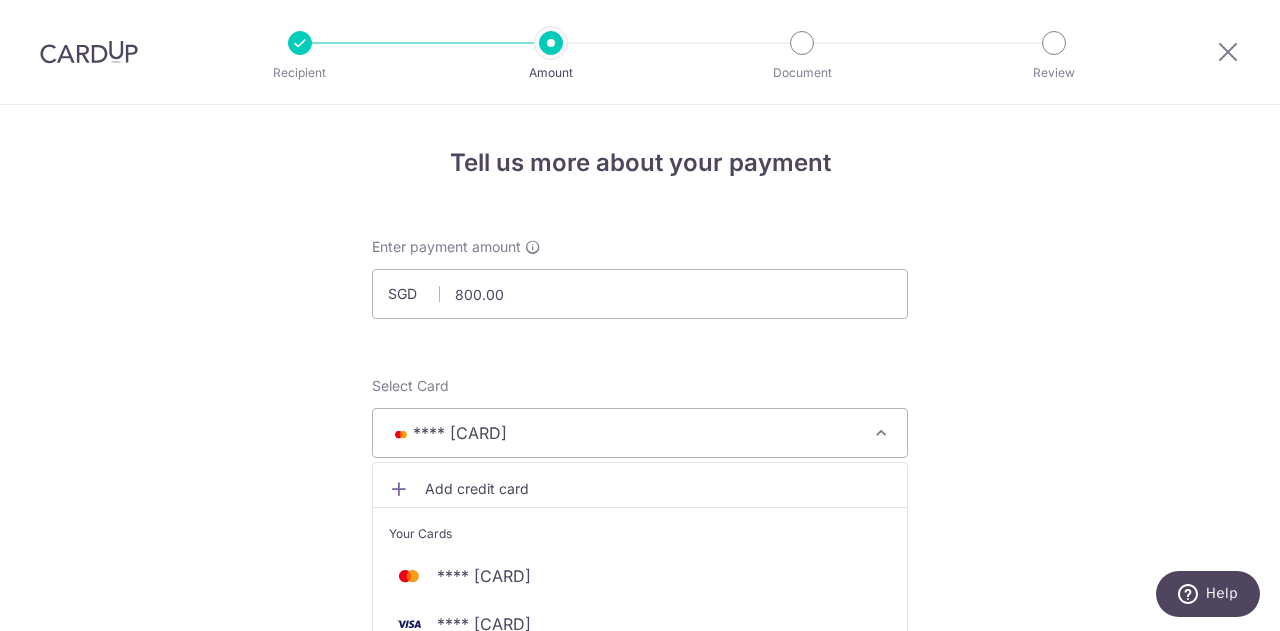 click on "Add credit card" at bounding box center [658, 489] 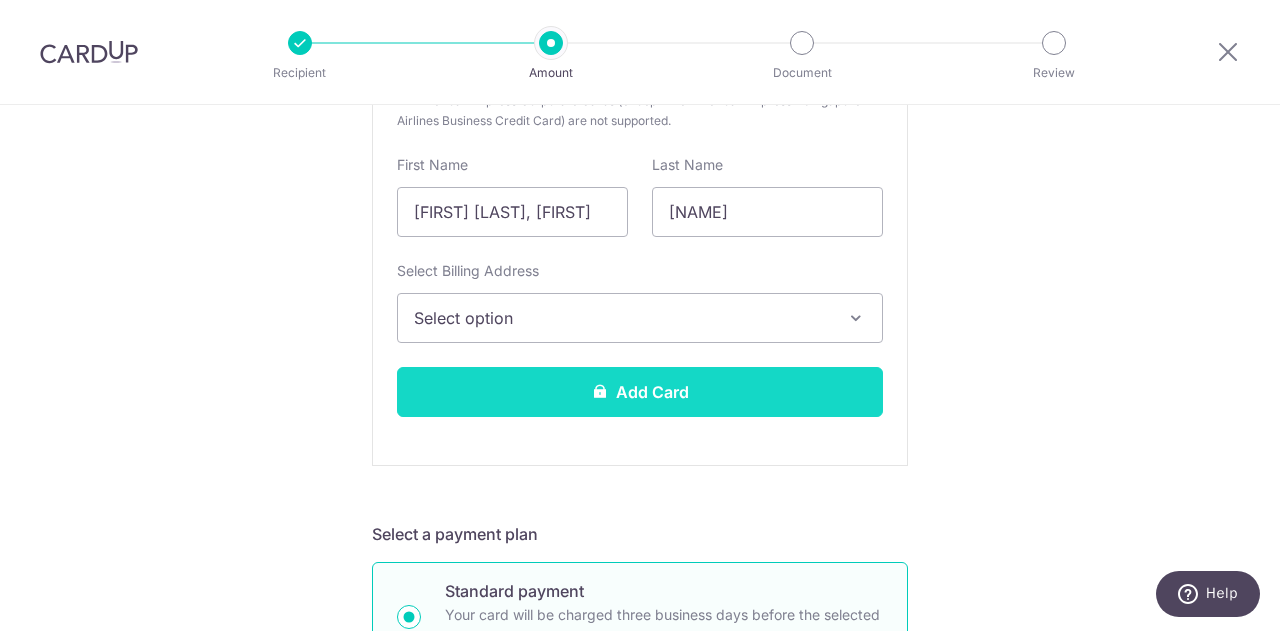 scroll, scrollTop: 600, scrollLeft: 0, axis: vertical 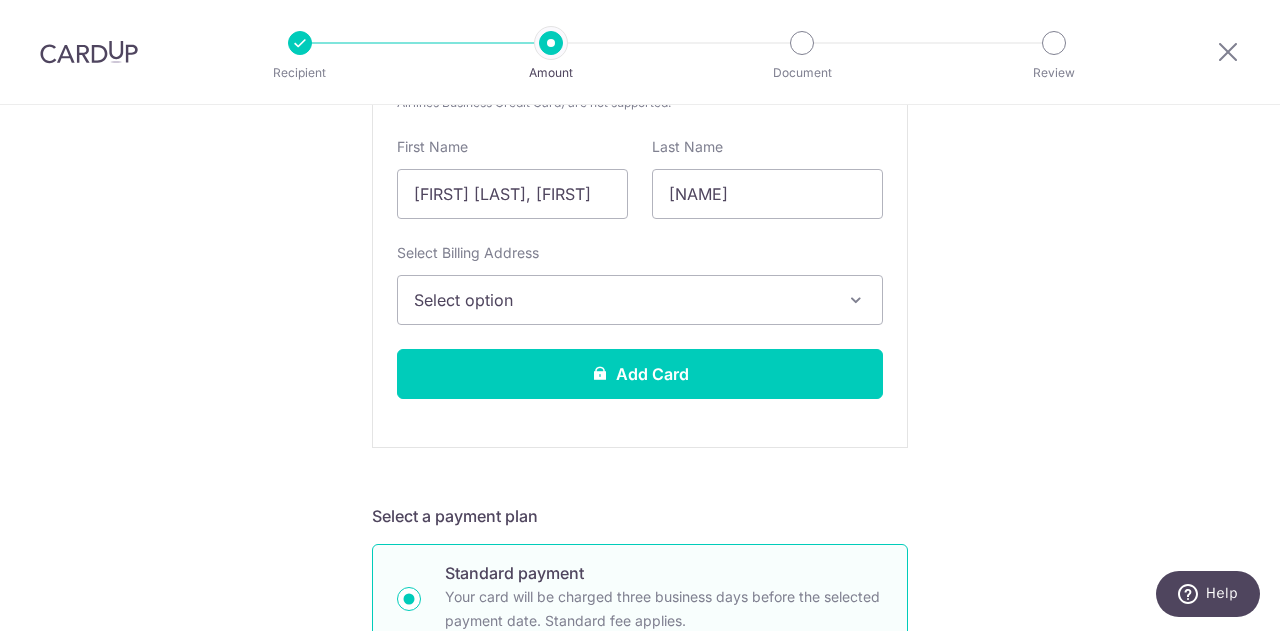 click on "Select option" at bounding box center (640, 300) 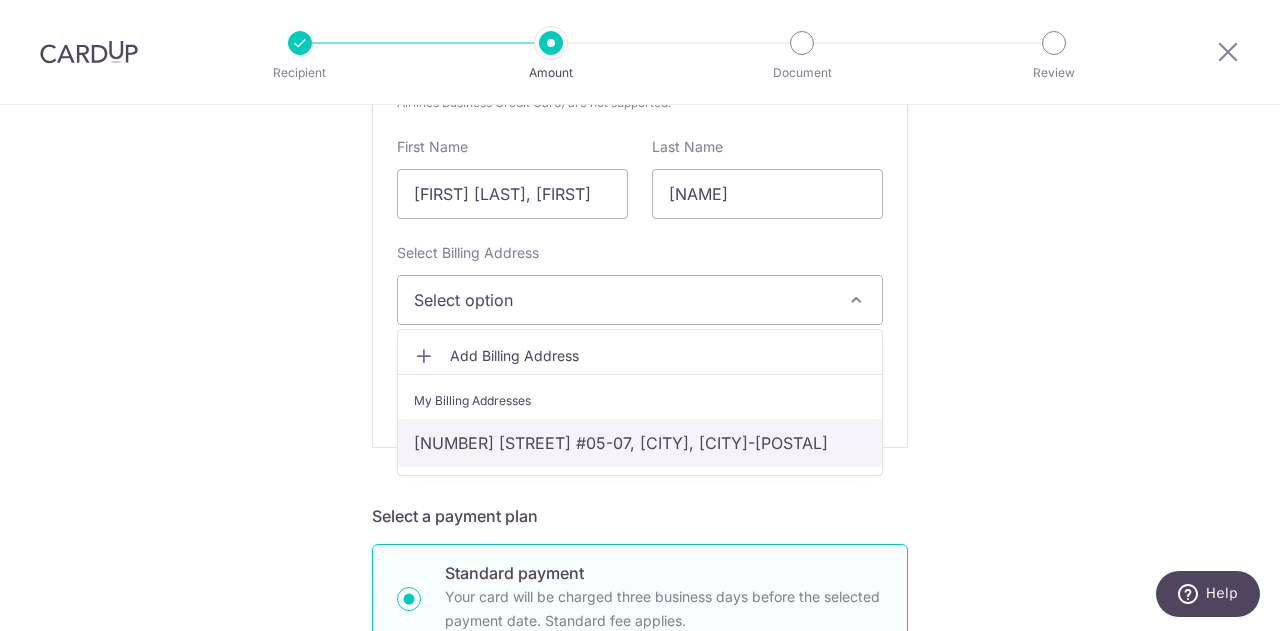 click on "One pearl bank #05-07, Singapore, Singapore-169016" at bounding box center [640, 443] 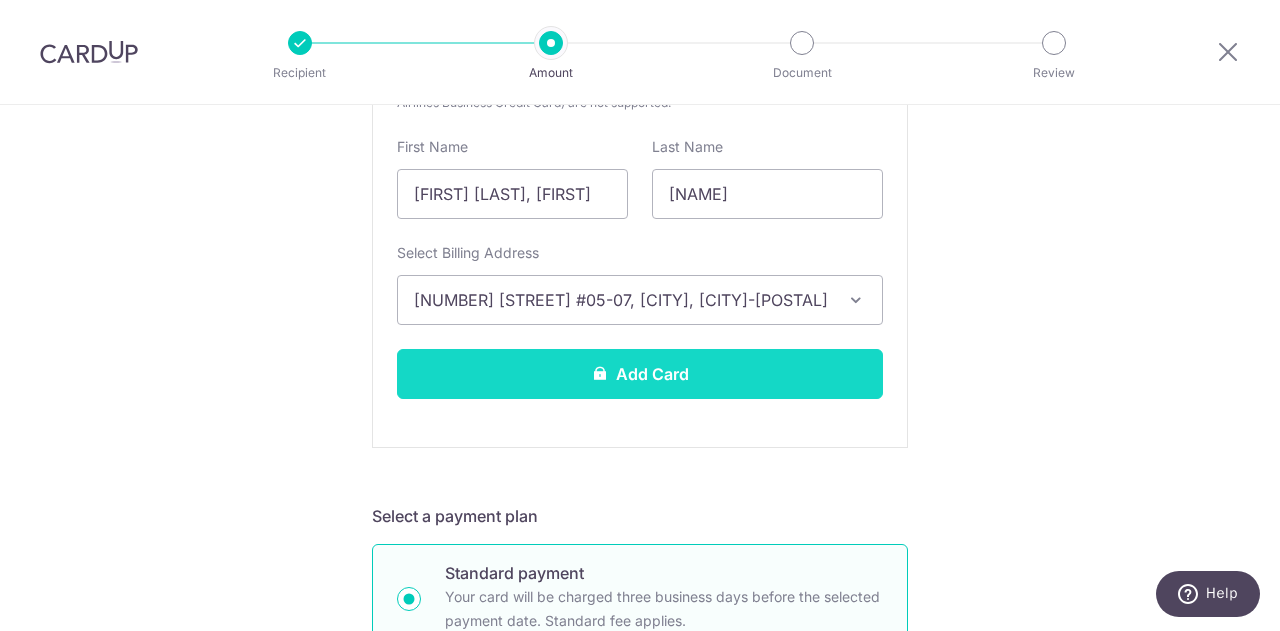 click on "Add Card" at bounding box center (640, 374) 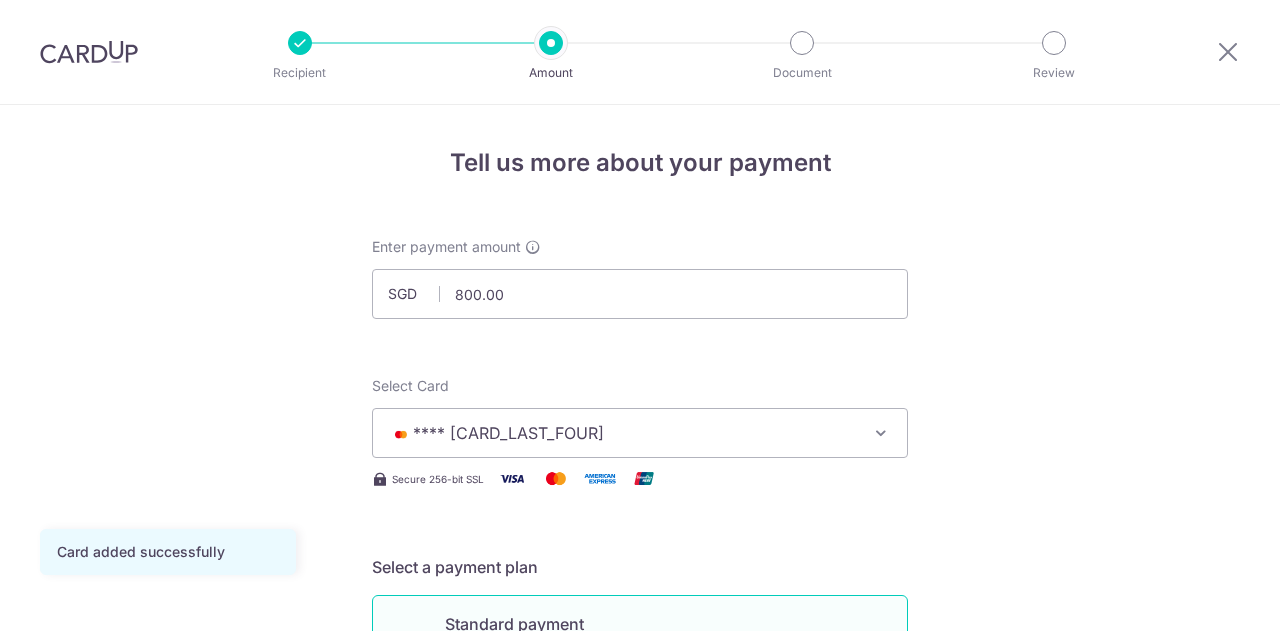 scroll, scrollTop: 0, scrollLeft: 0, axis: both 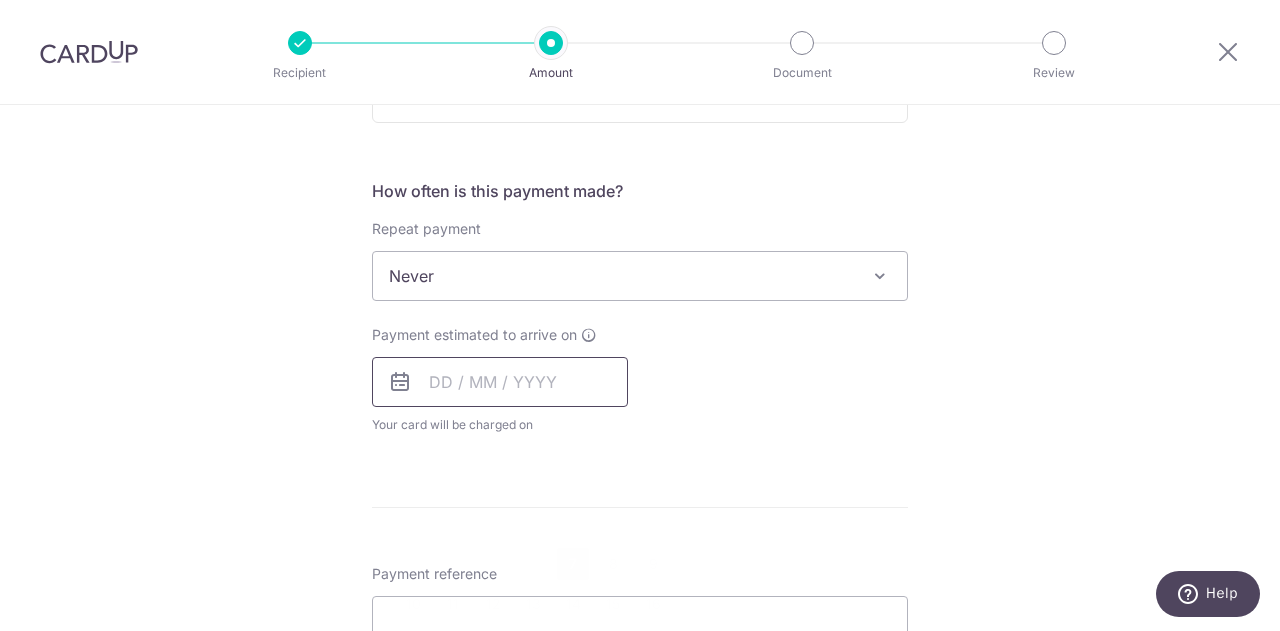 click at bounding box center (500, 382) 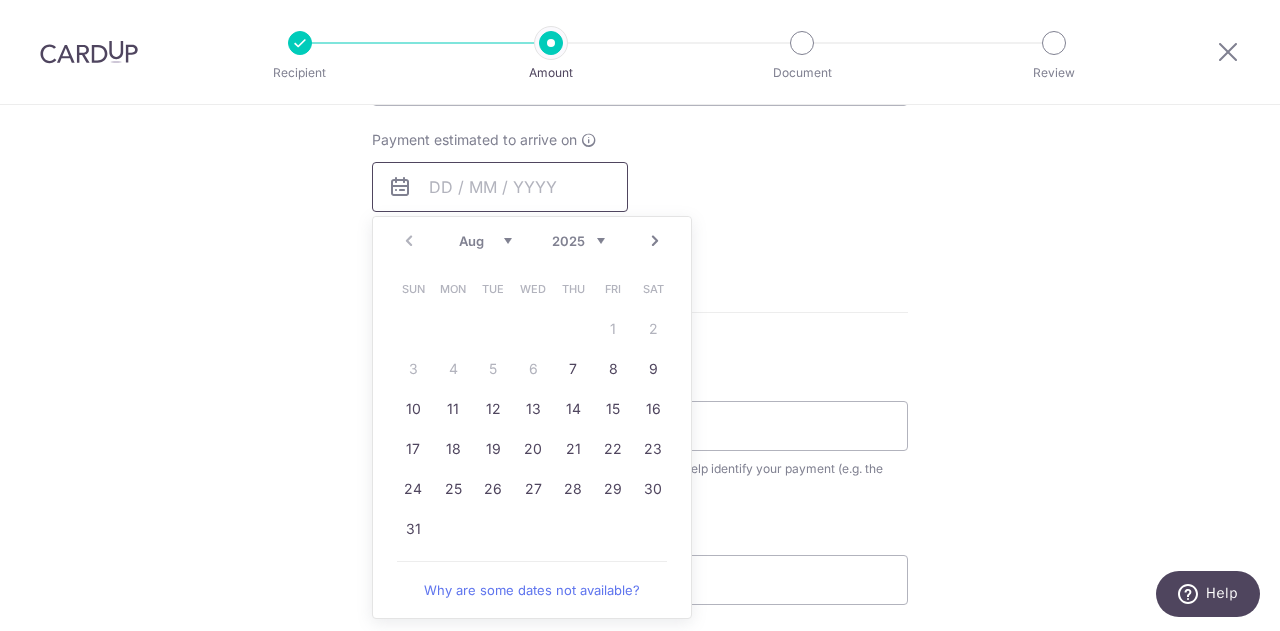 scroll, scrollTop: 900, scrollLeft: 0, axis: vertical 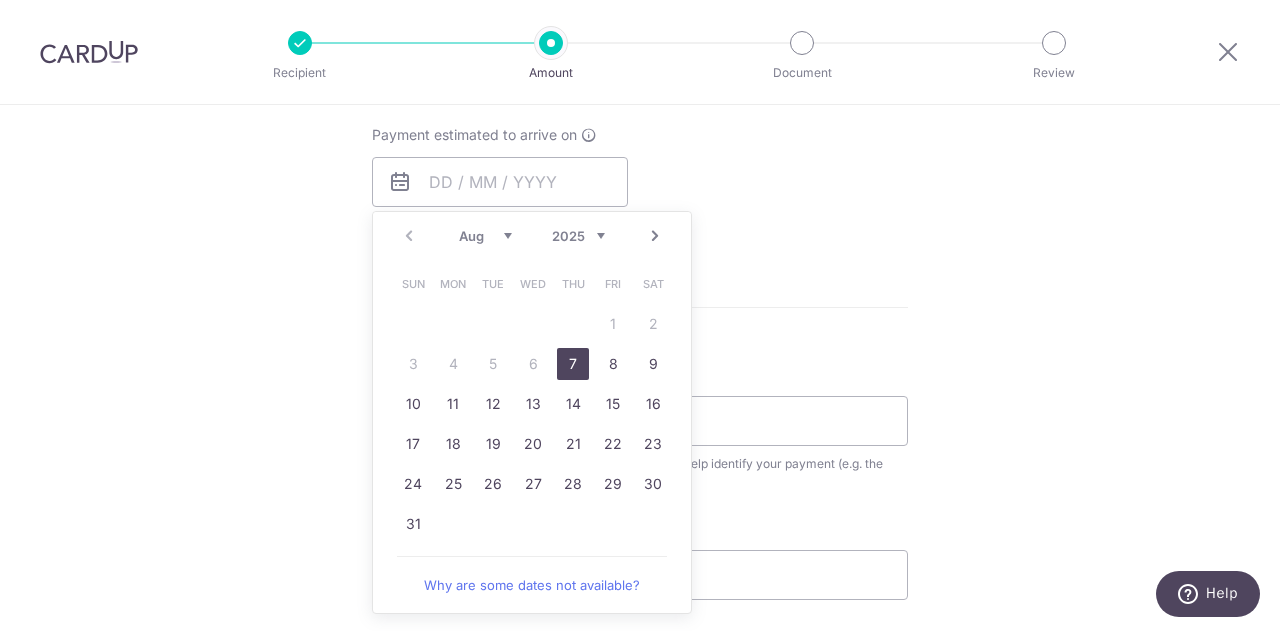 click on "7" at bounding box center (573, 364) 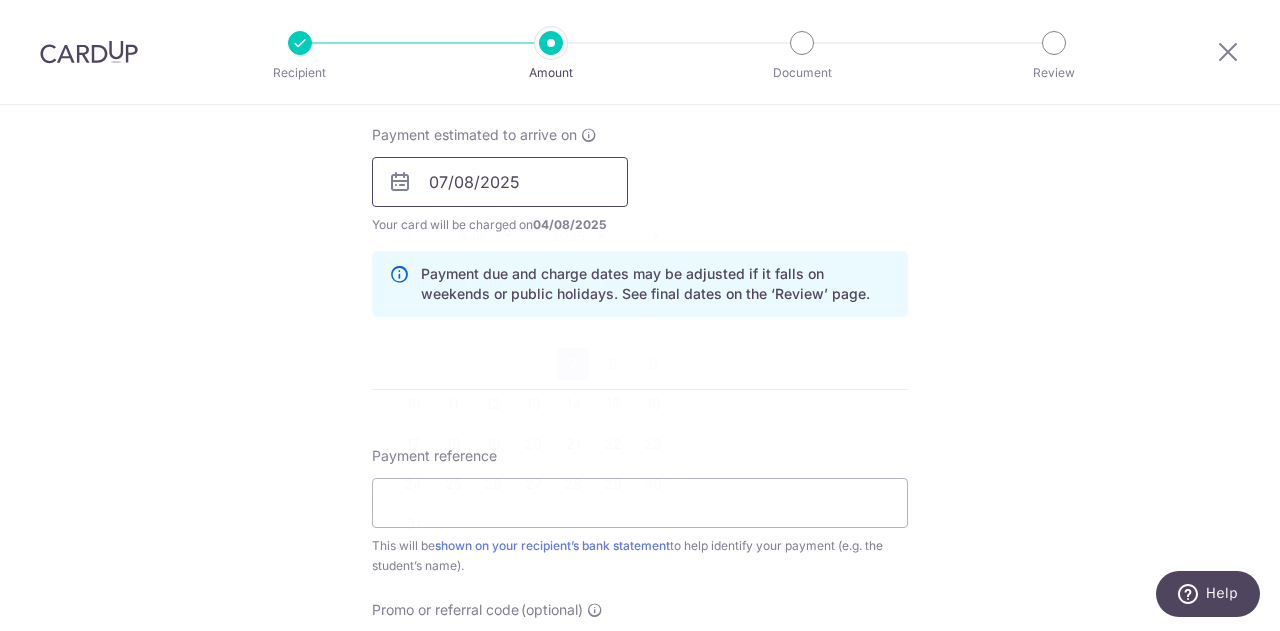 click on "07/08/2025" at bounding box center (500, 182) 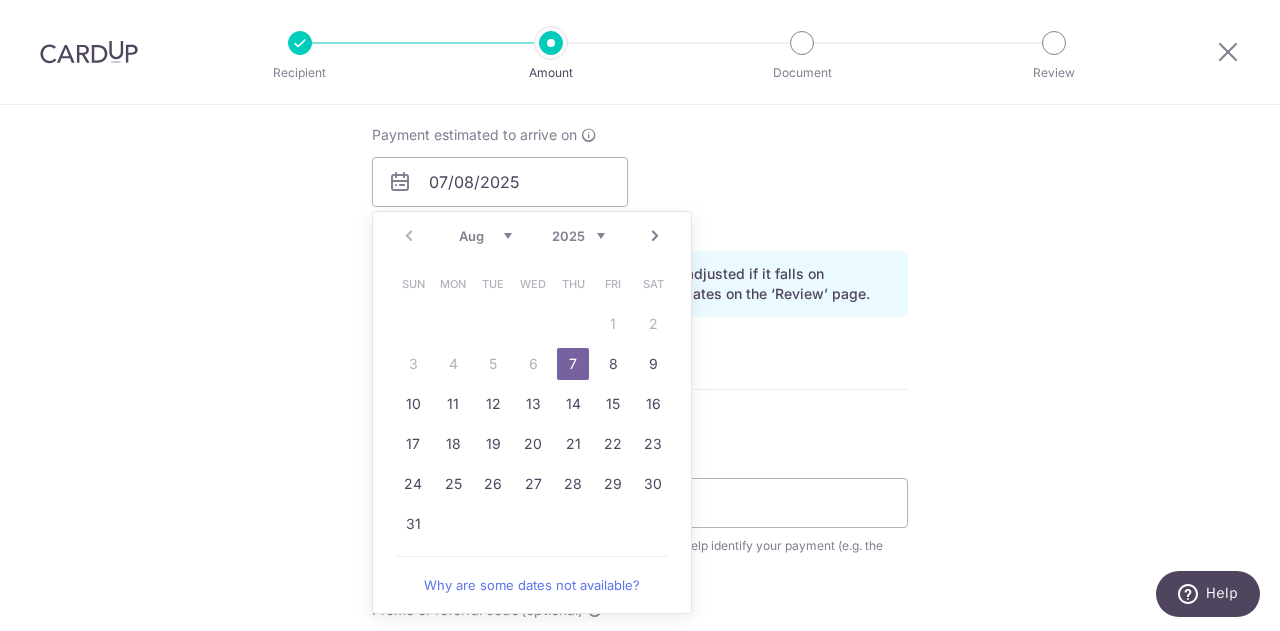 click on "7" at bounding box center [573, 364] 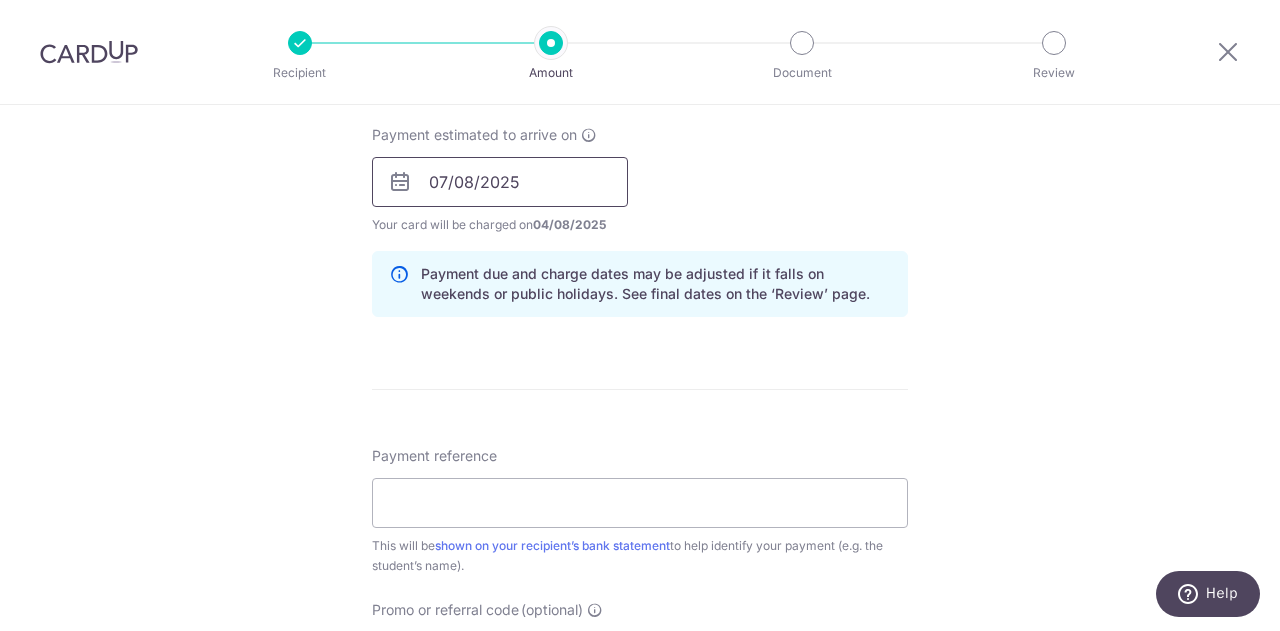 click on "07/08/2025" at bounding box center [500, 182] 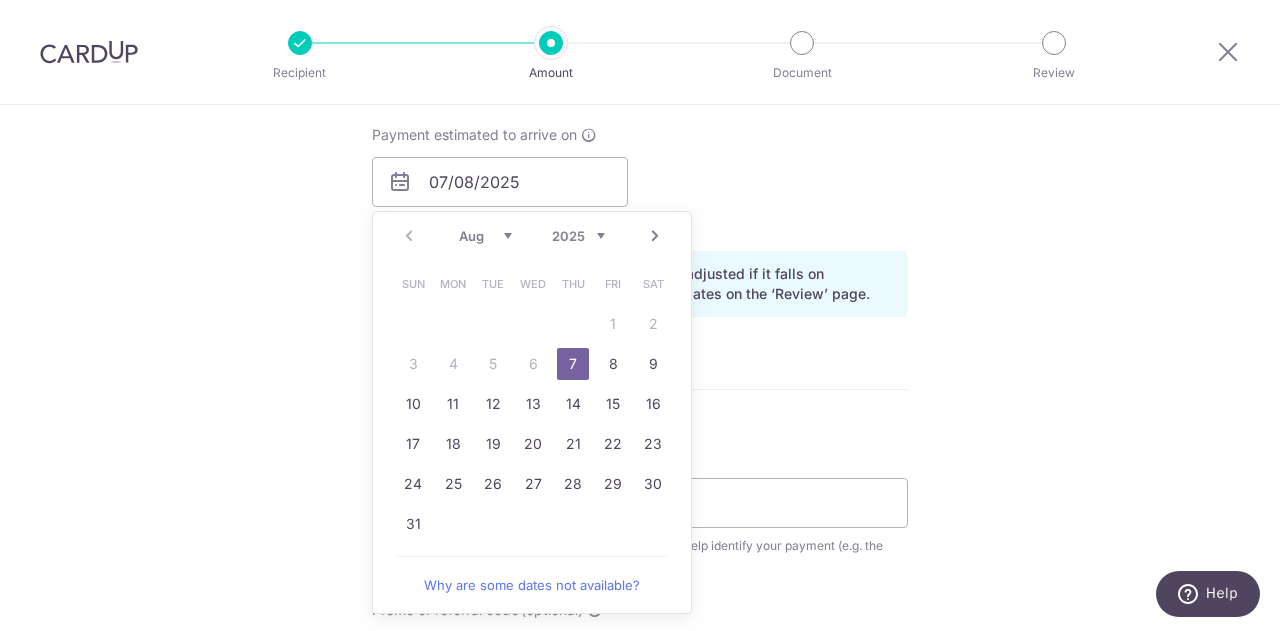 click on "7" at bounding box center (573, 364) 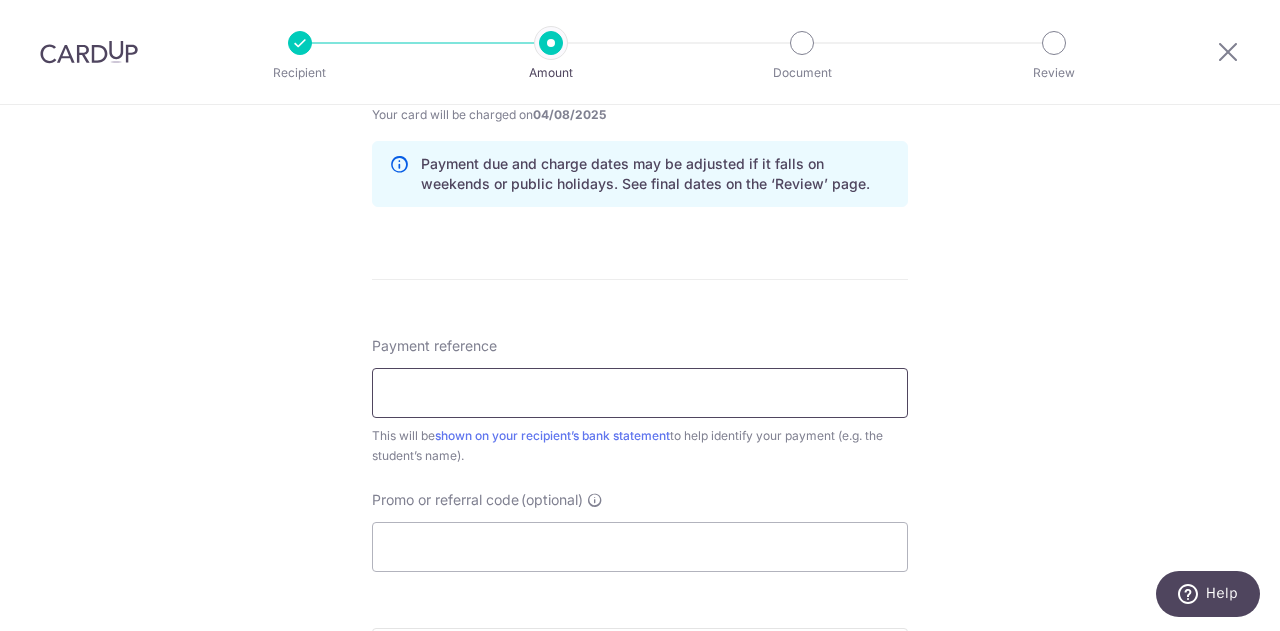 scroll, scrollTop: 1100, scrollLeft: 0, axis: vertical 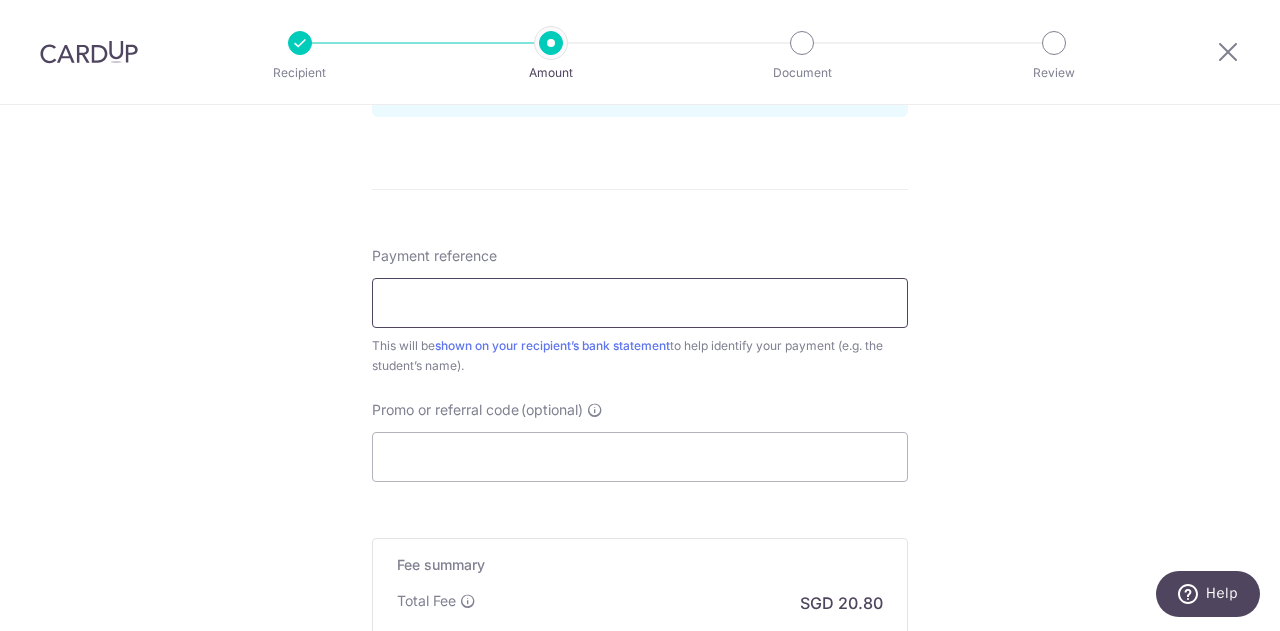 click on "Payment reference" at bounding box center [640, 303] 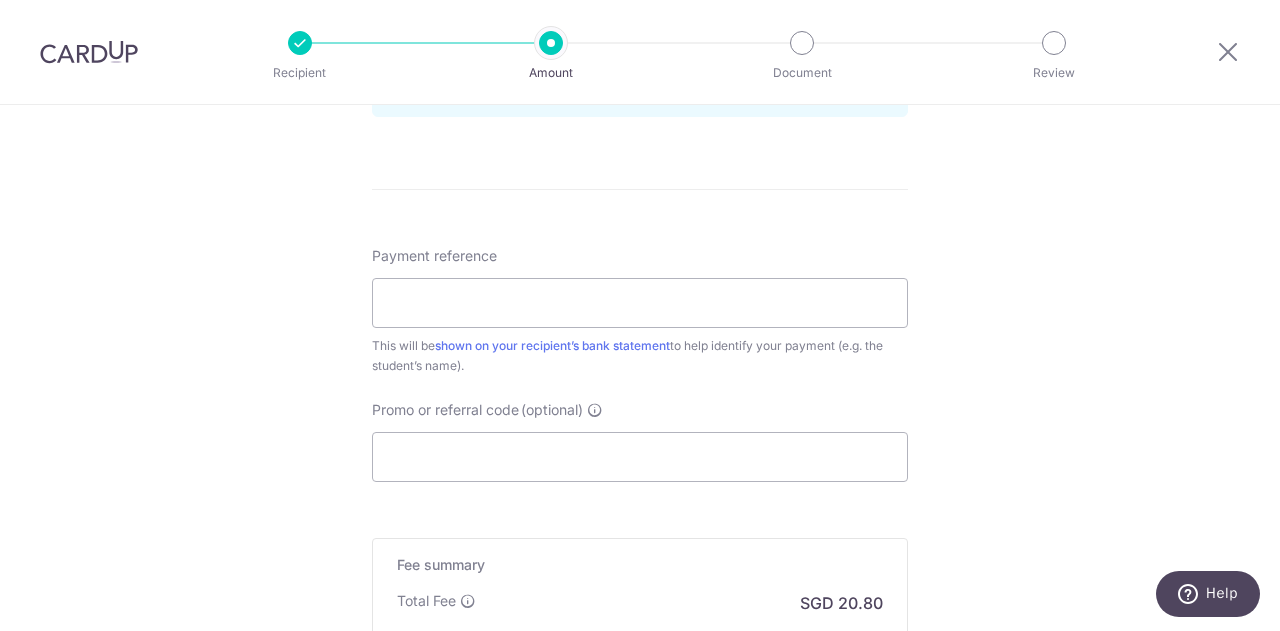 click on "Payment reference
This will be  shown on your recipient’s bank statement  to help identify your payment (e.g. the student’s name)." at bounding box center [640, 311] 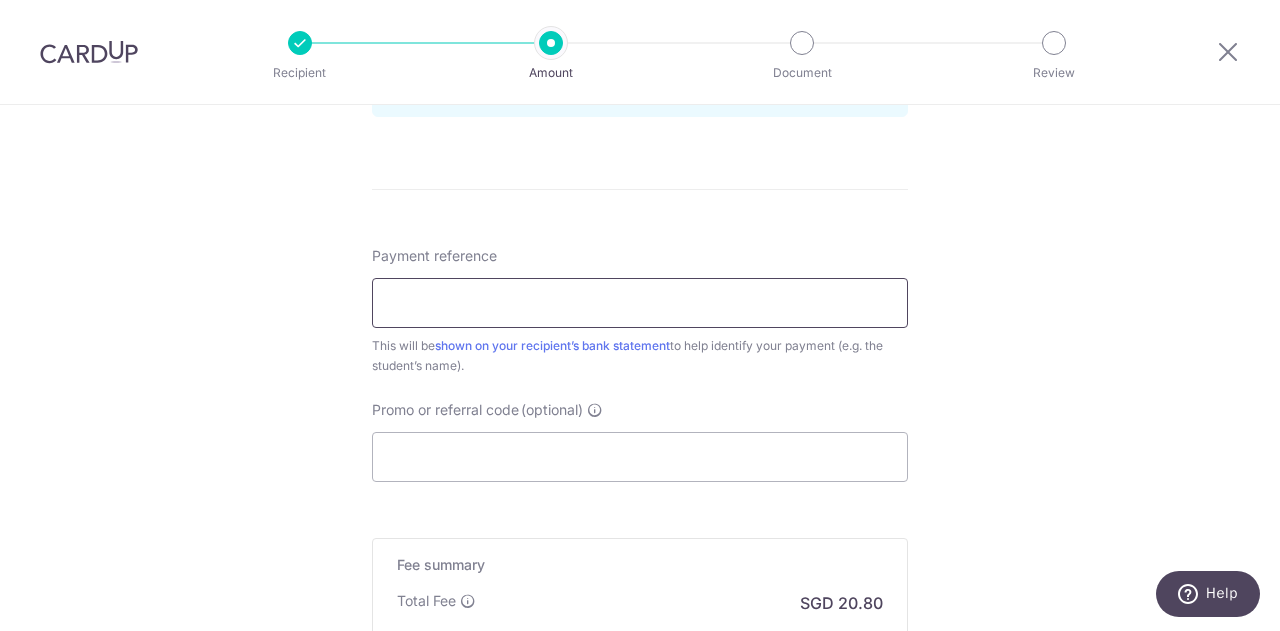 click on "Payment reference" at bounding box center [640, 303] 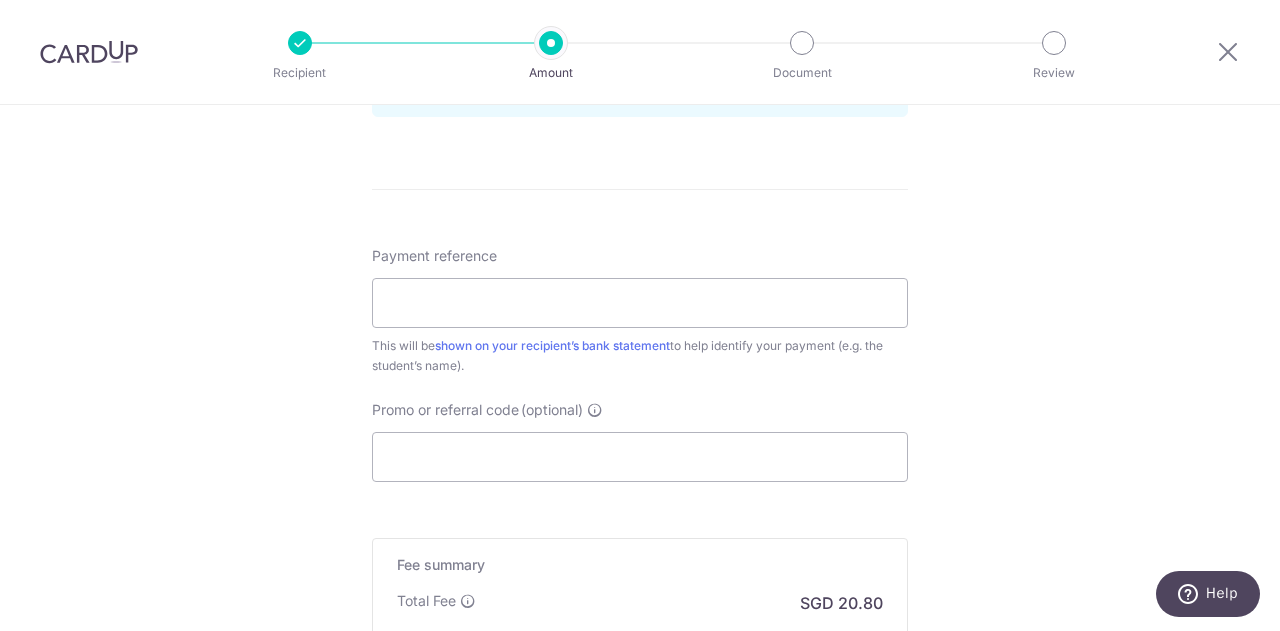 click on "Tell us more about your payment
Enter payment amount
SGD
800.00
800.00
Card added successfully
Select Card
**** 8493
Add credit card
Your Cards
**** 4389
**** 9190
**** 8493
Secure 256-bit SSL
Text
New card details
Card" at bounding box center [640, -50] 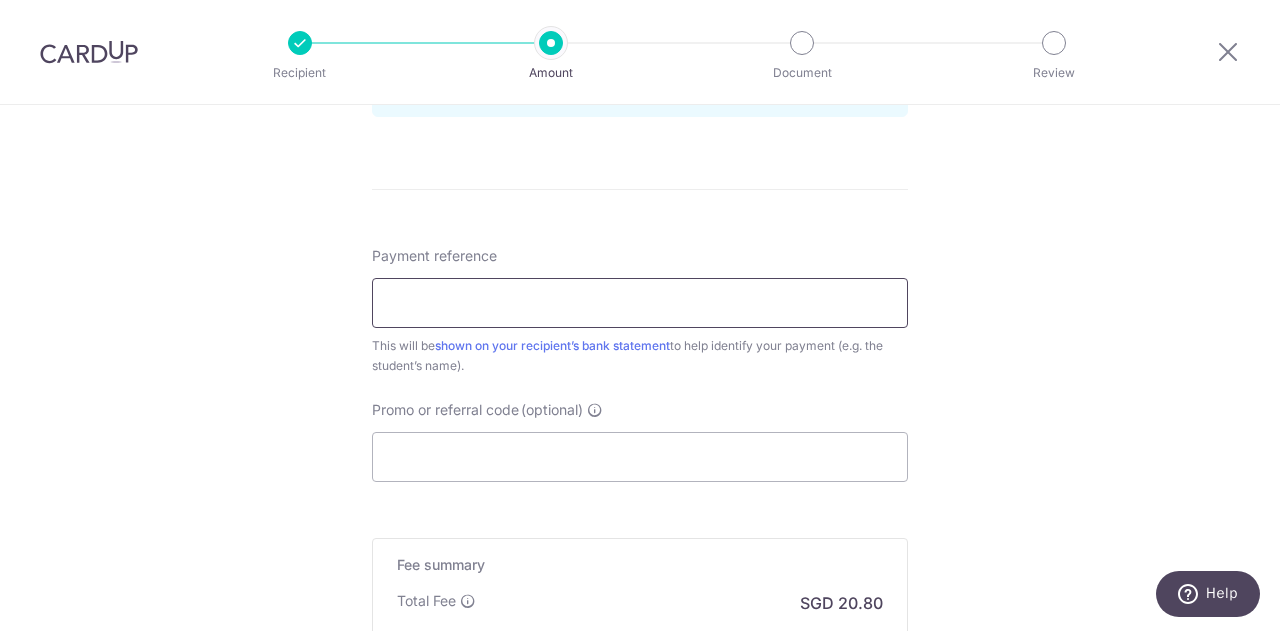 click on "Payment reference" at bounding box center [640, 303] 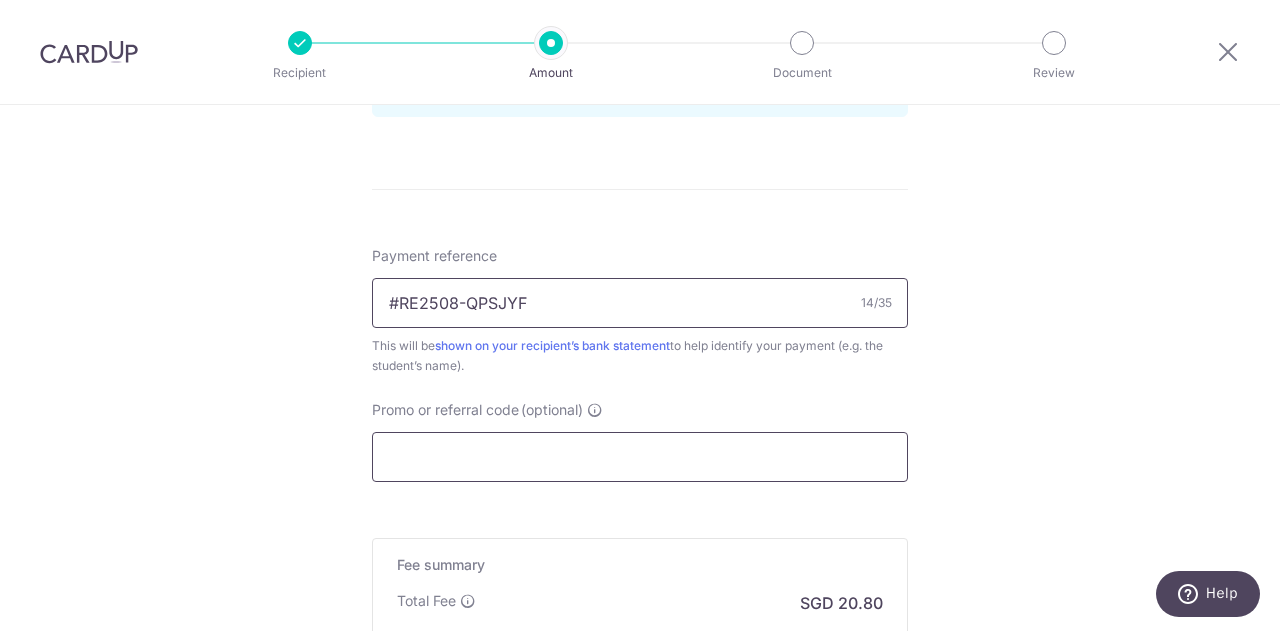 type on "#RE2508-QPSJYF" 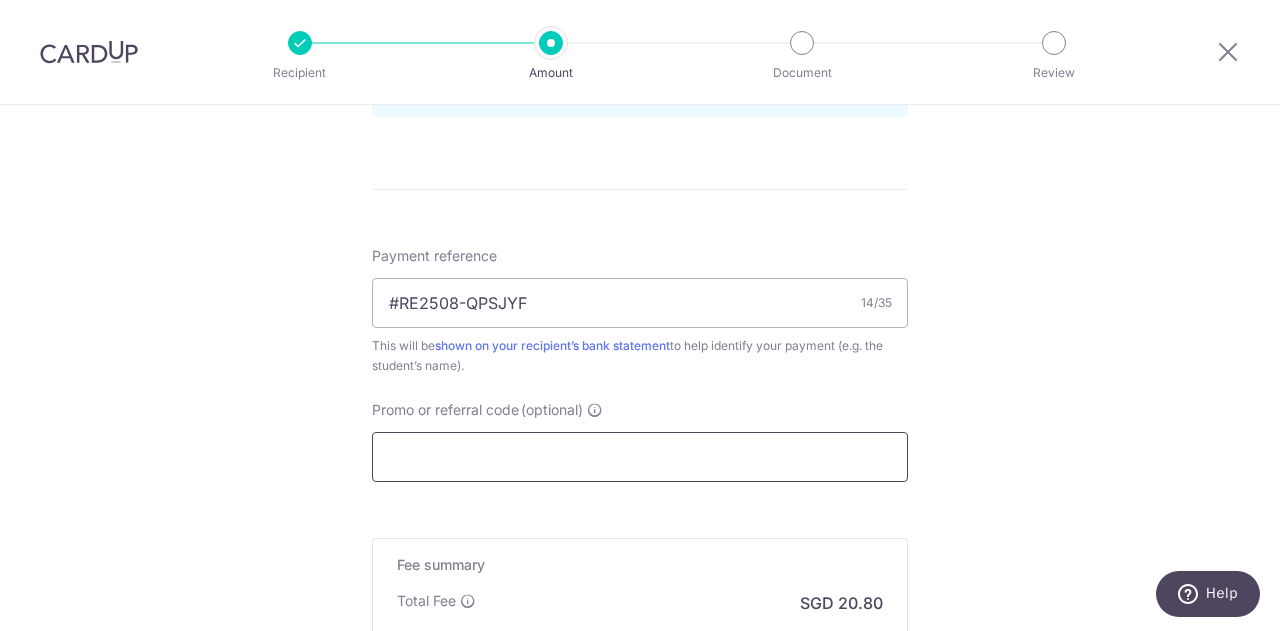click on "Promo or referral code
(optional)" at bounding box center [640, 457] 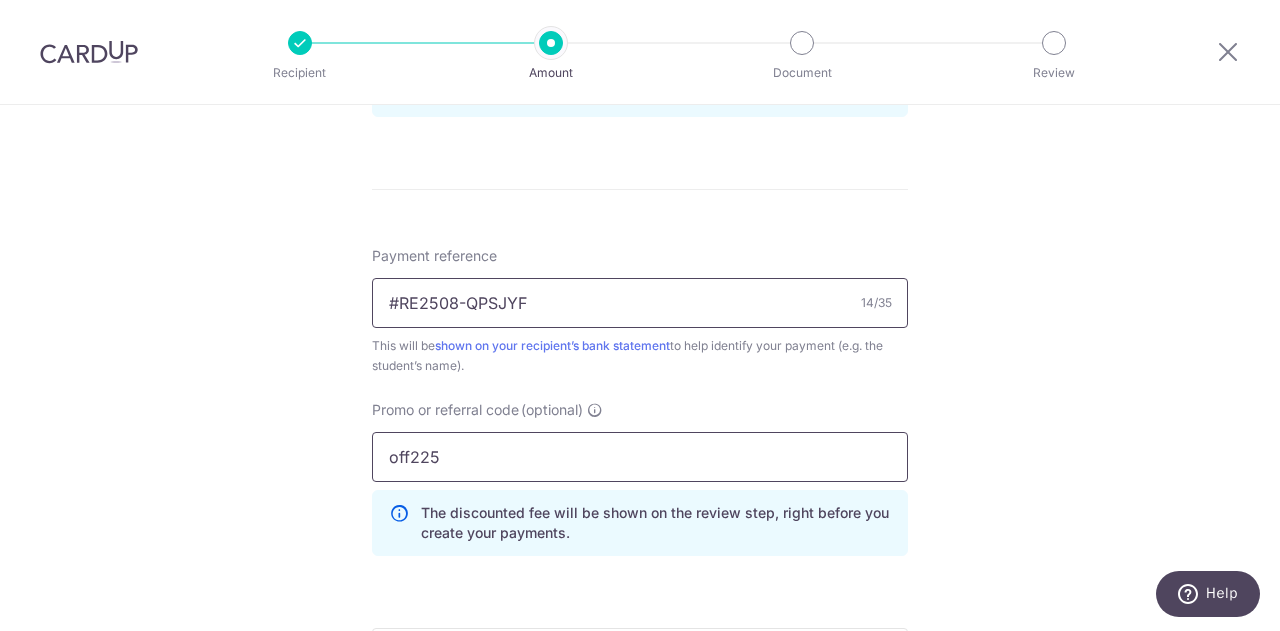 type on "off225" 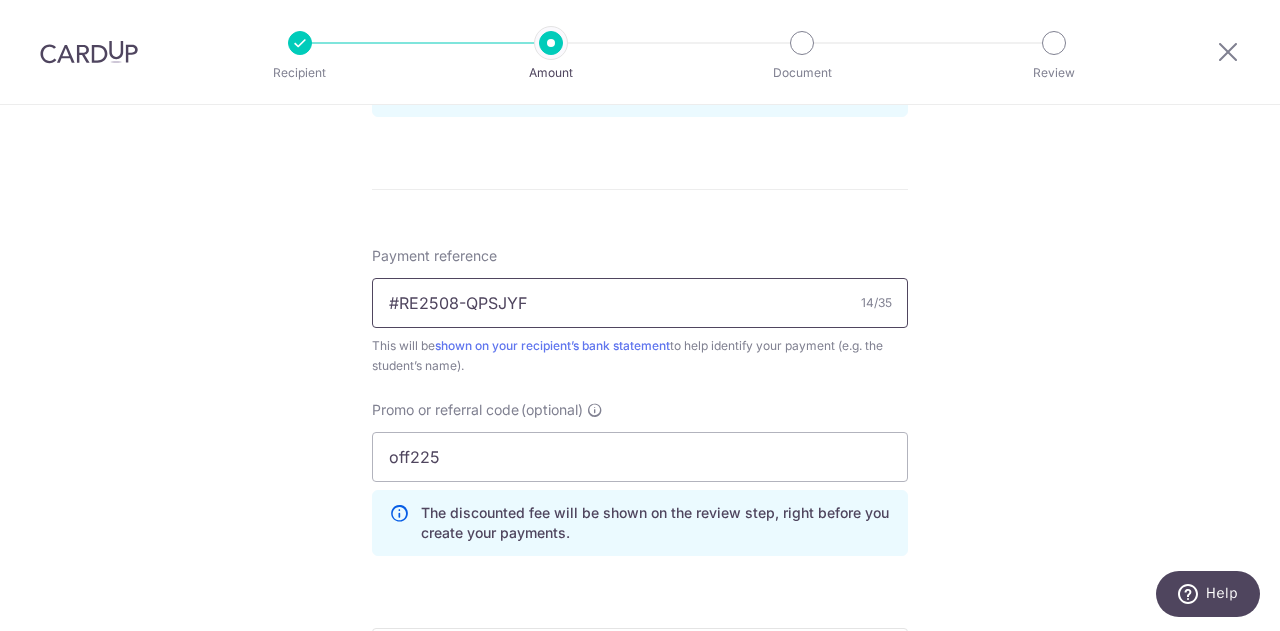 click on "#RE2508-QPSJYF" at bounding box center [640, 303] 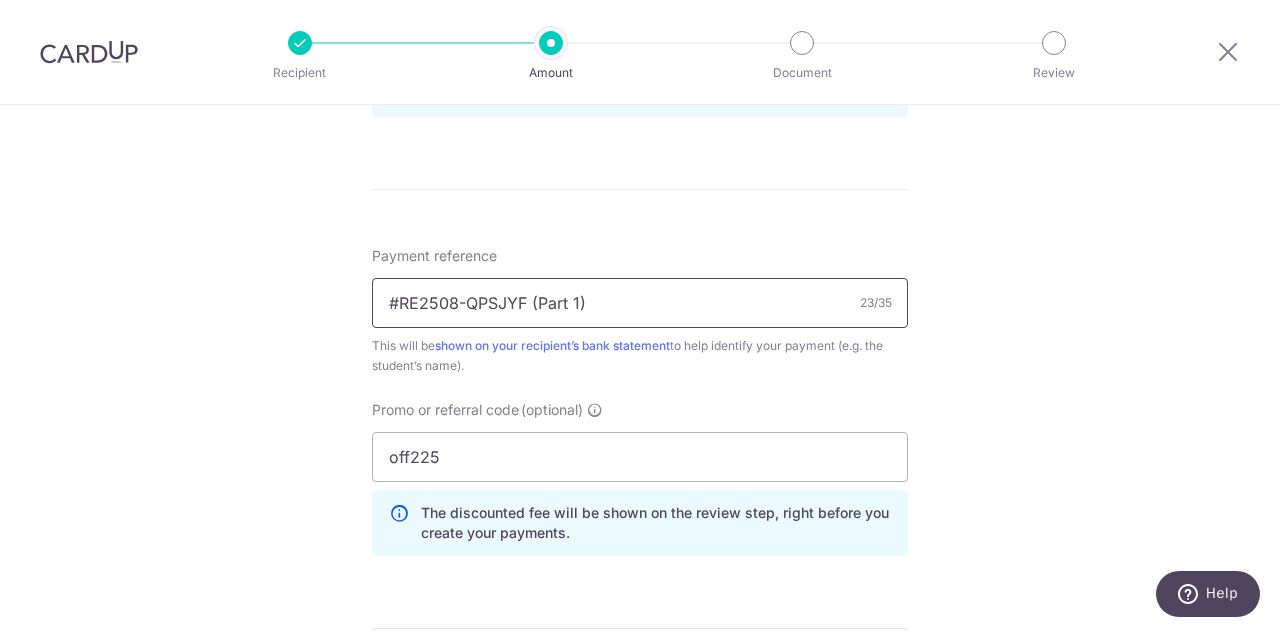 click on "#RE2508-QPSJYF (Part 1)" at bounding box center [640, 303] 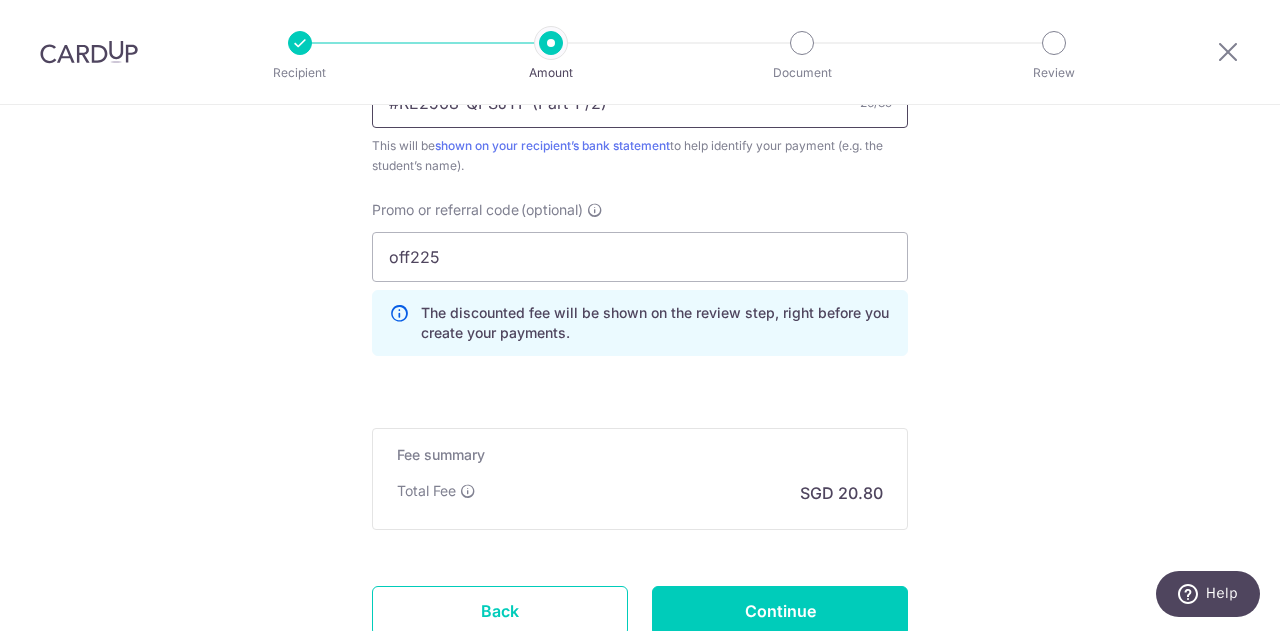 scroll, scrollTop: 1400, scrollLeft: 0, axis: vertical 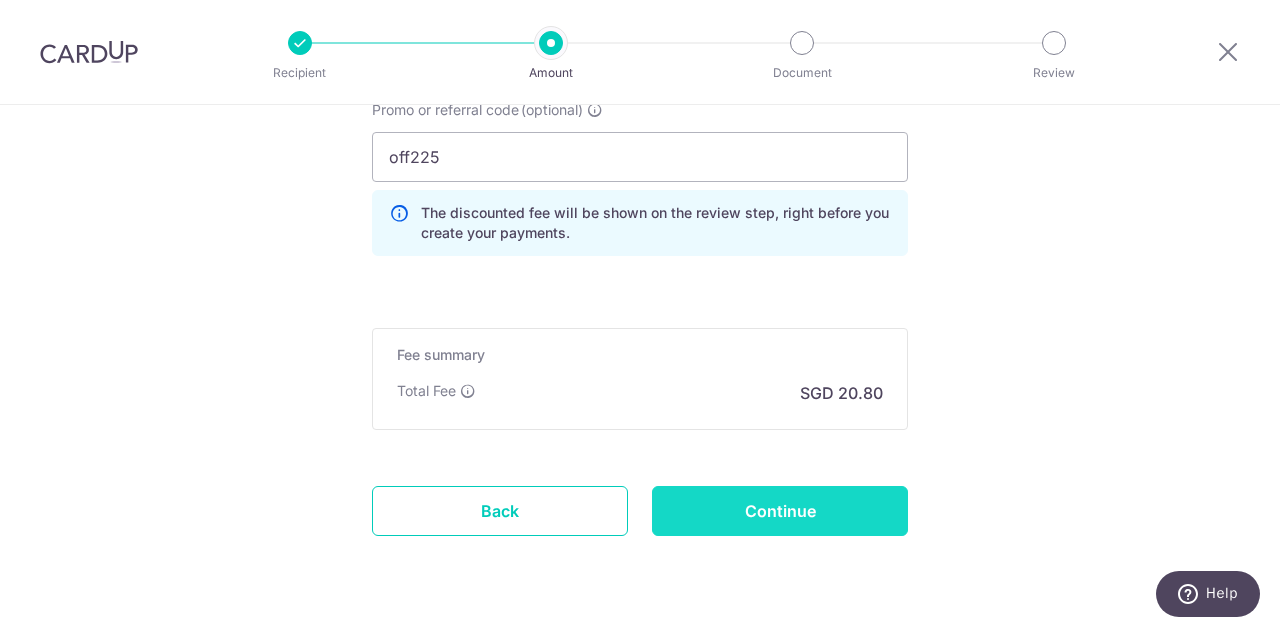 type on "#RE2508-QPSJYF (Part 1 /2)" 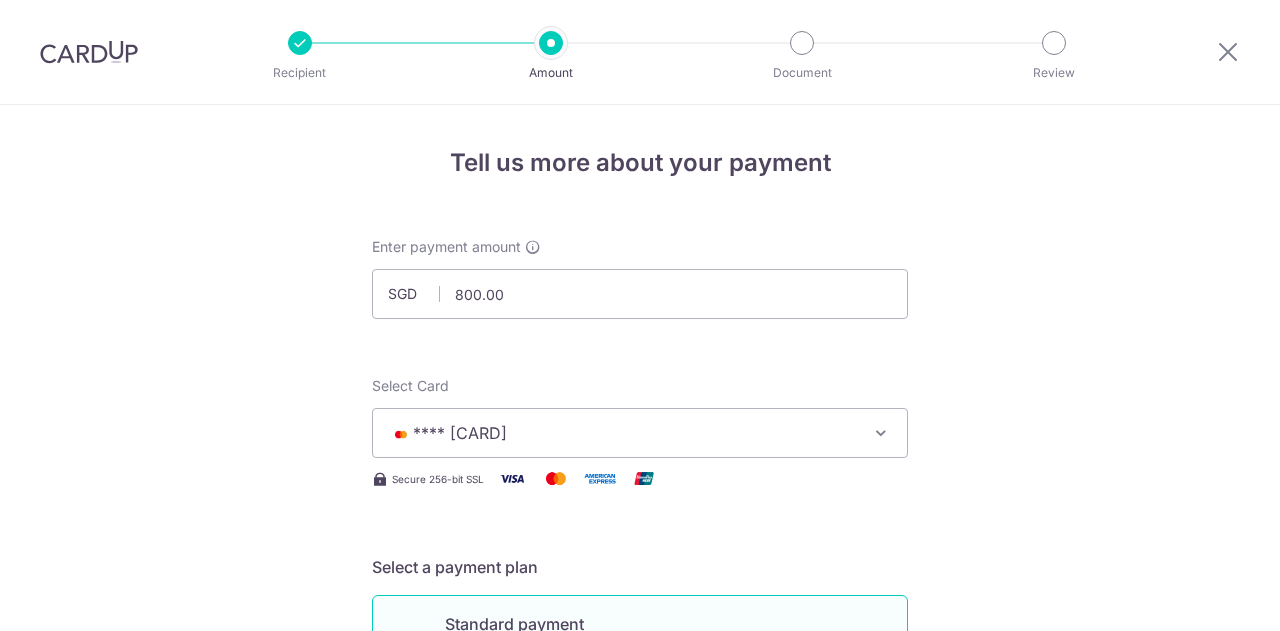scroll, scrollTop: 0, scrollLeft: 0, axis: both 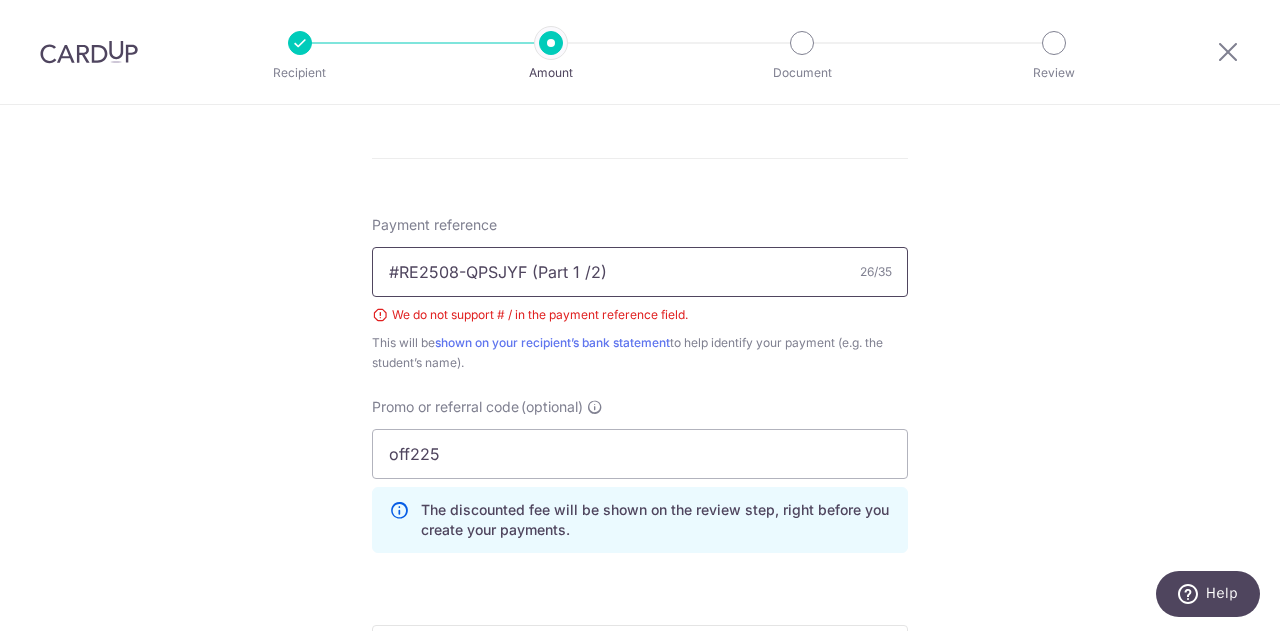 click on "#RE2508-QPSJYF (Part 1 /2)" at bounding box center [640, 272] 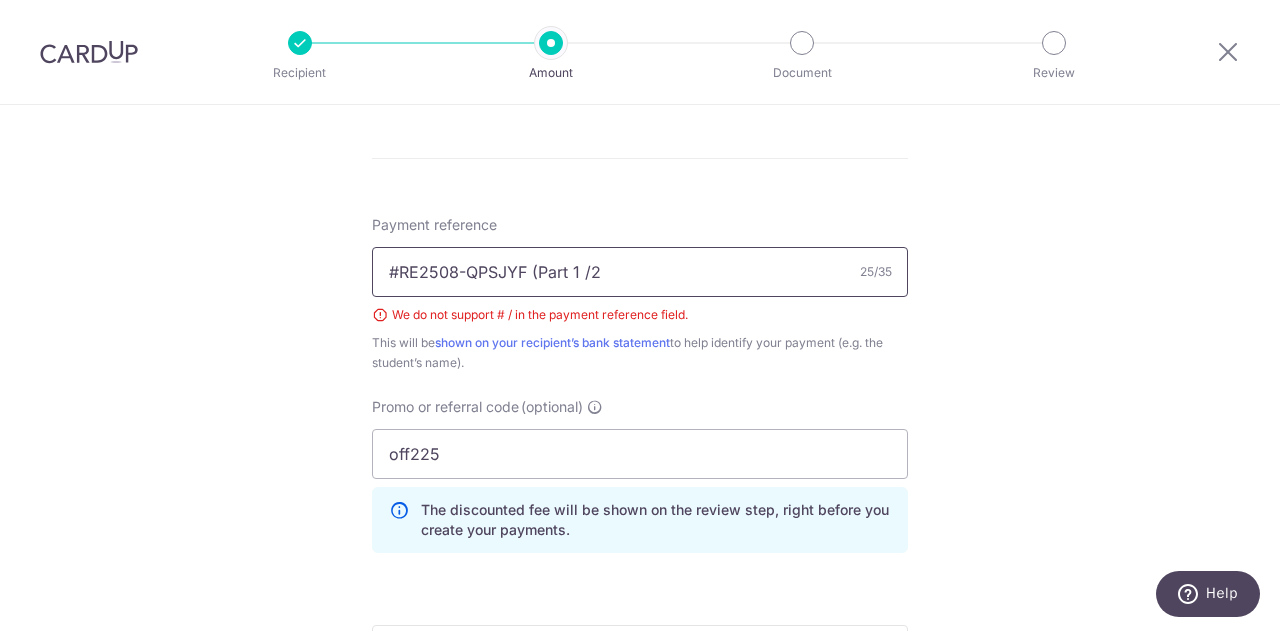 click on "#RE2508-QPSJYF (Part 1 /2" at bounding box center (640, 272) 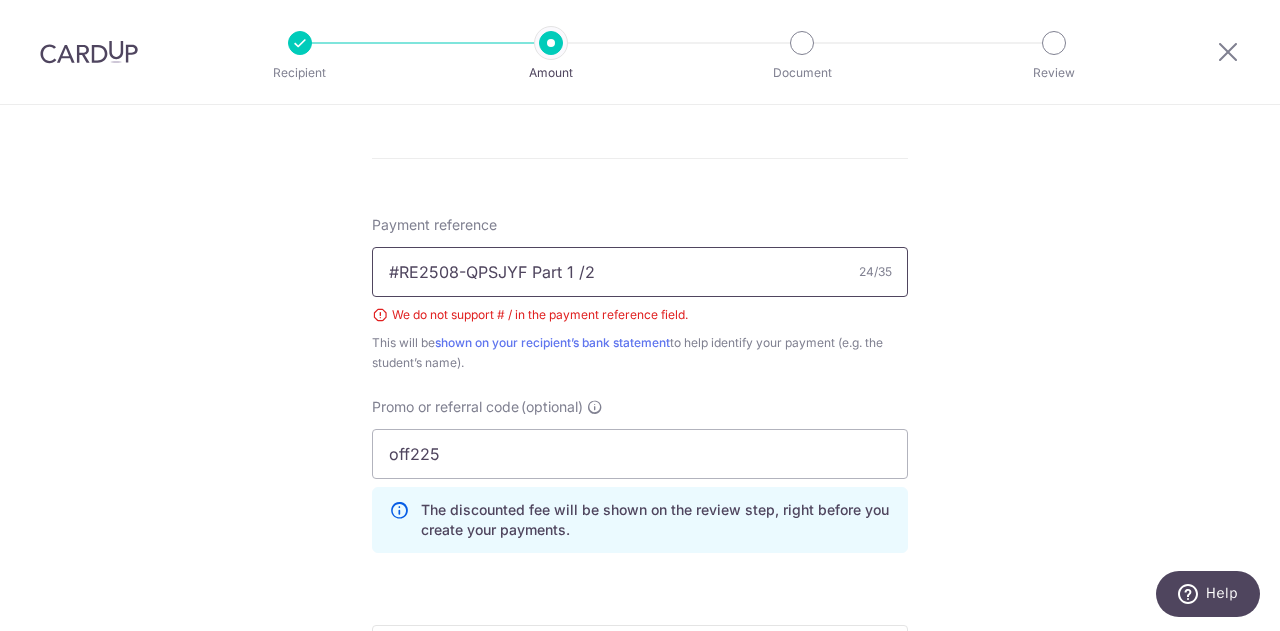 type on "#RE2508-QPSJYF Part 1 /2" 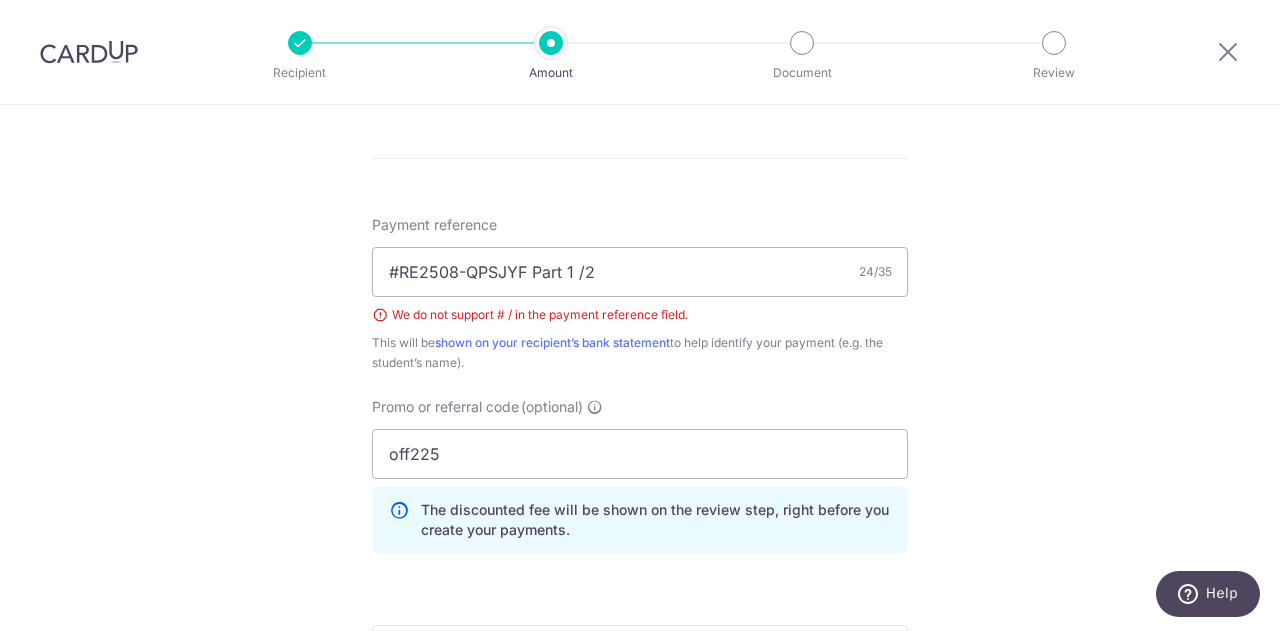 click on "Payment reference
#RE2508-QPSJYF Part 1 /2
24/35
We do not support # / in the payment reference field.
This will be  shown on your recipient’s bank statement  to help identify your payment (e.g. the student’s name).
off225
The discounted fee will be shown on the review step, right before you create your payments.
Add" at bounding box center (640, 392) 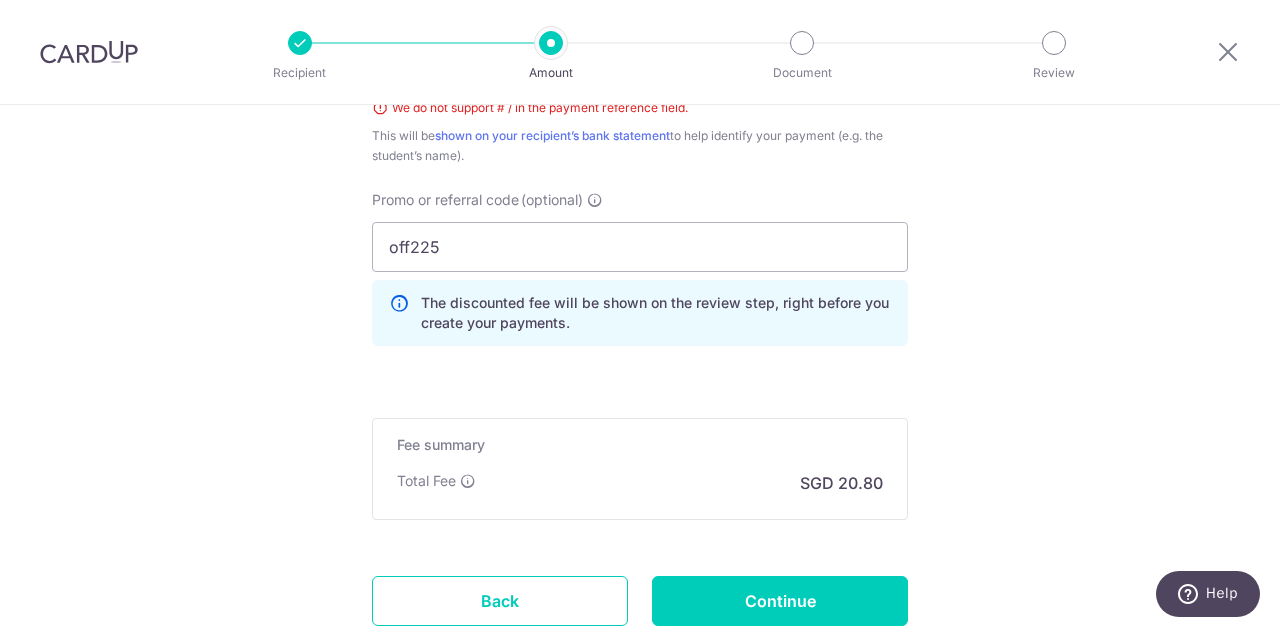 scroll, scrollTop: 1483, scrollLeft: 0, axis: vertical 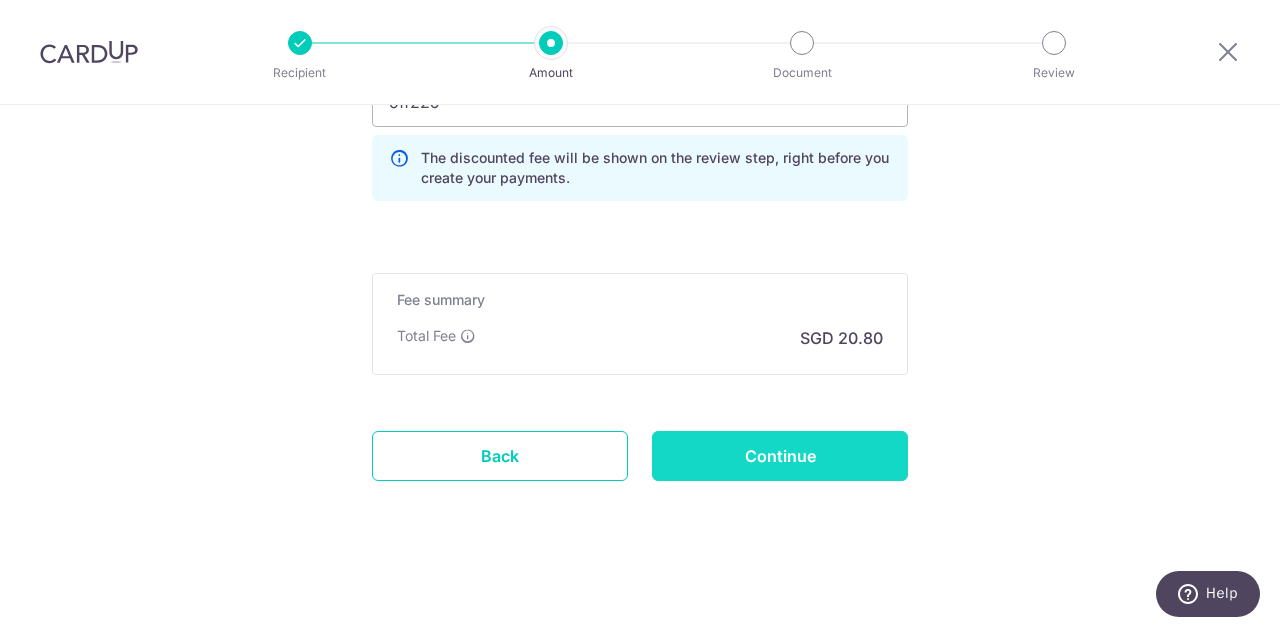 click on "Continue" at bounding box center [780, 456] 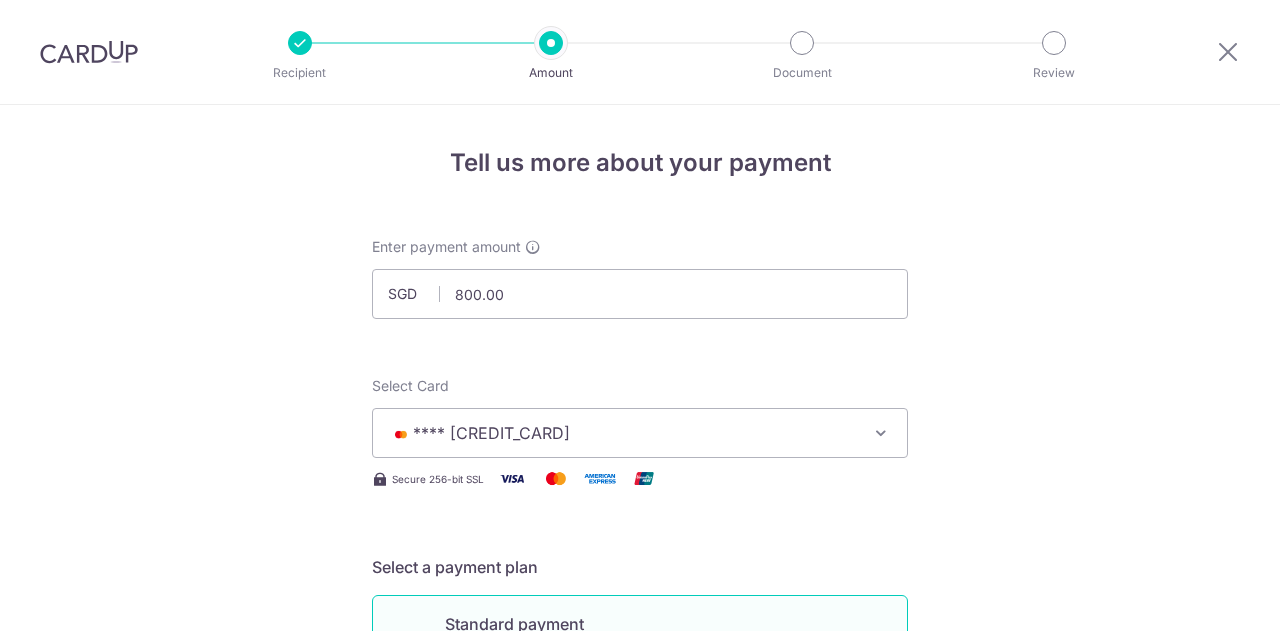 scroll, scrollTop: 0, scrollLeft: 0, axis: both 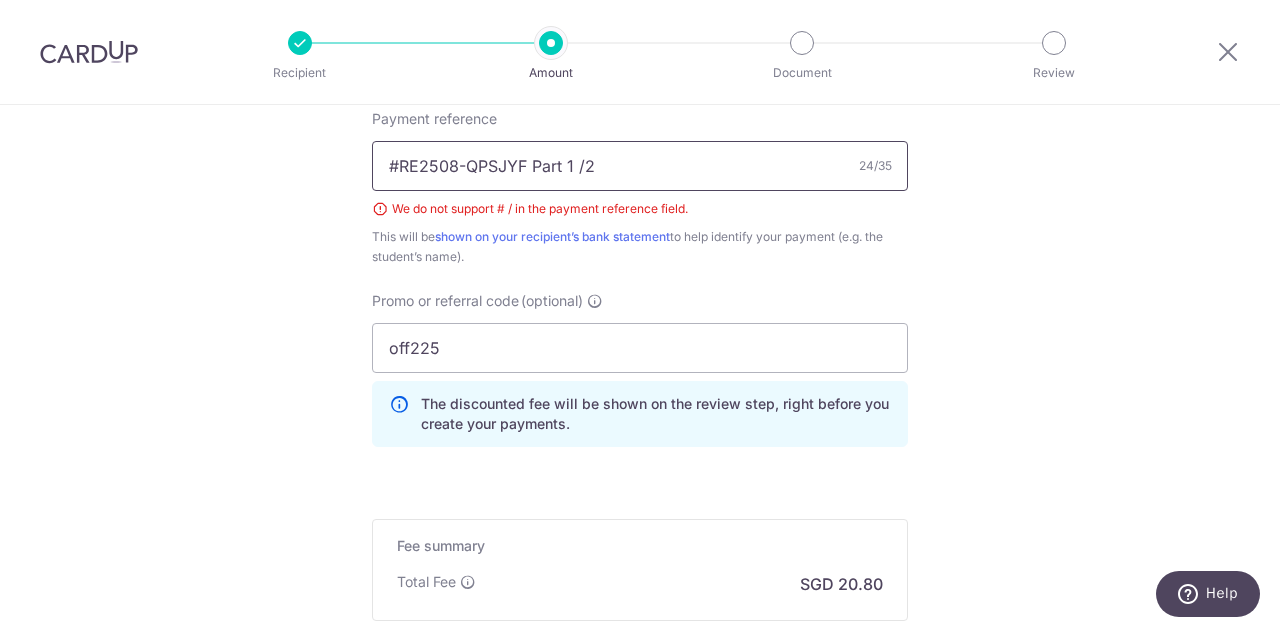 click on "#RE2508-QPSJYF Part 1 /2" at bounding box center [640, 166] 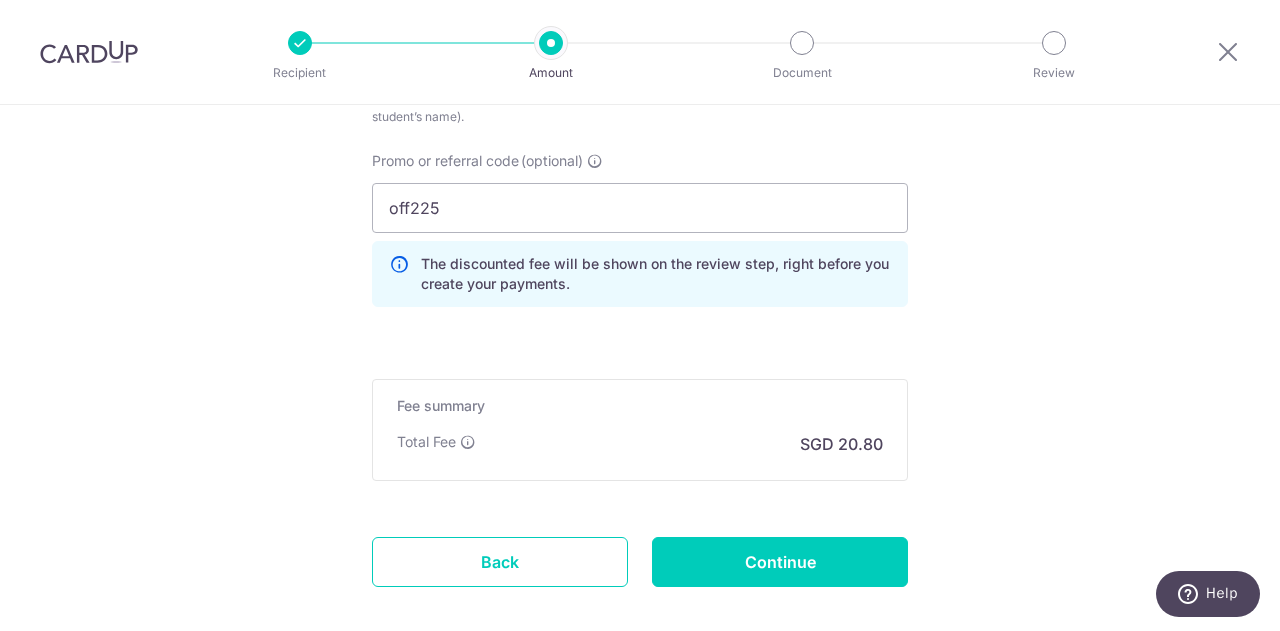 scroll, scrollTop: 1378, scrollLeft: 0, axis: vertical 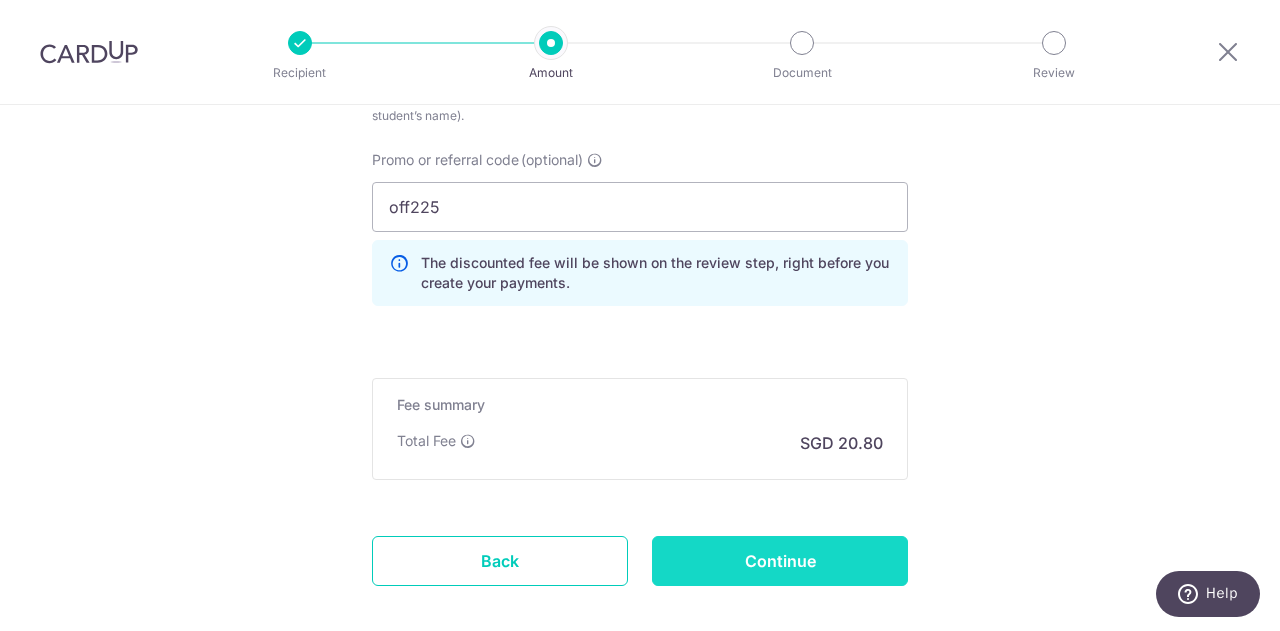 type on "RE2508-QPSJYF Part 1 /2" 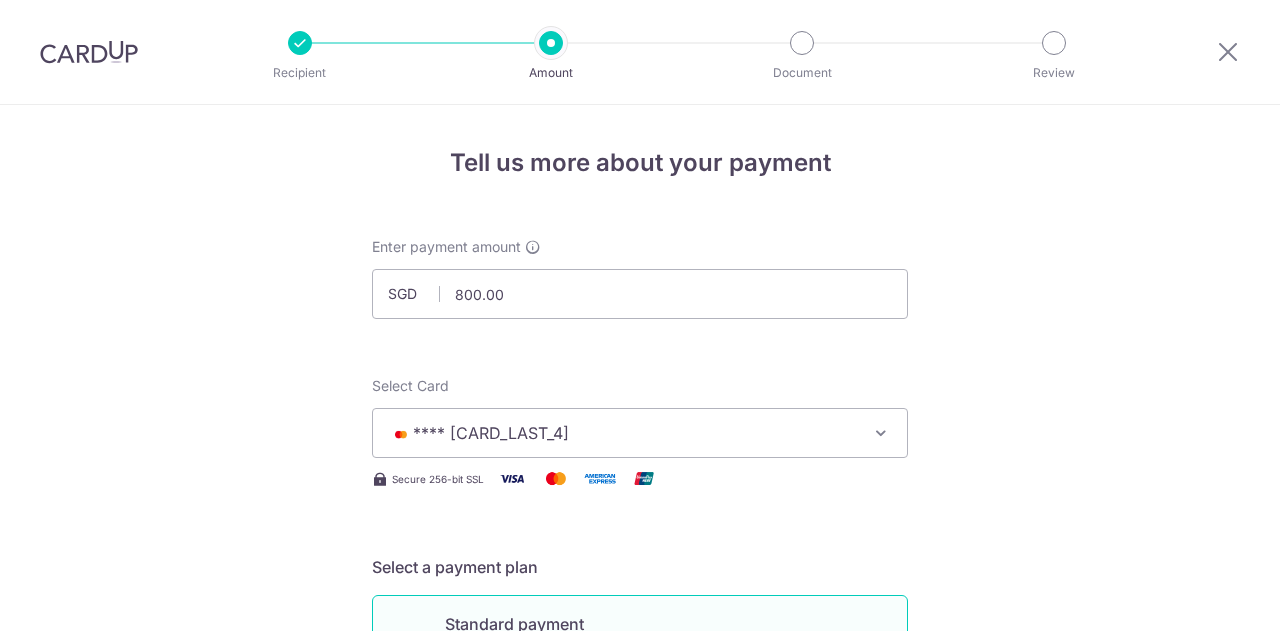 scroll, scrollTop: 0, scrollLeft: 0, axis: both 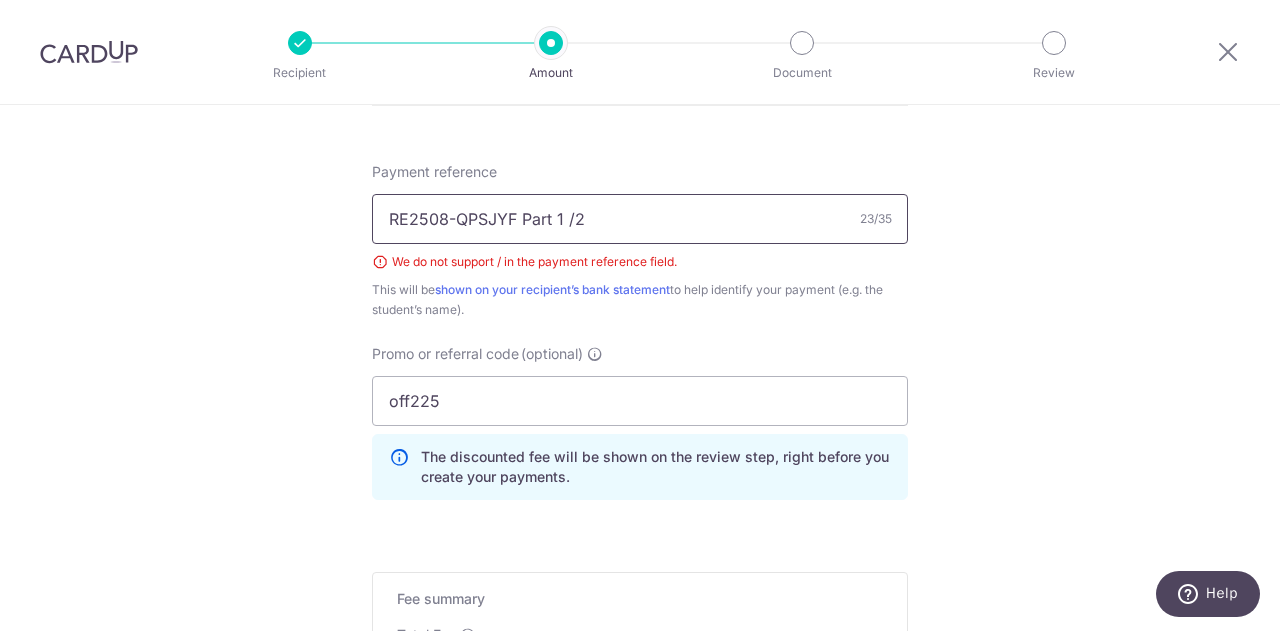 click on "RE2508-QPSJYF Part 1 /2" at bounding box center [640, 219] 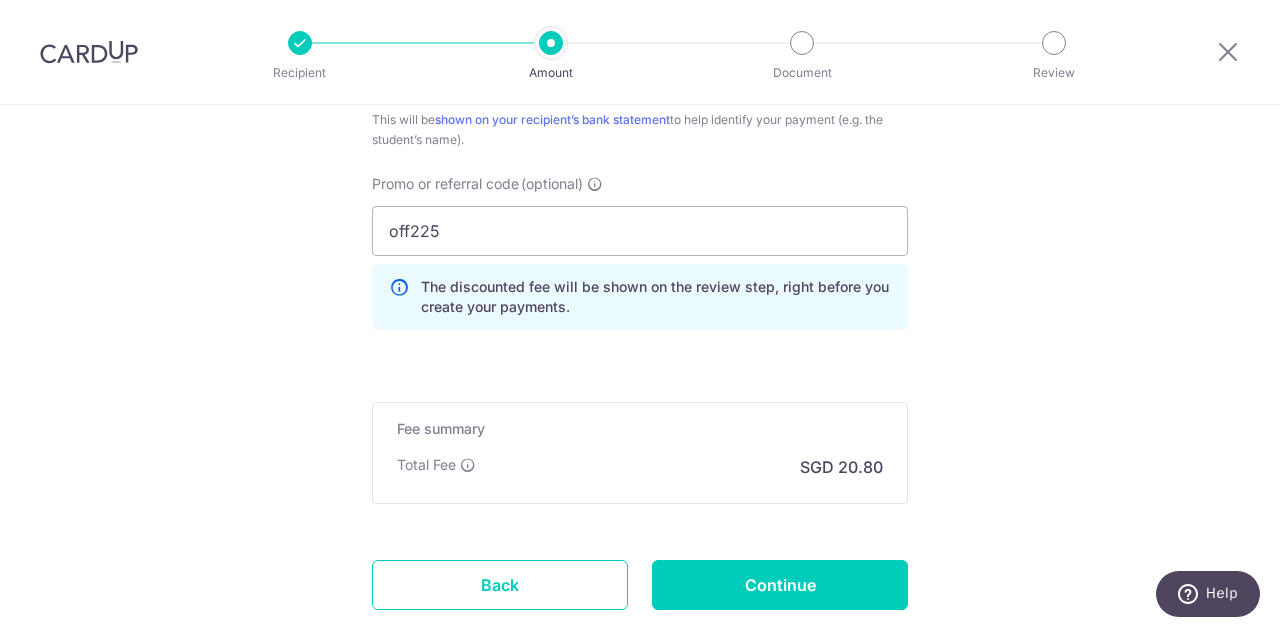scroll, scrollTop: 1355, scrollLeft: 0, axis: vertical 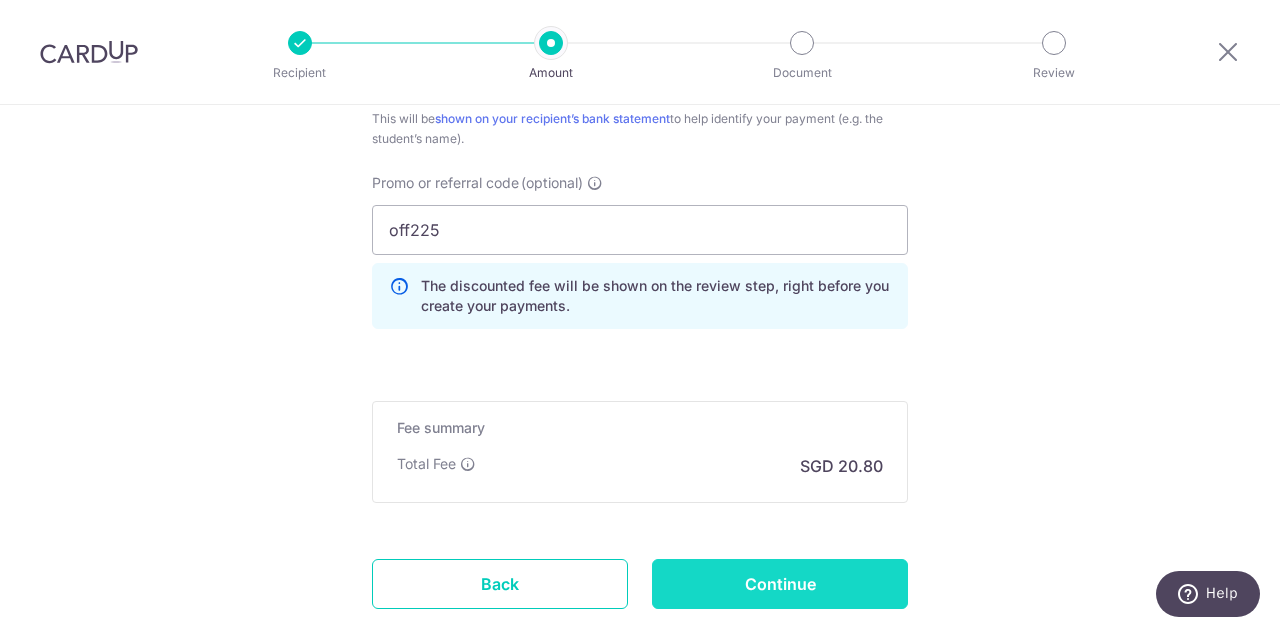 type on "RE2508-QPSJYF Part 1-2" 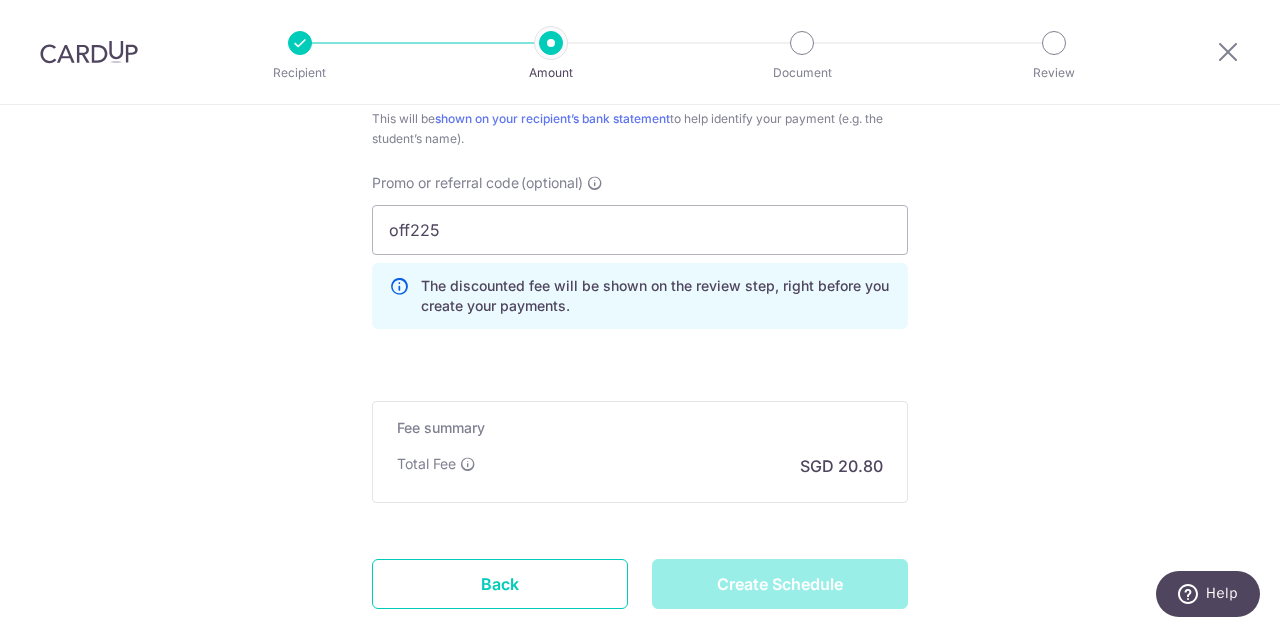 type on "Create Schedule" 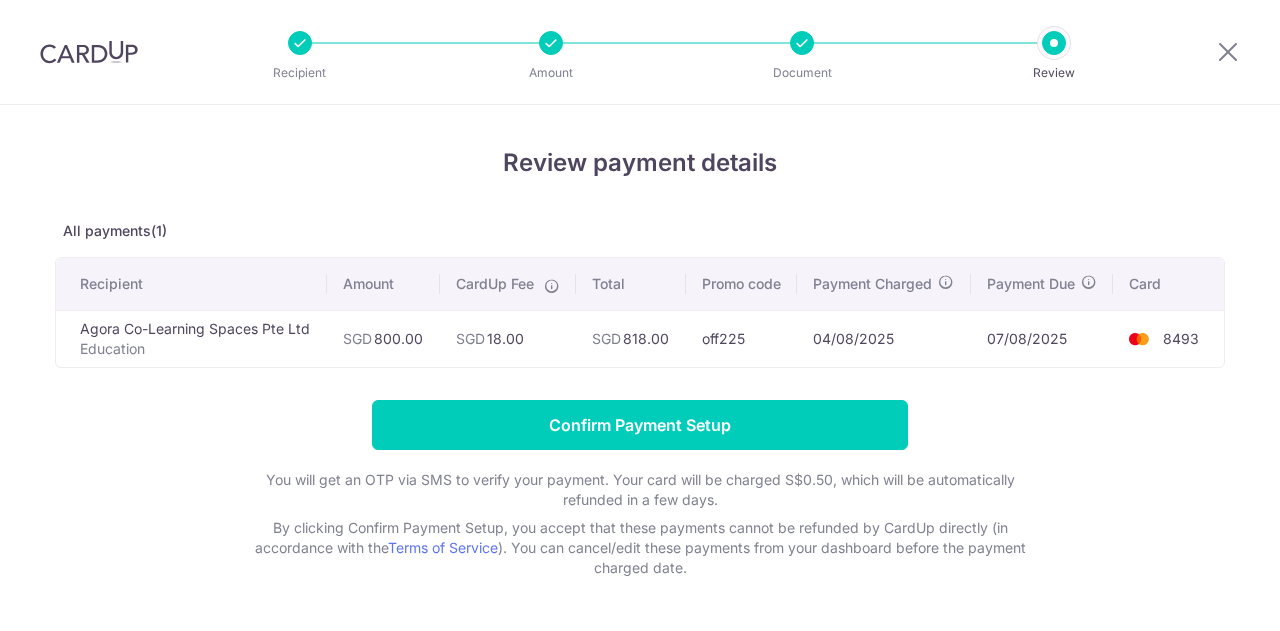 scroll, scrollTop: 0, scrollLeft: 0, axis: both 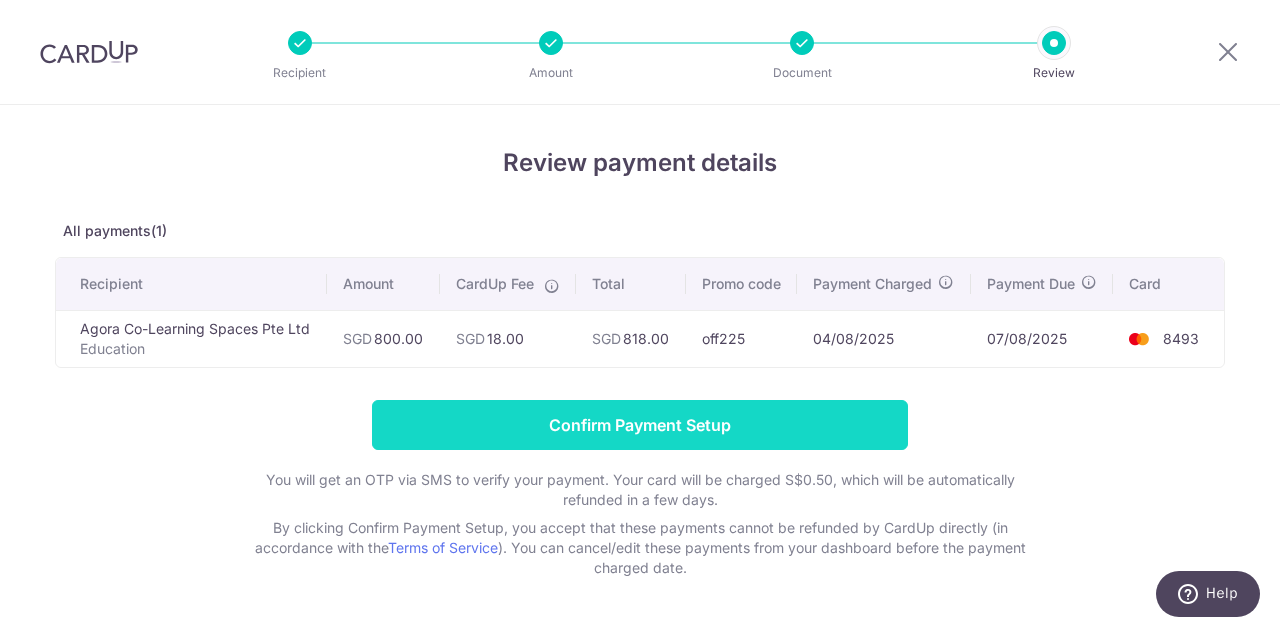 click on "Confirm Payment Setup" at bounding box center [640, 425] 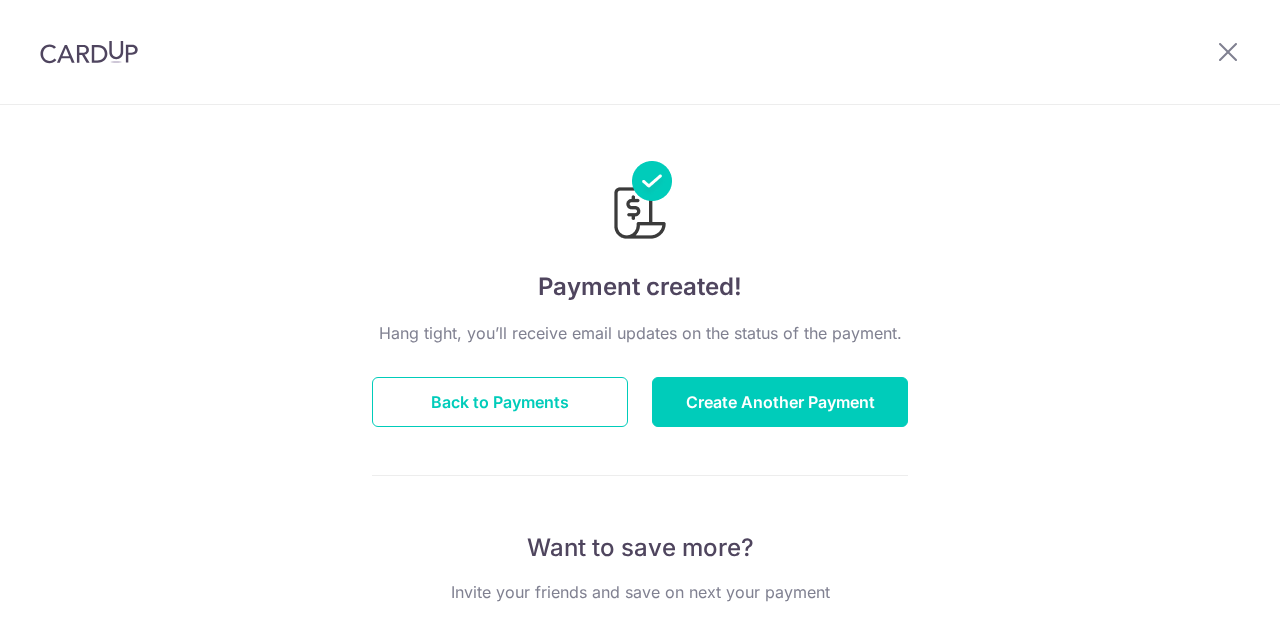scroll, scrollTop: 0, scrollLeft: 0, axis: both 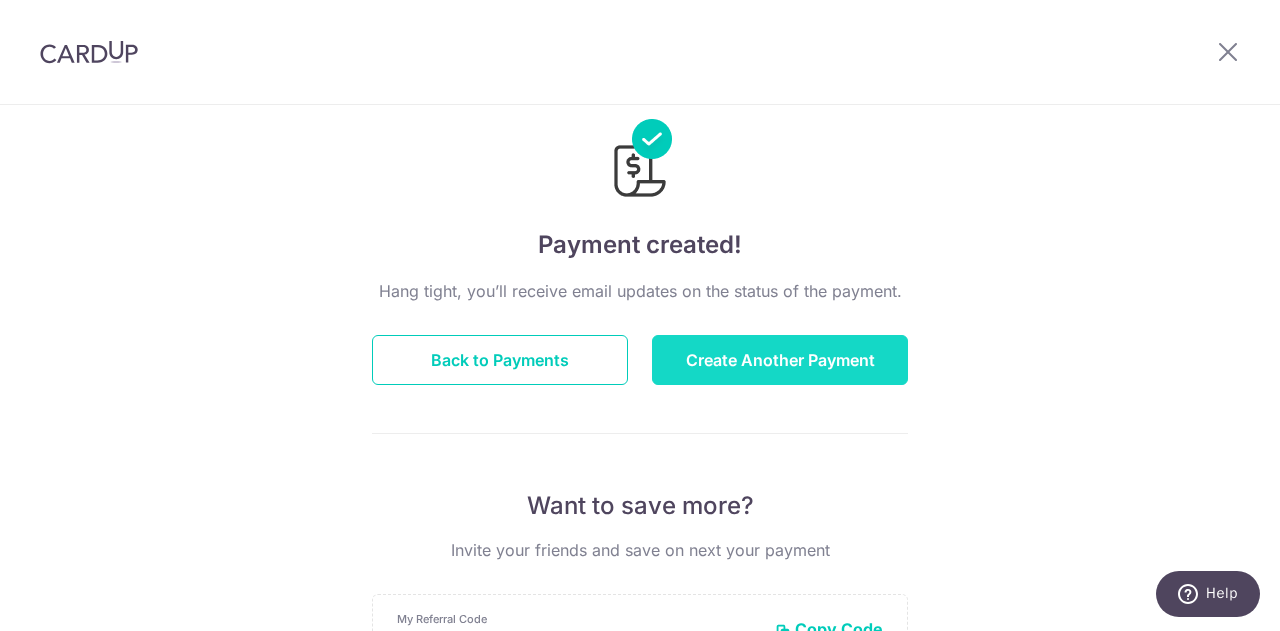 click on "Create Another Payment" at bounding box center (780, 360) 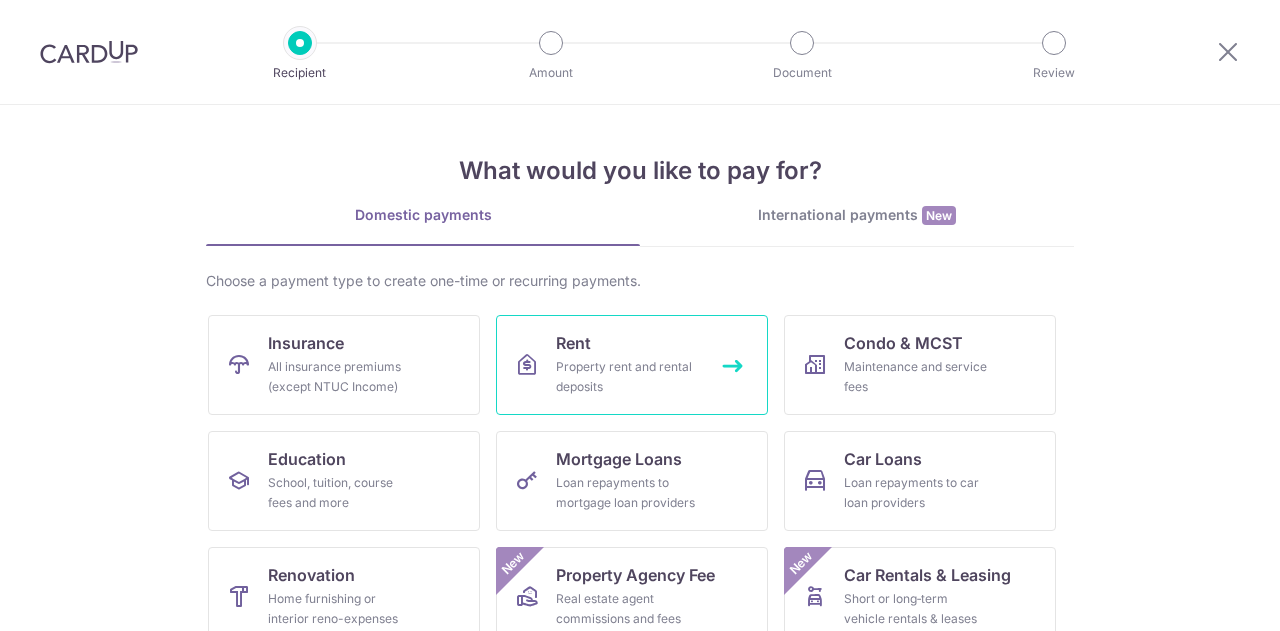 scroll, scrollTop: 0, scrollLeft: 0, axis: both 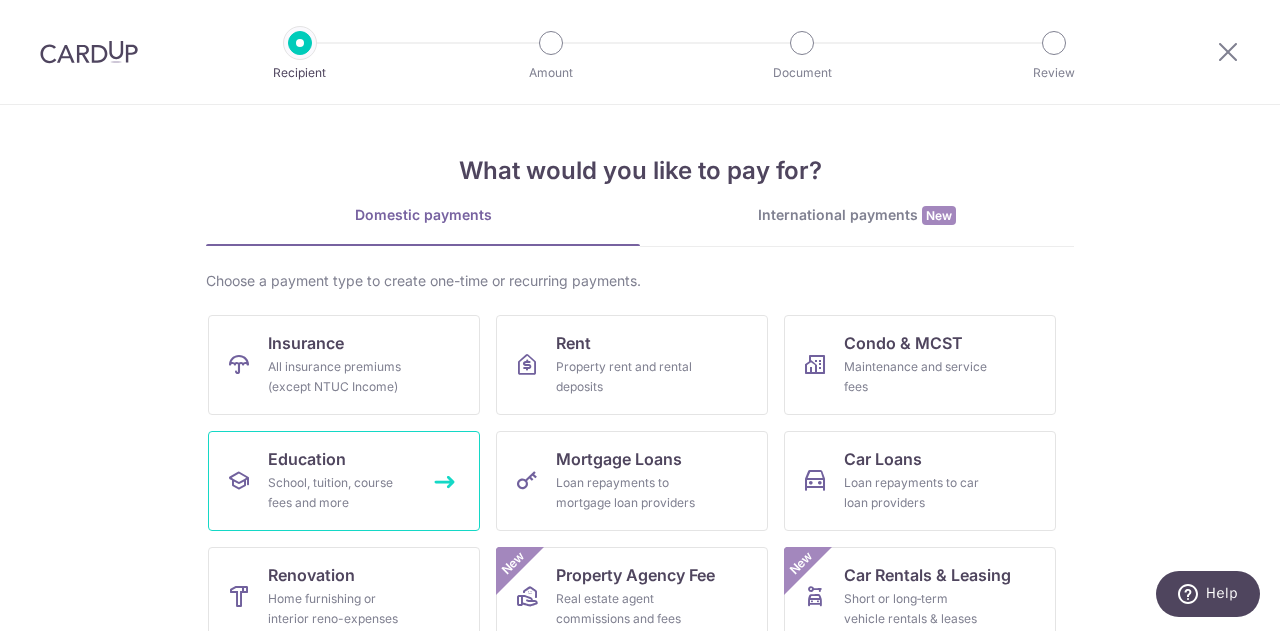 click on "Education" at bounding box center (307, 459) 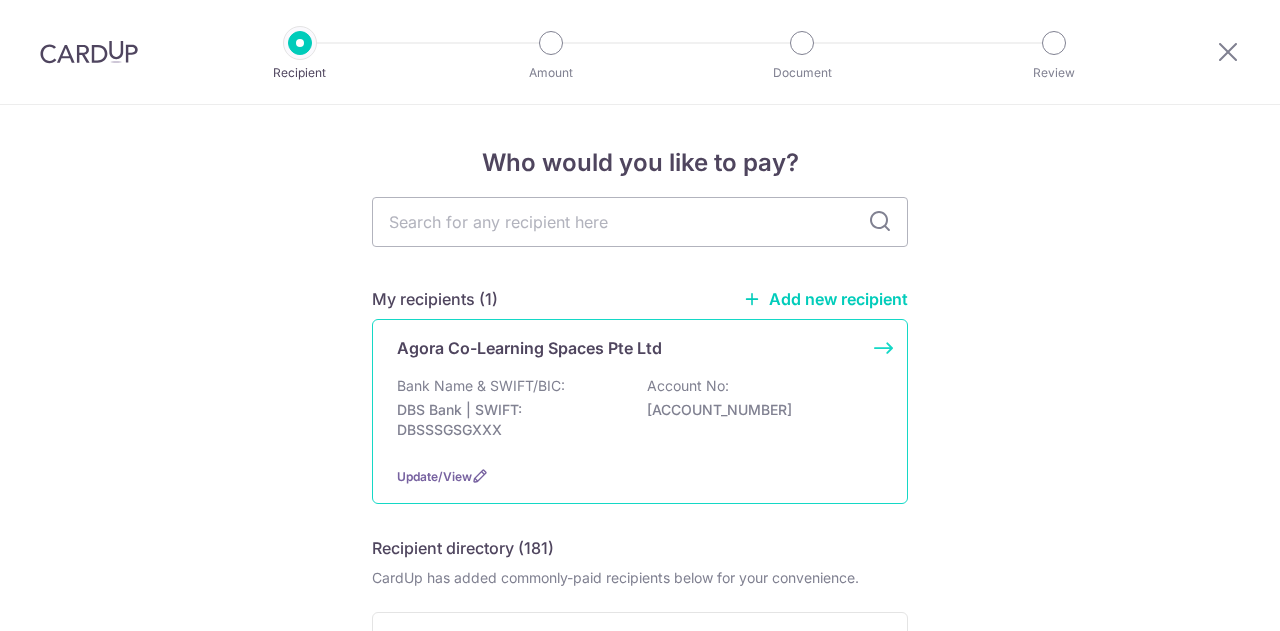scroll, scrollTop: 0, scrollLeft: 0, axis: both 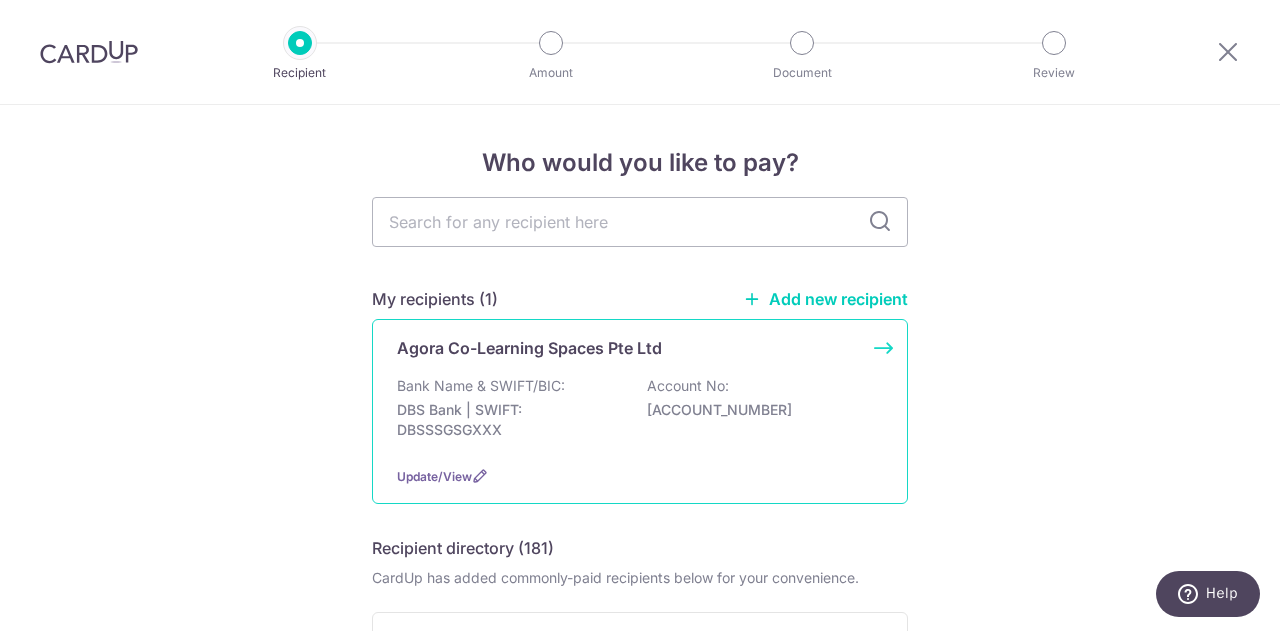 click on "Agora Co-Learning Spaces Pte Ltd
Bank Name & SWIFT/BIC:
DBS Bank | SWIFT: DBSSSGSGXXX
Account No:
0720335970
Update/View" at bounding box center (640, 411) 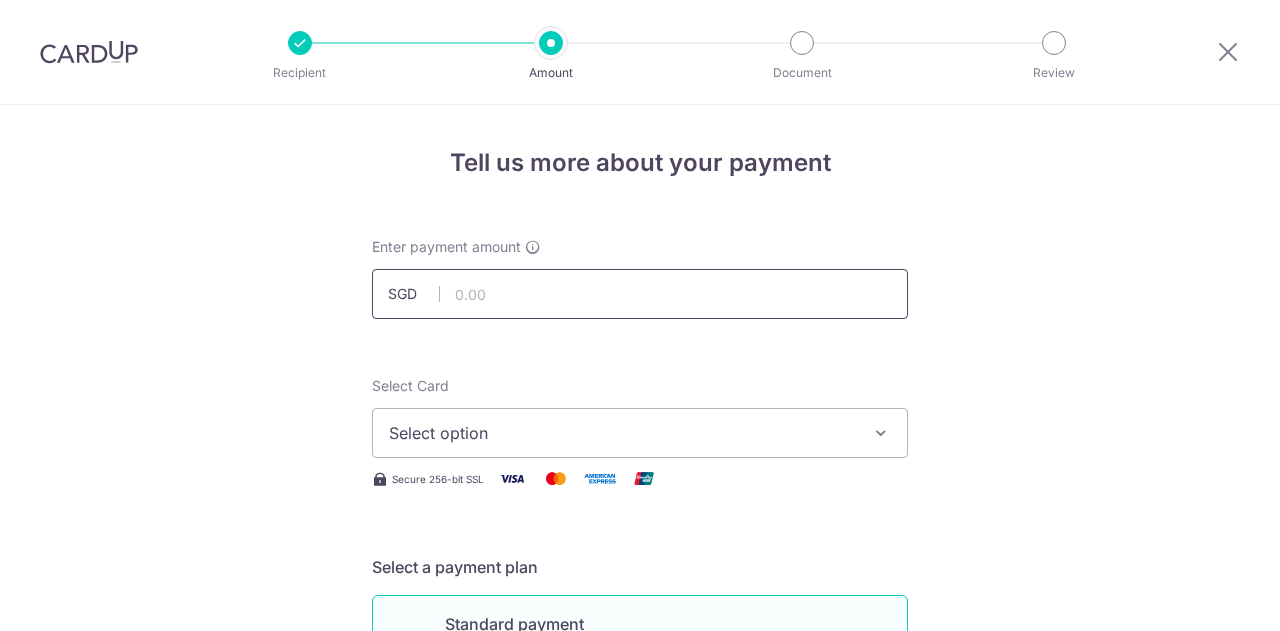 scroll, scrollTop: 0, scrollLeft: 0, axis: both 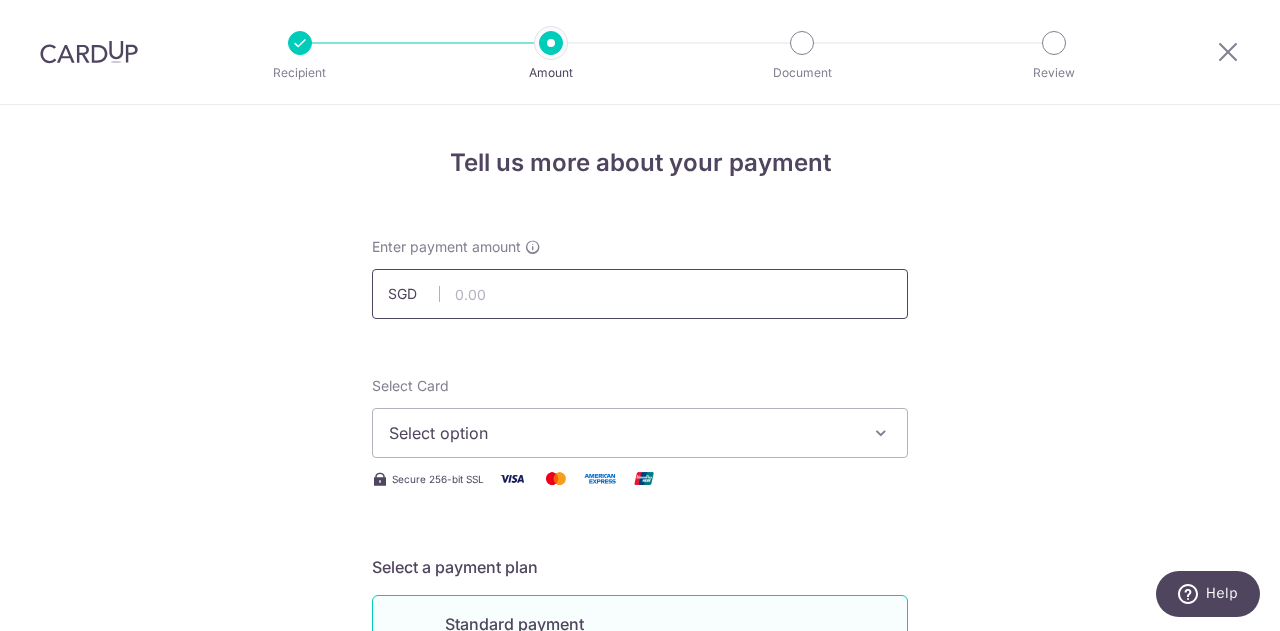 drag, startPoint x: 508, startPoint y: 293, endPoint x: 518, endPoint y: 314, distance: 23.259407 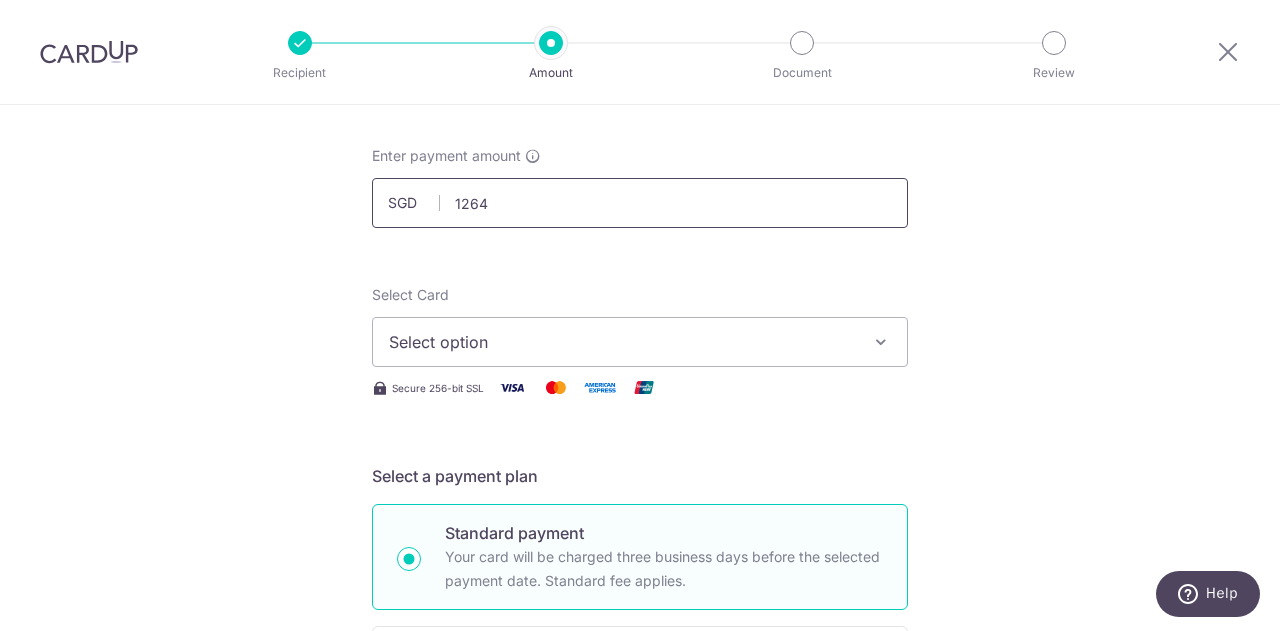 scroll, scrollTop: 100, scrollLeft: 0, axis: vertical 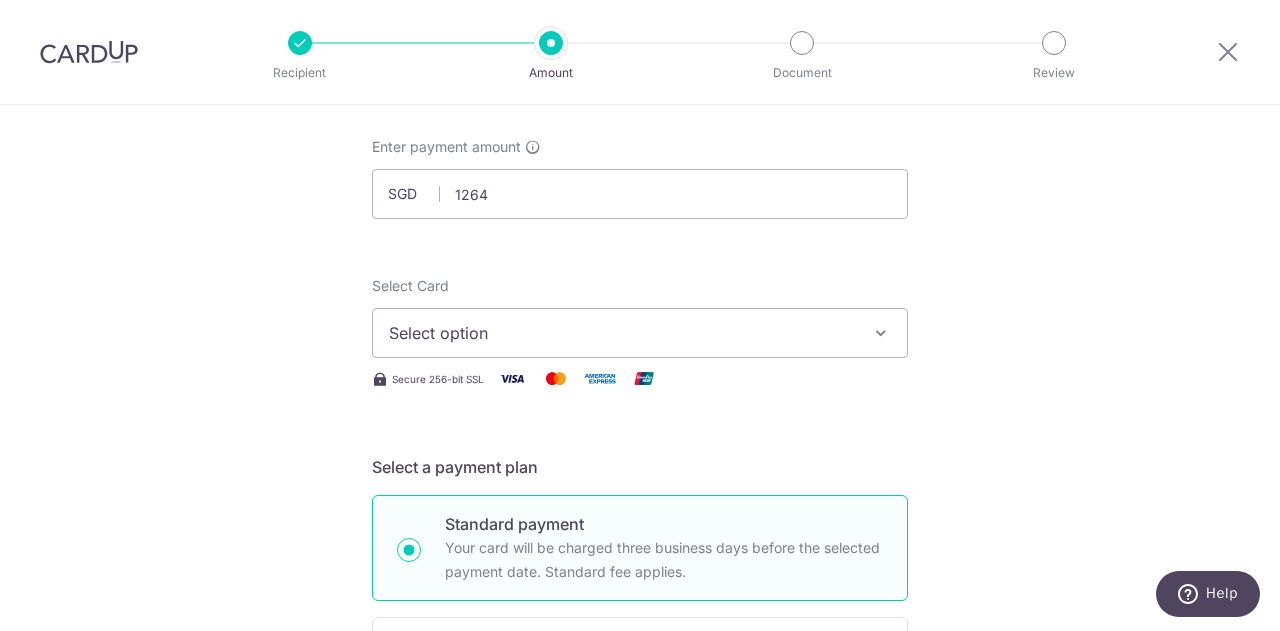 type on "1,264.00" 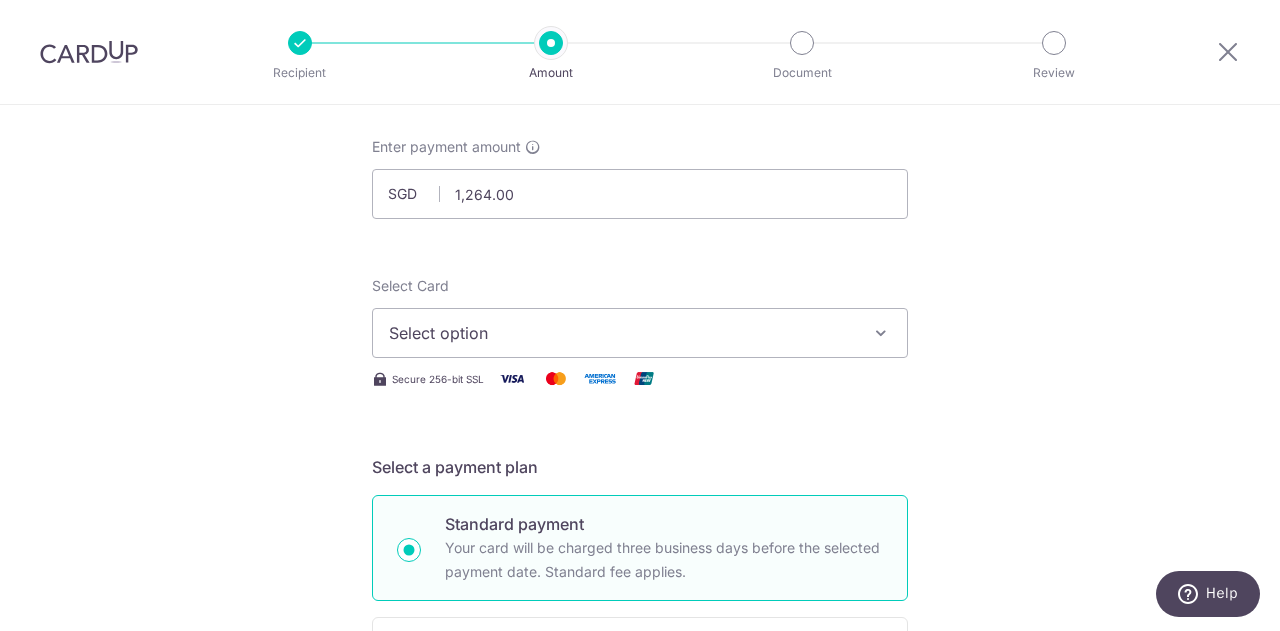 click on "Select option" at bounding box center (622, 333) 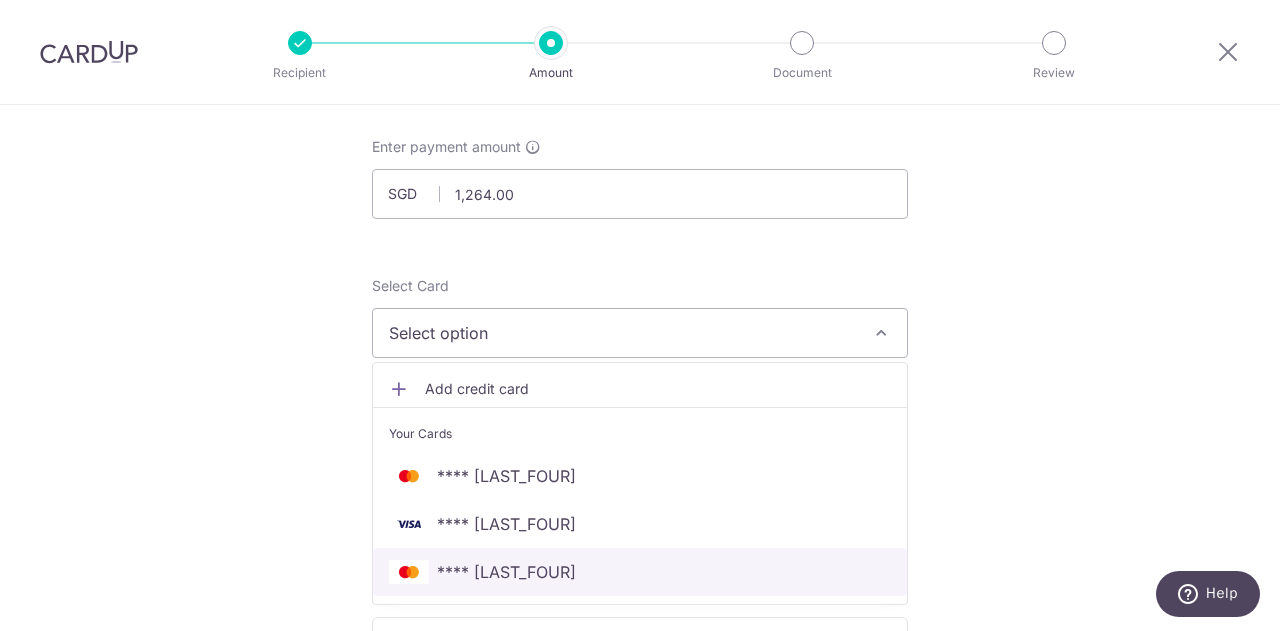 click on "**** [LAST_FOUR]" at bounding box center (640, 572) 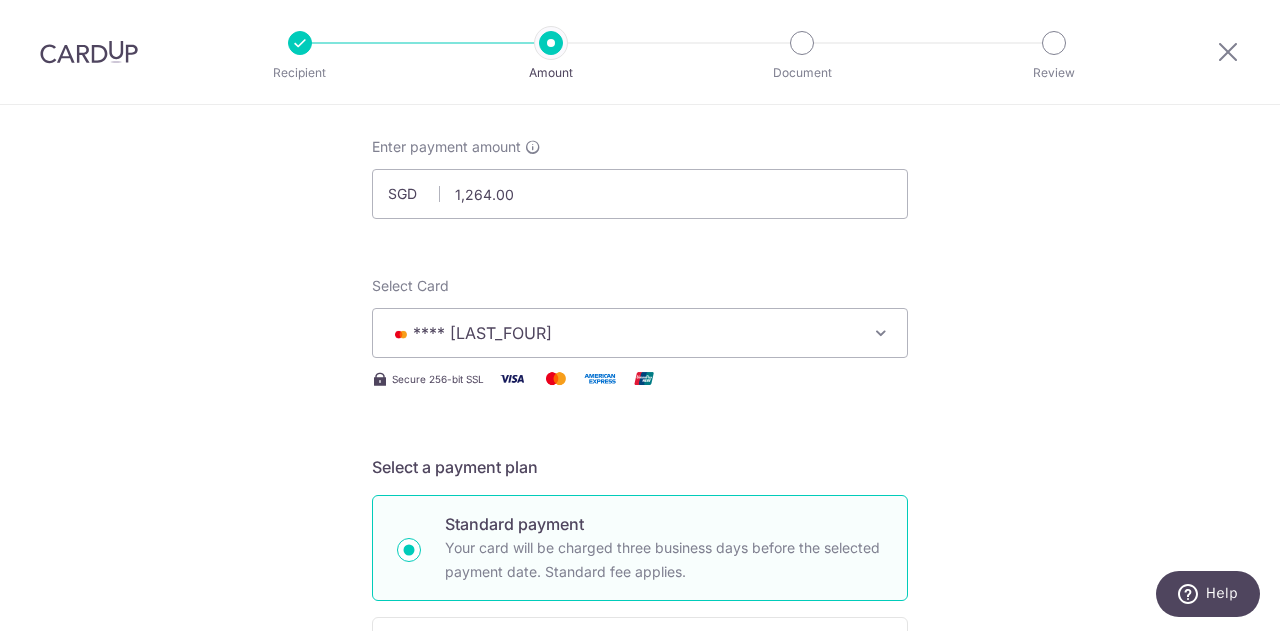 click on "**** [LAST_FOUR]" at bounding box center [622, 333] 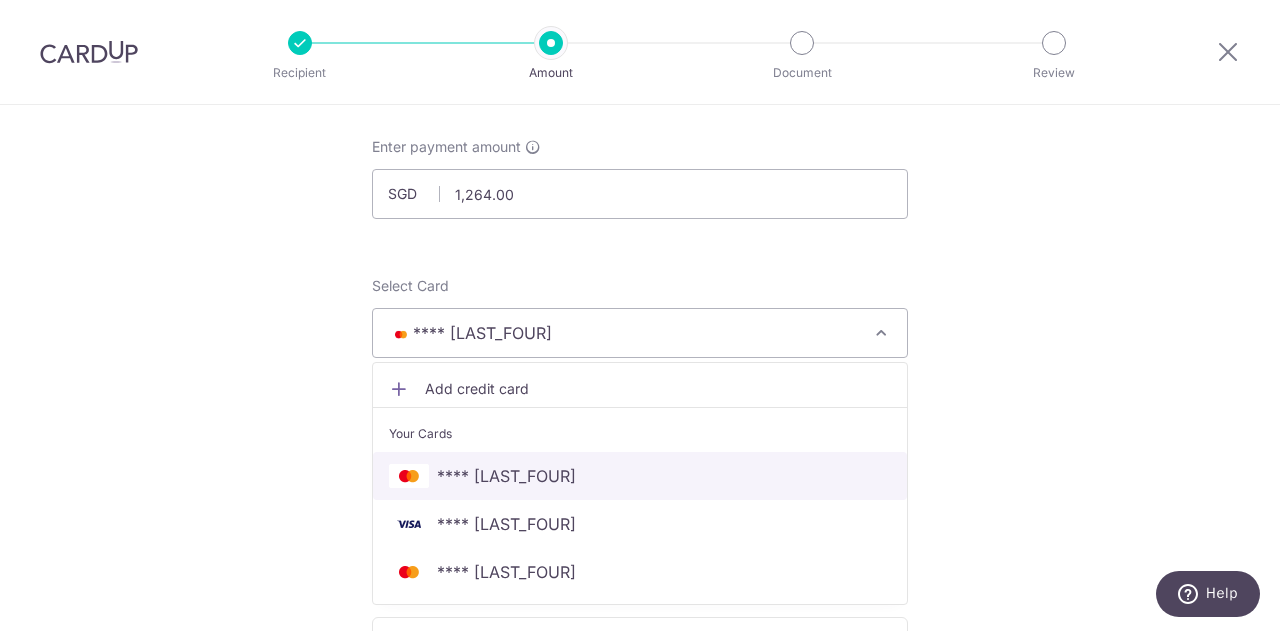 click on "**** [LAST_FOUR]" at bounding box center (506, 476) 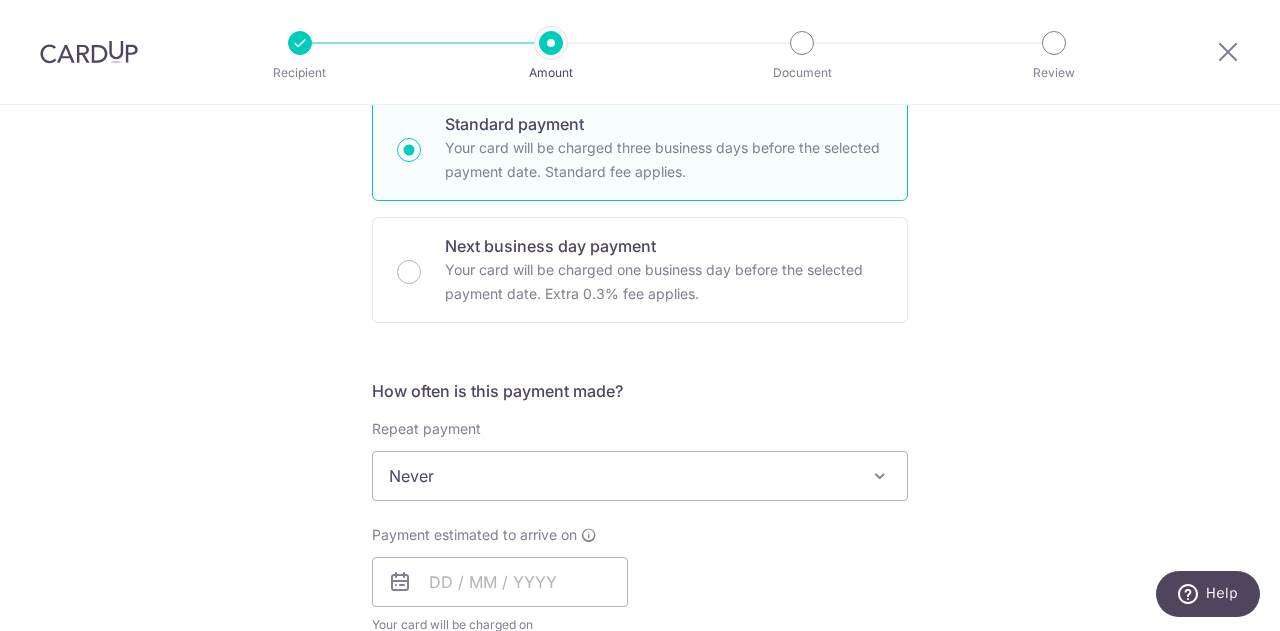 scroll, scrollTop: 600, scrollLeft: 0, axis: vertical 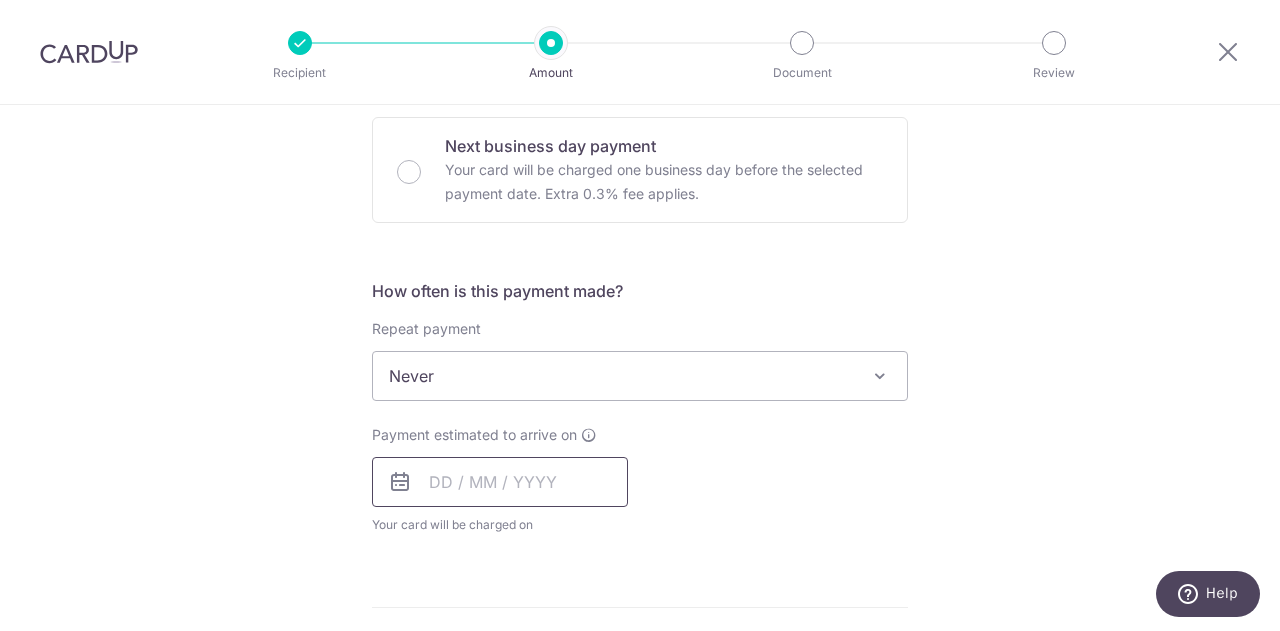 click at bounding box center (500, 482) 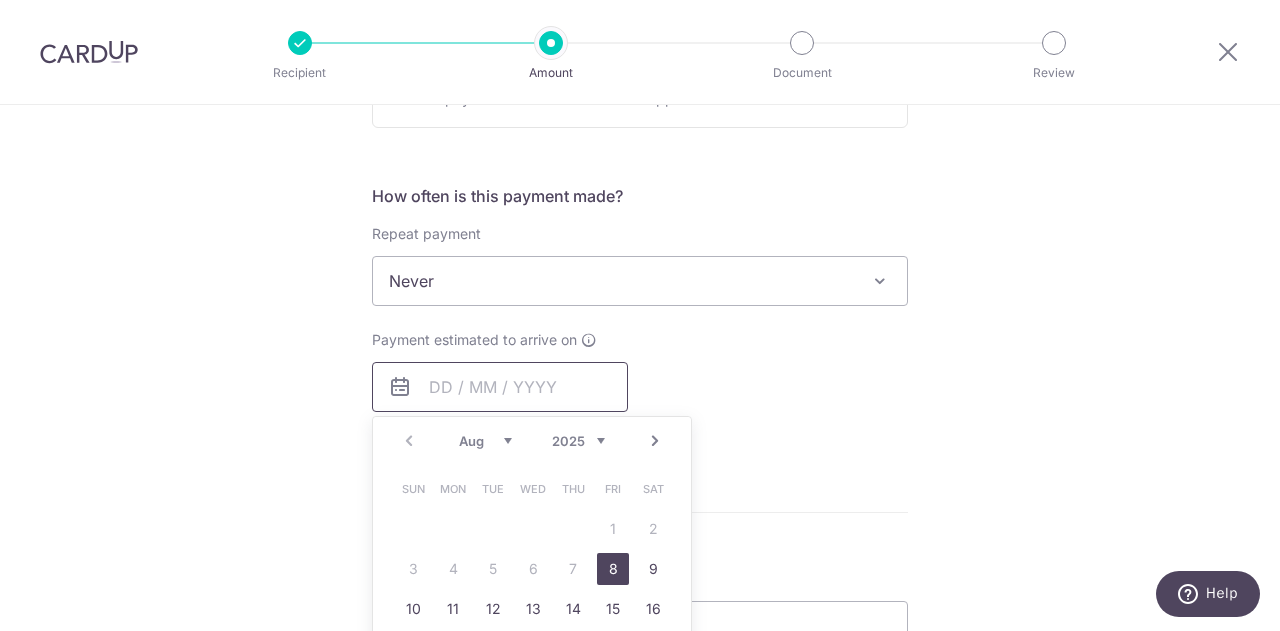scroll, scrollTop: 700, scrollLeft: 0, axis: vertical 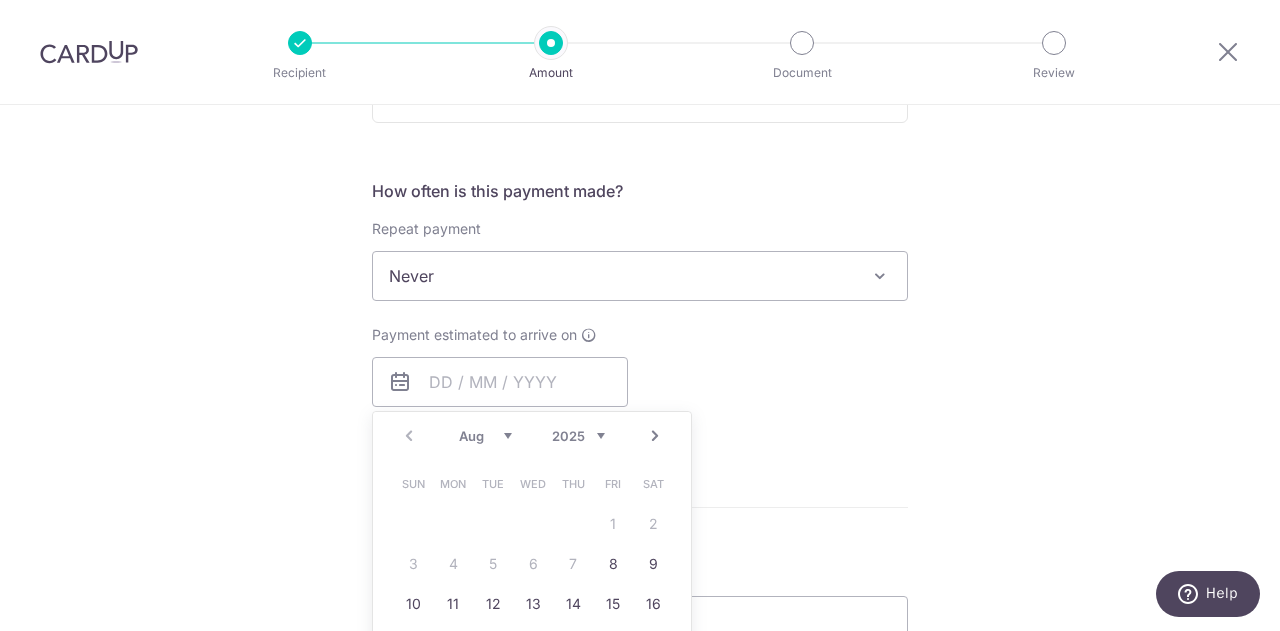 click on "Sun Mon Tue Wed Thu Fri Sat           1 2 3 4 5 6 7 8 9 10 11 12 13 14 15 16 17 18 19 20 21 22 23 24 25 26 27 28 29 30 31" at bounding box center (533, 604) 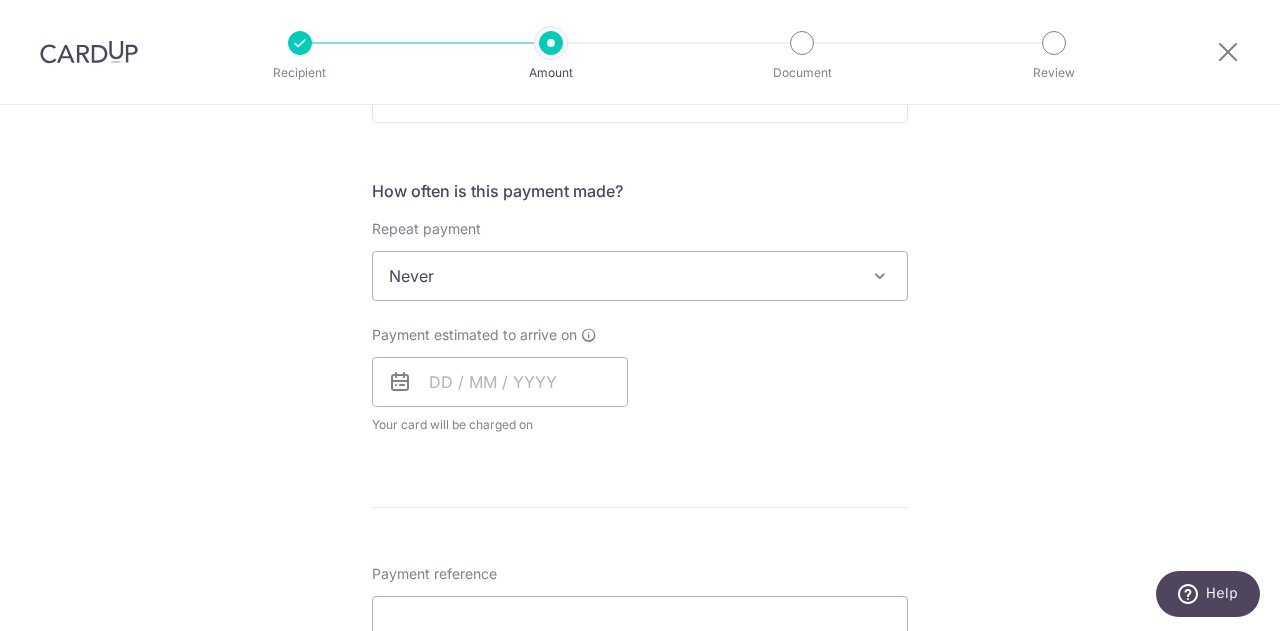 scroll, scrollTop: 900, scrollLeft: 0, axis: vertical 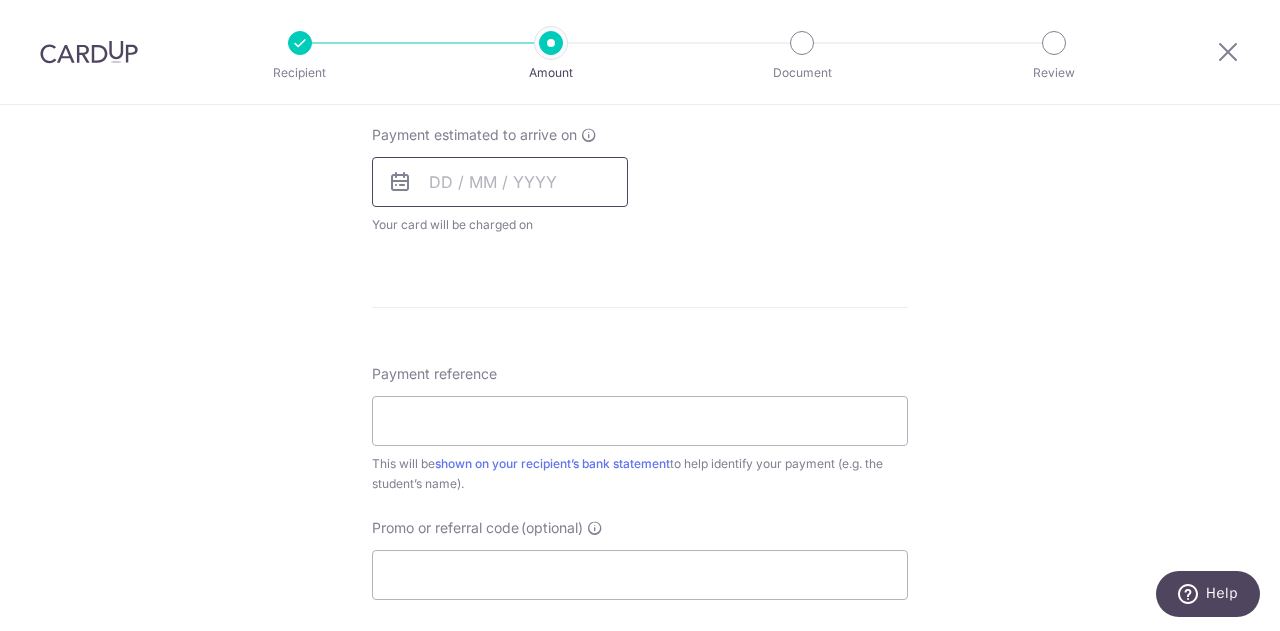 click at bounding box center (500, 182) 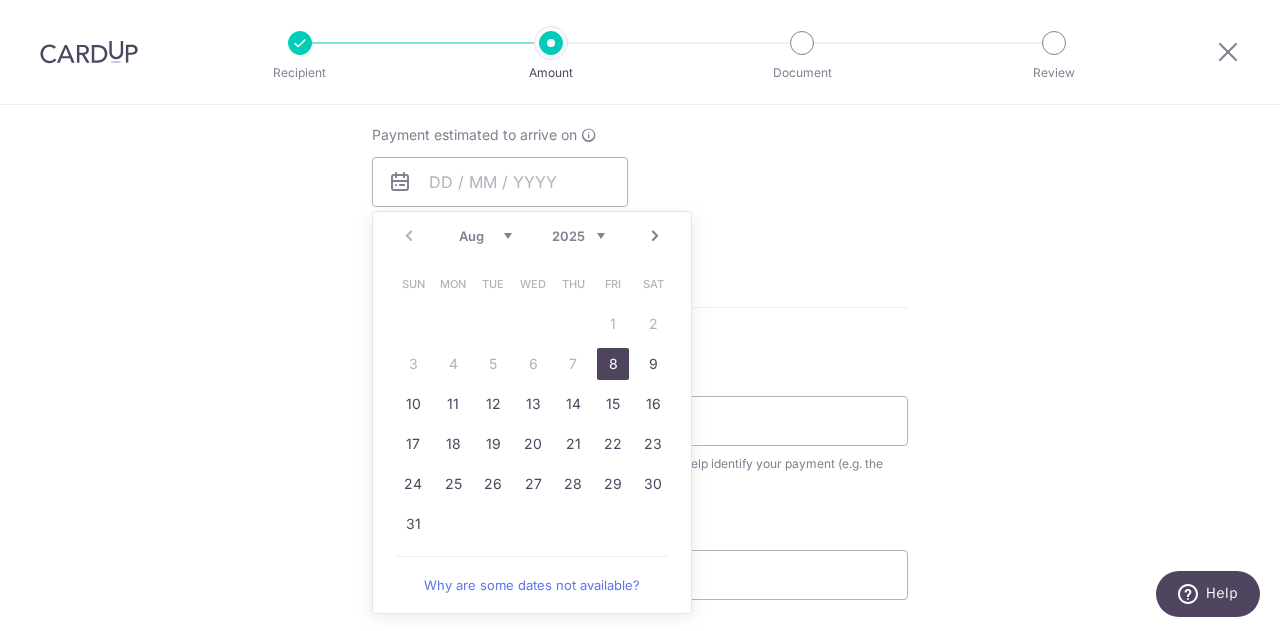 click on "Sun Mon Tue Wed Thu Fri Sat           1 2 3 4 5 6 7 8 9 10 11 12 13 14 15 16 17 18 19 20 21 22 23 24 25 26 27 28 29 30 31" at bounding box center [533, 404] 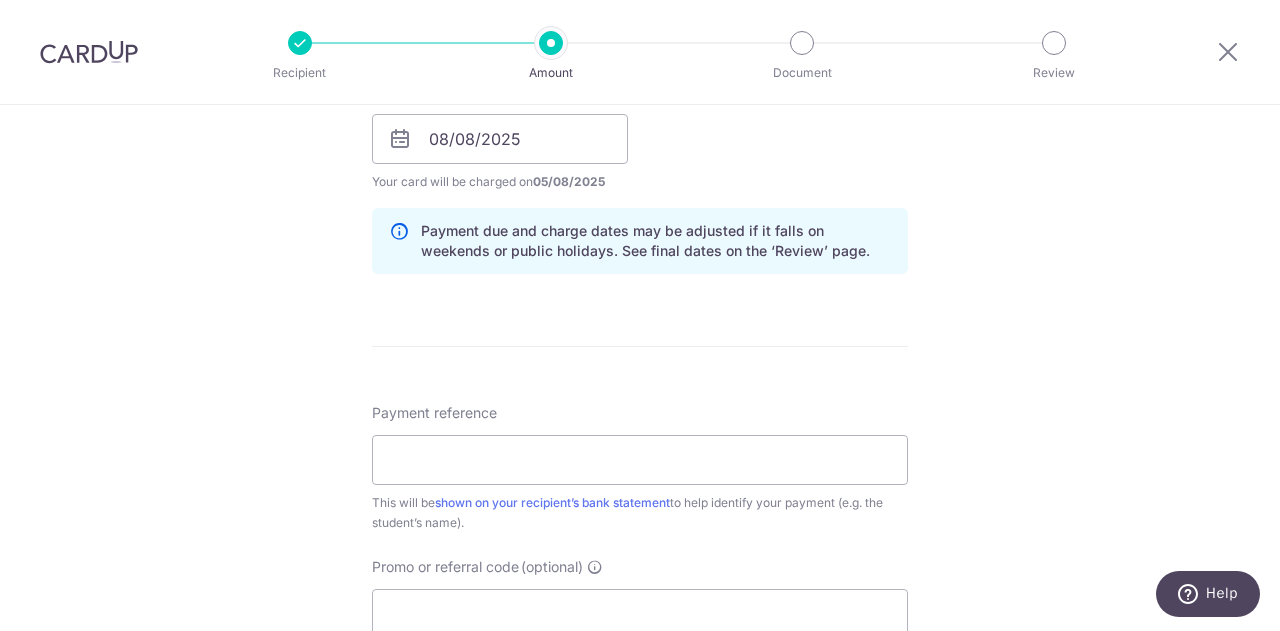 scroll, scrollTop: 1000, scrollLeft: 0, axis: vertical 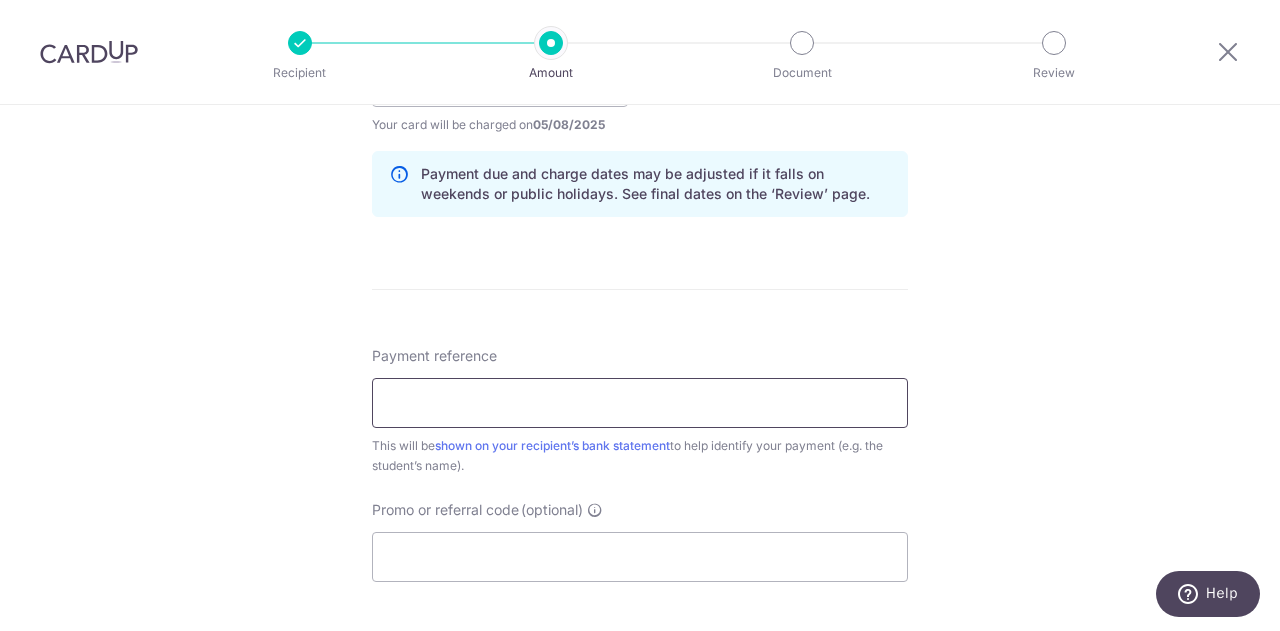 click on "Payment reference" at bounding box center [640, 403] 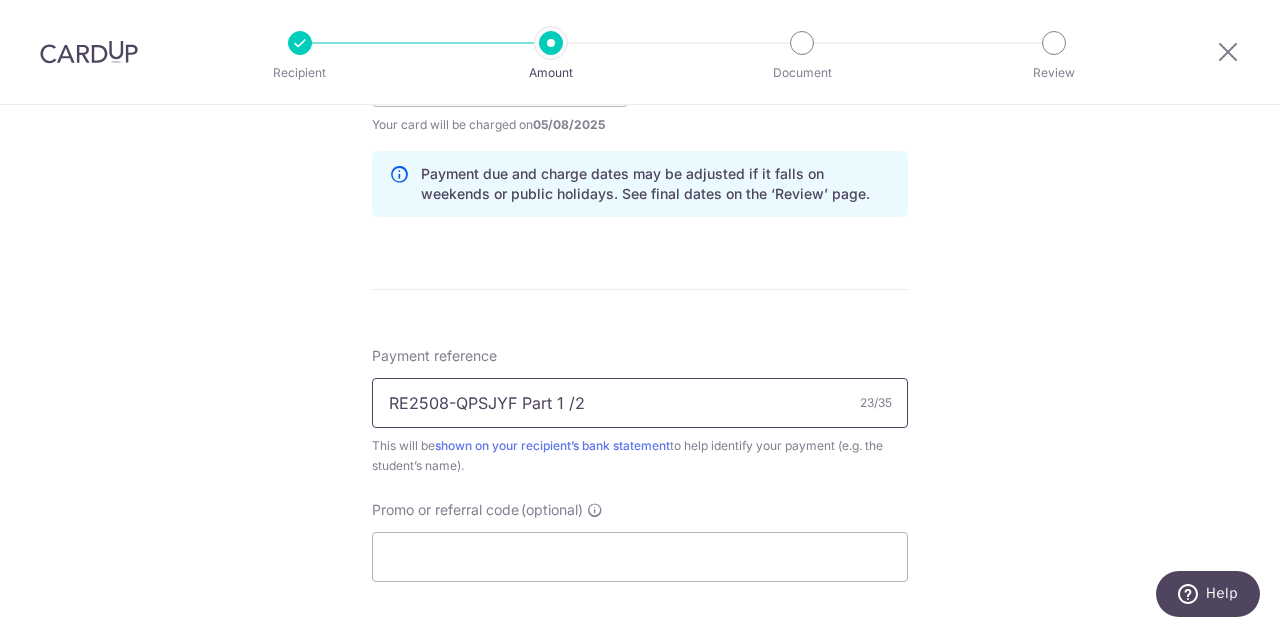 click on "RE2508-QPSJYF Part 1 /2" at bounding box center [640, 403] 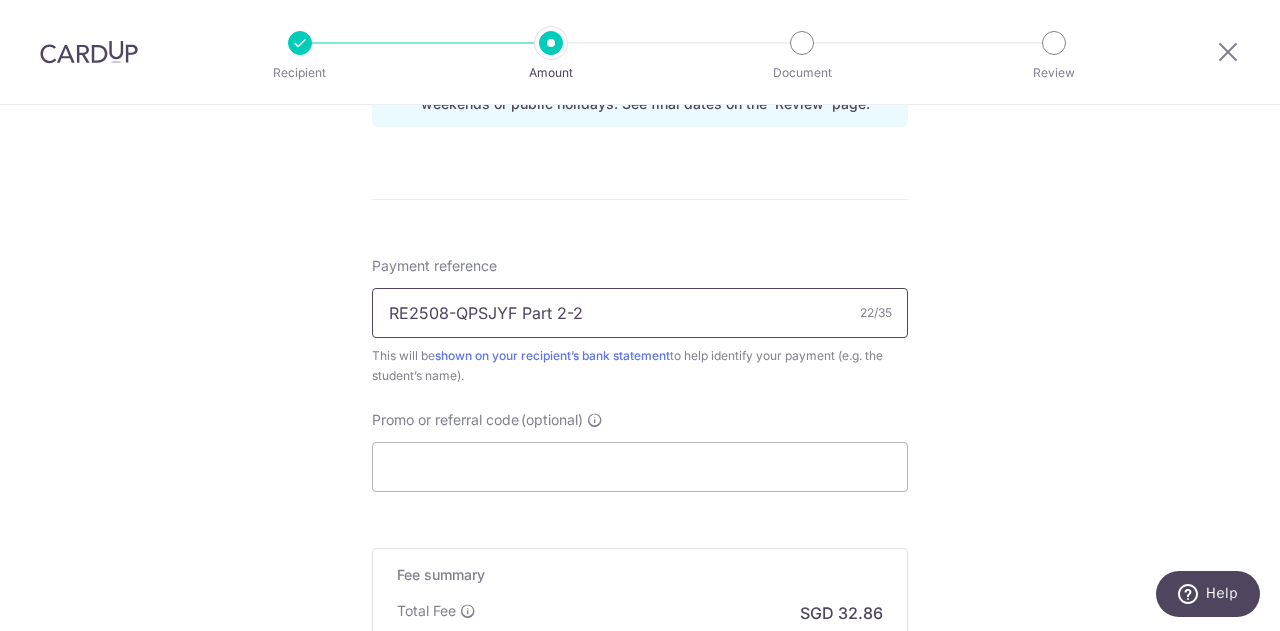 scroll, scrollTop: 1100, scrollLeft: 0, axis: vertical 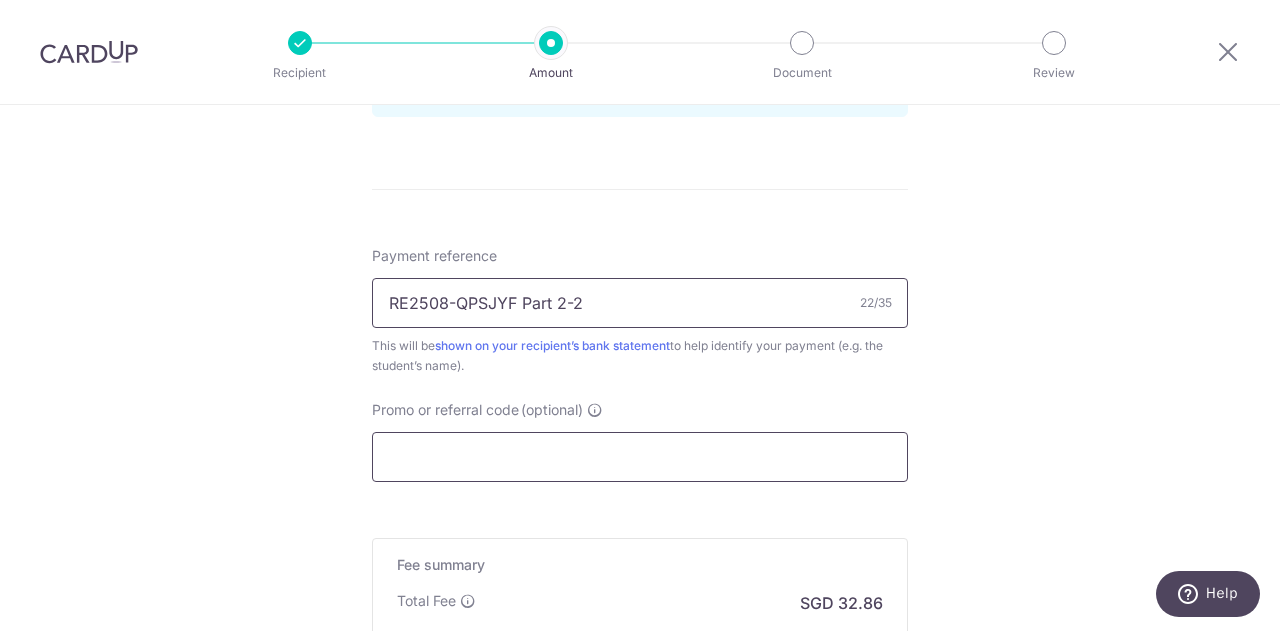 type on "RE2508-QPSJYF Part 2-2" 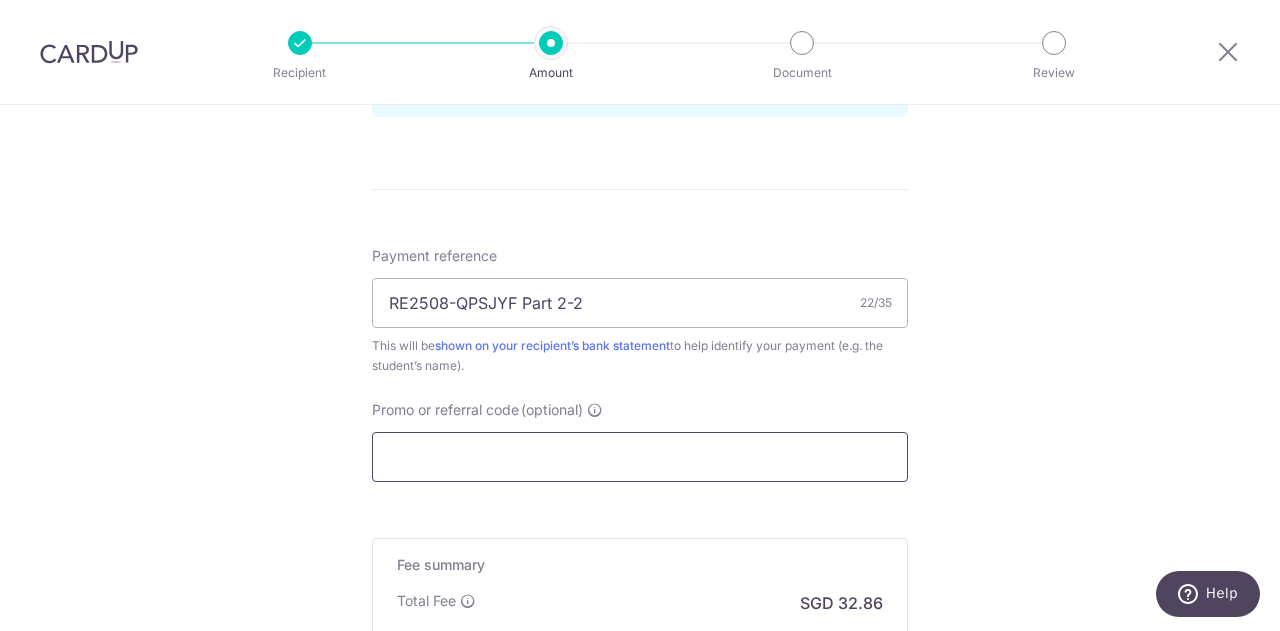 click on "Promo or referral code
(optional)" at bounding box center (640, 457) 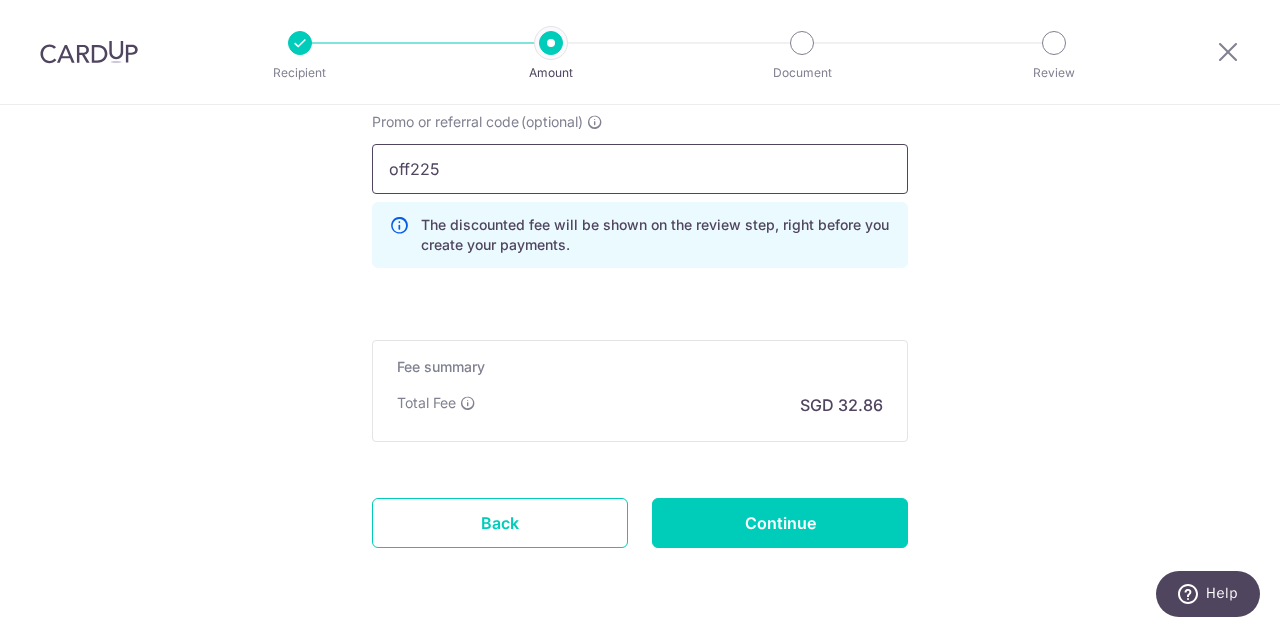 scroll, scrollTop: 1400, scrollLeft: 0, axis: vertical 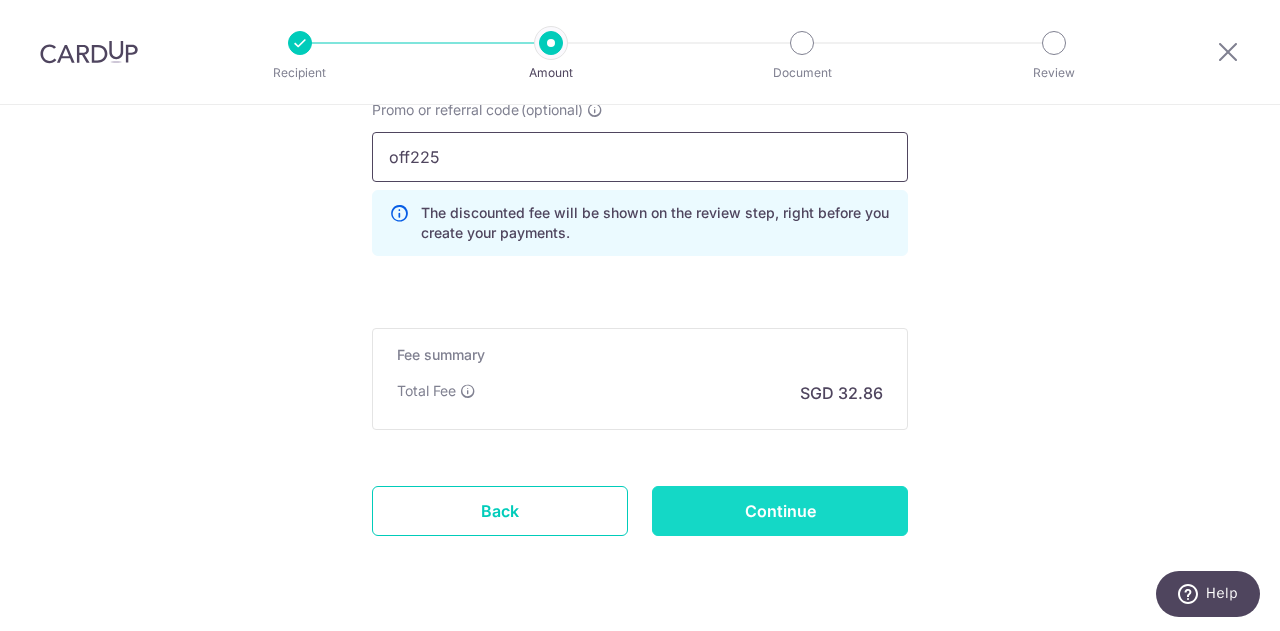 type on "off225" 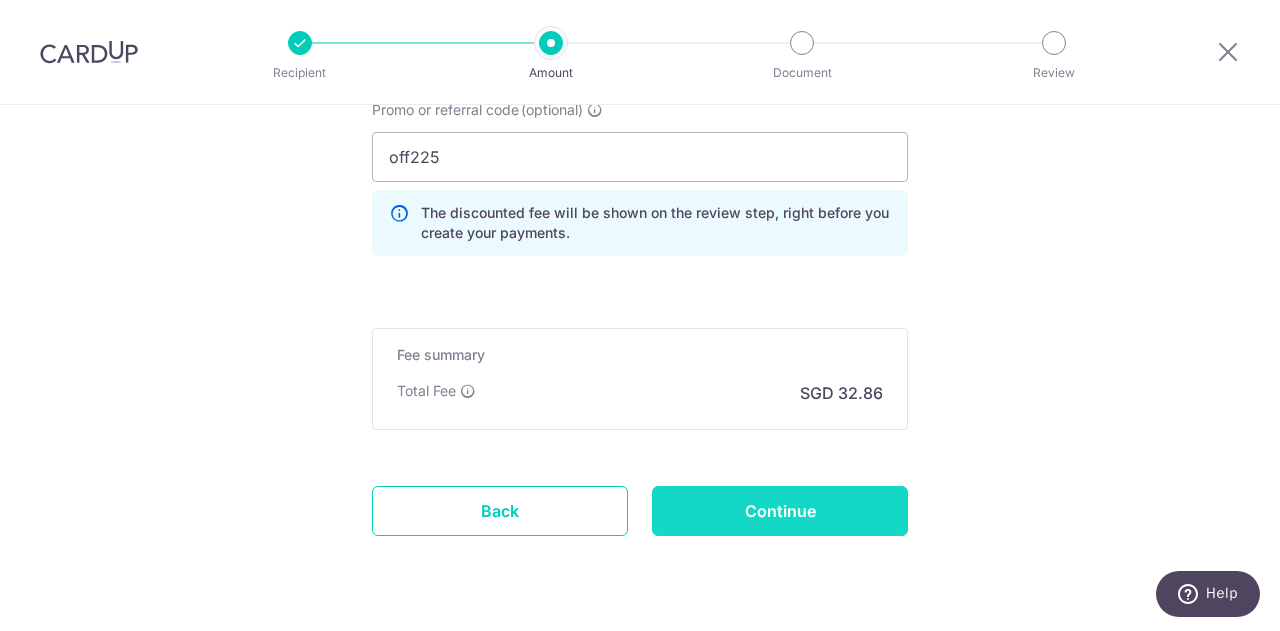 click on "Continue" at bounding box center [780, 511] 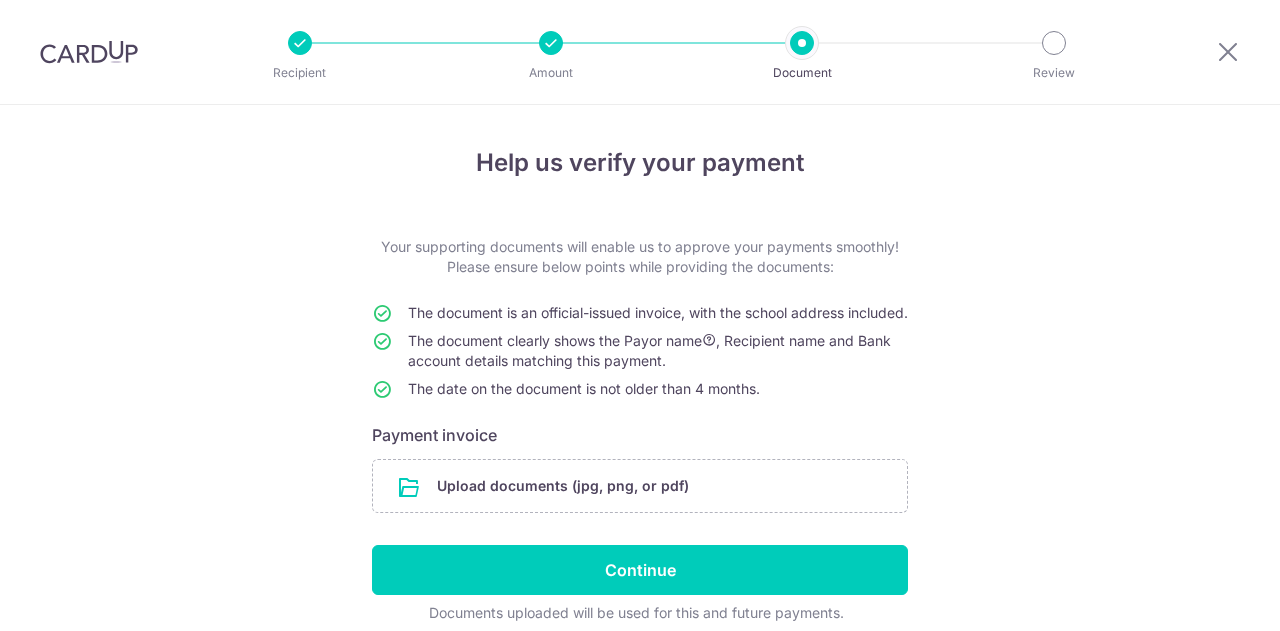 scroll, scrollTop: 0, scrollLeft: 0, axis: both 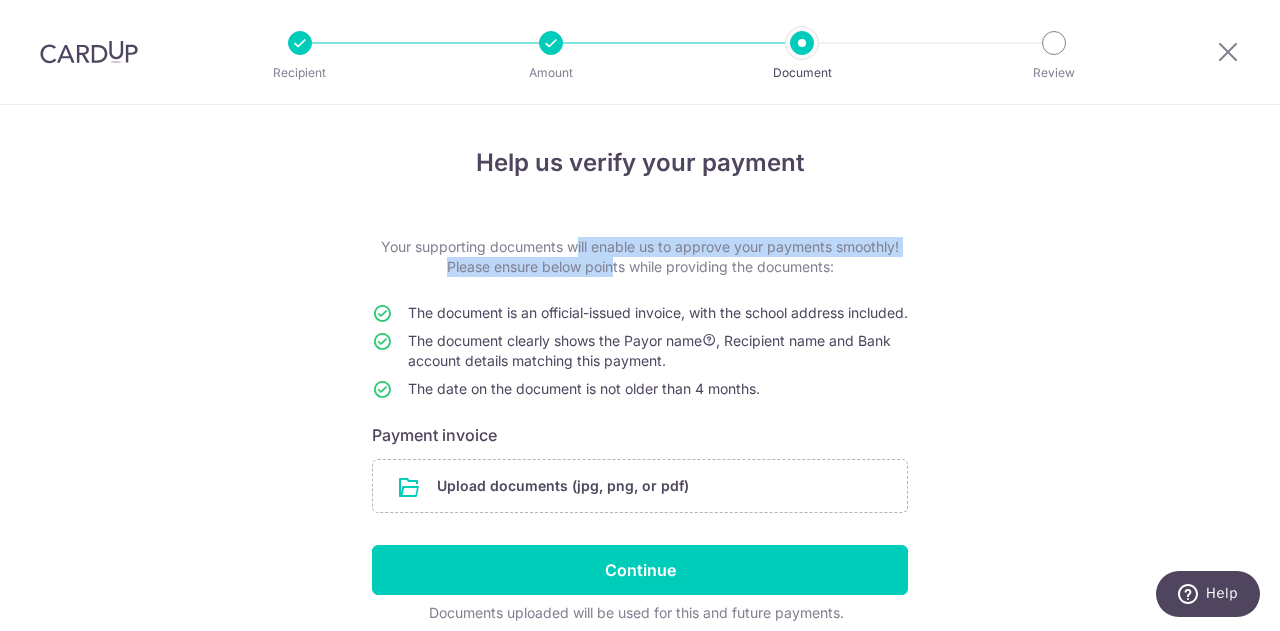 drag, startPoint x: 500, startPoint y: 251, endPoint x: 600, endPoint y: 264, distance: 100.84146 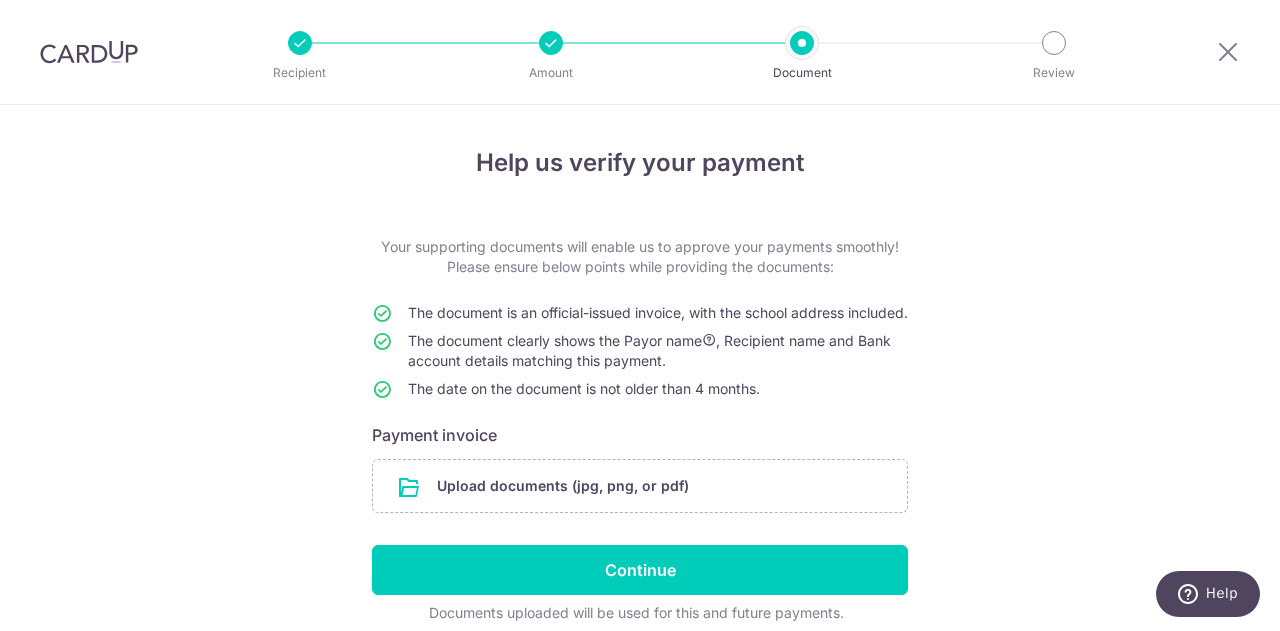 drag, startPoint x: 573, startPoint y: 308, endPoint x: 601, endPoint y: 325, distance: 32.75668 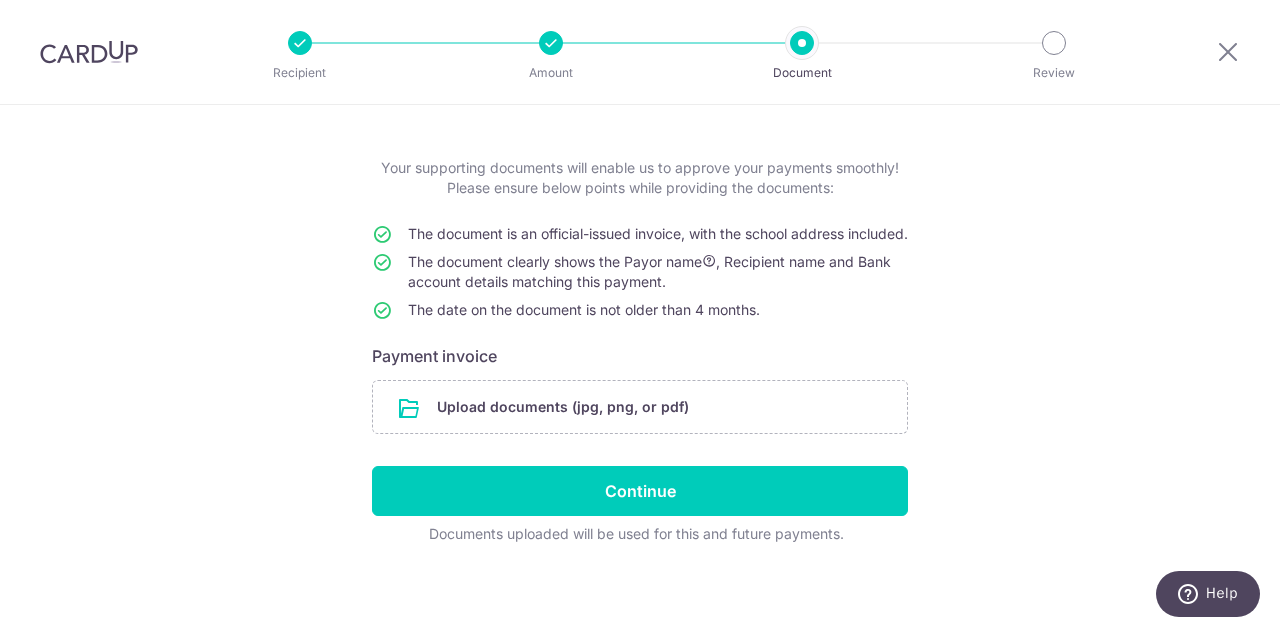 scroll, scrollTop: 100, scrollLeft: 0, axis: vertical 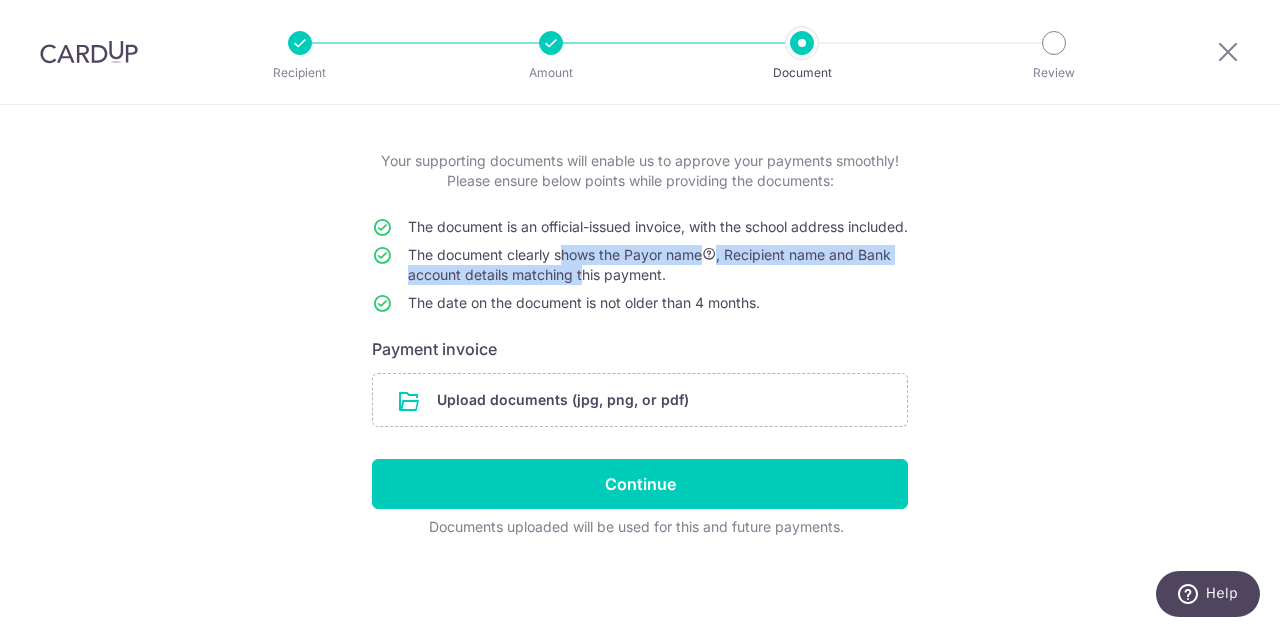 drag, startPoint x: 553, startPoint y: 262, endPoint x: 579, endPoint y: 291, distance: 38.948685 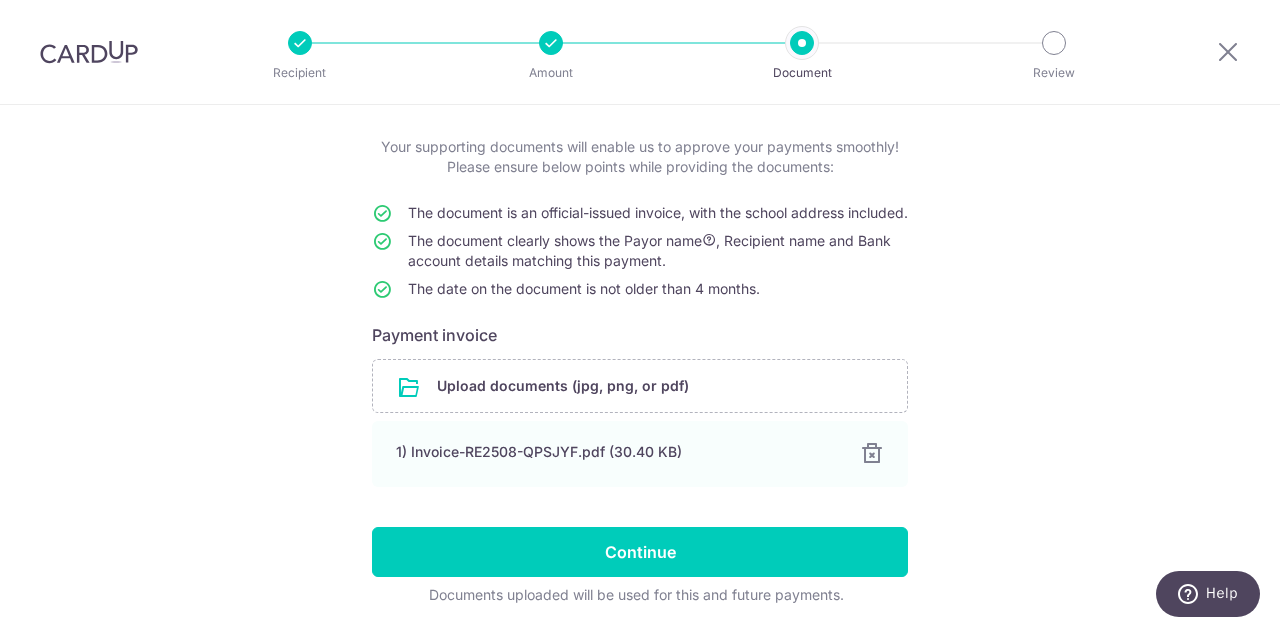 scroll, scrollTop: 188, scrollLeft: 0, axis: vertical 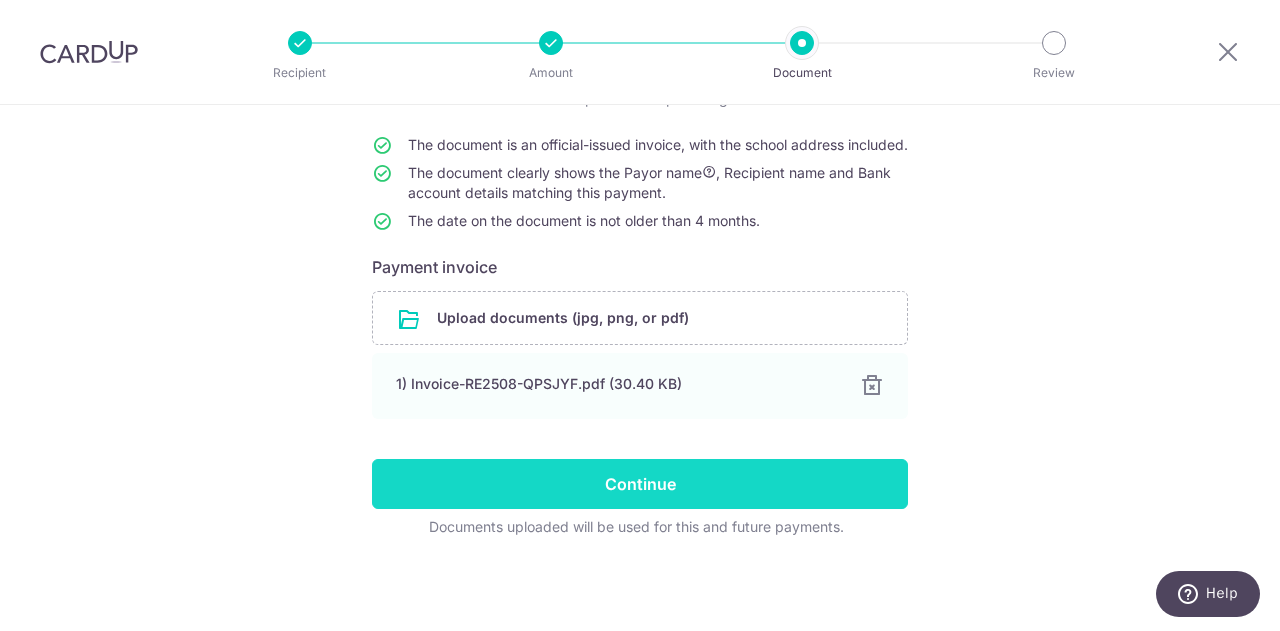 click on "Continue" at bounding box center [640, 484] 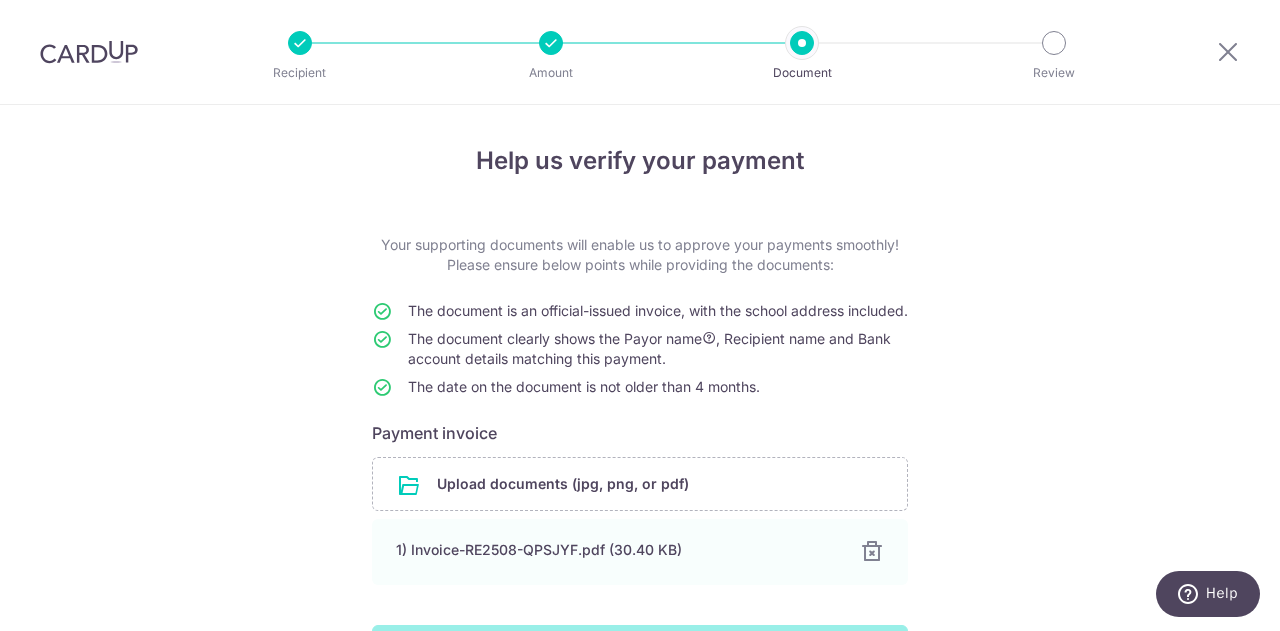 scroll, scrollTop: 0, scrollLeft: 0, axis: both 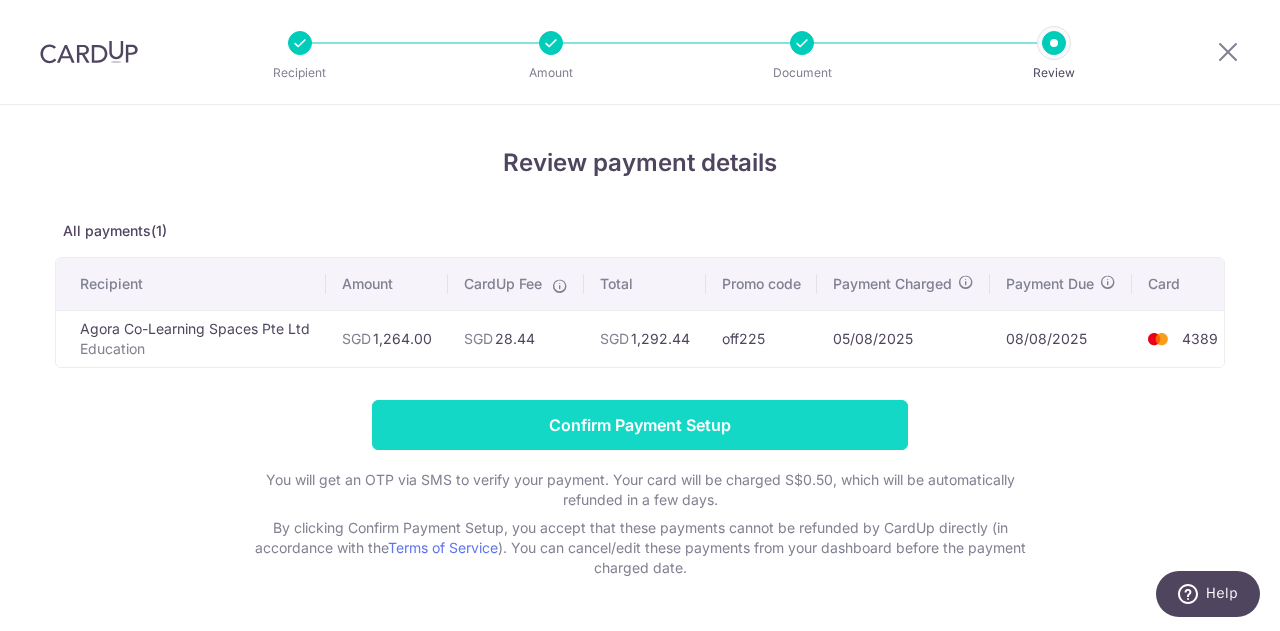 click on "Confirm Payment Setup" at bounding box center [640, 425] 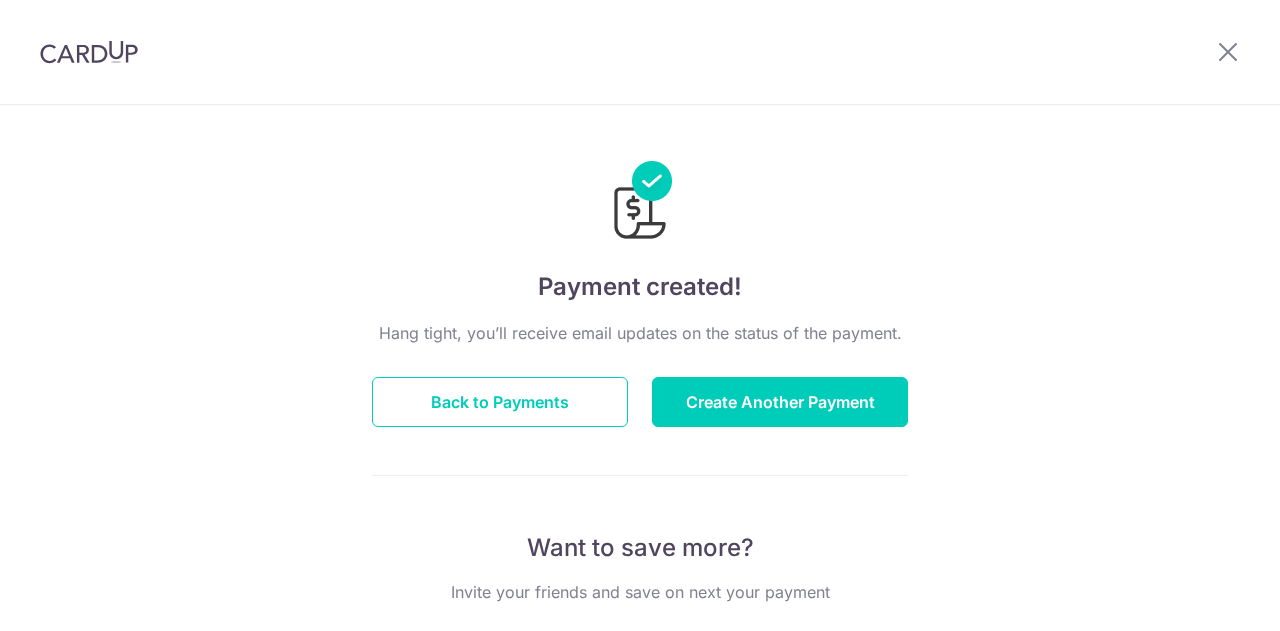 scroll, scrollTop: 0, scrollLeft: 0, axis: both 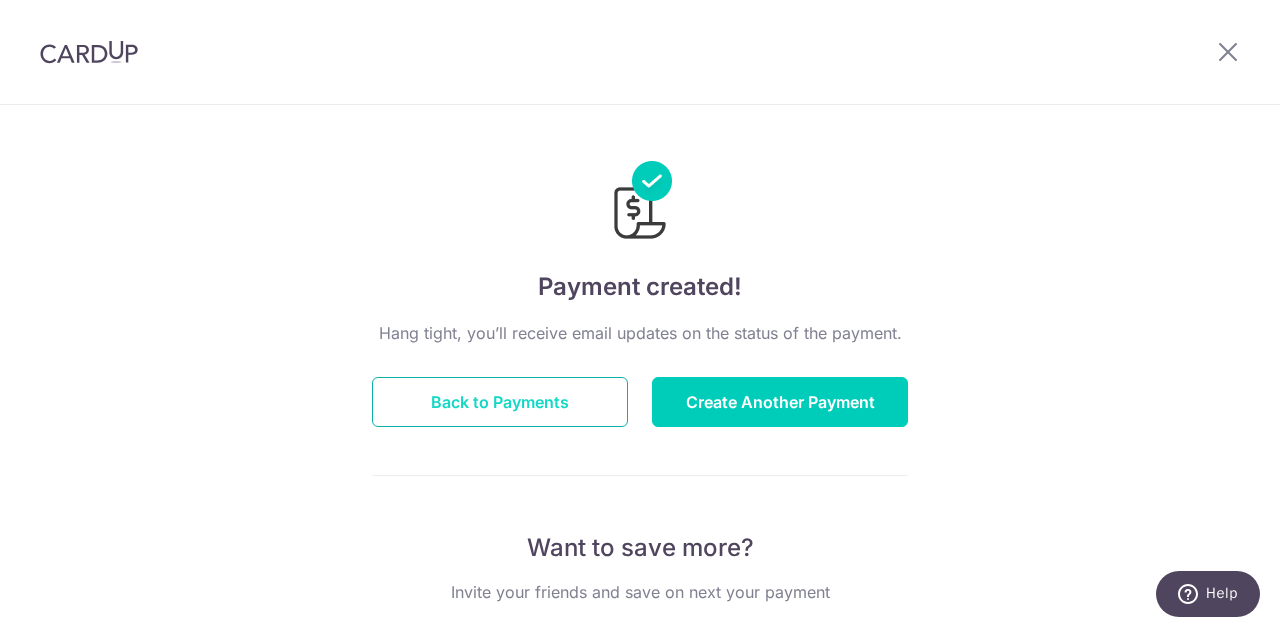 click on "Back to Payments" at bounding box center [500, 402] 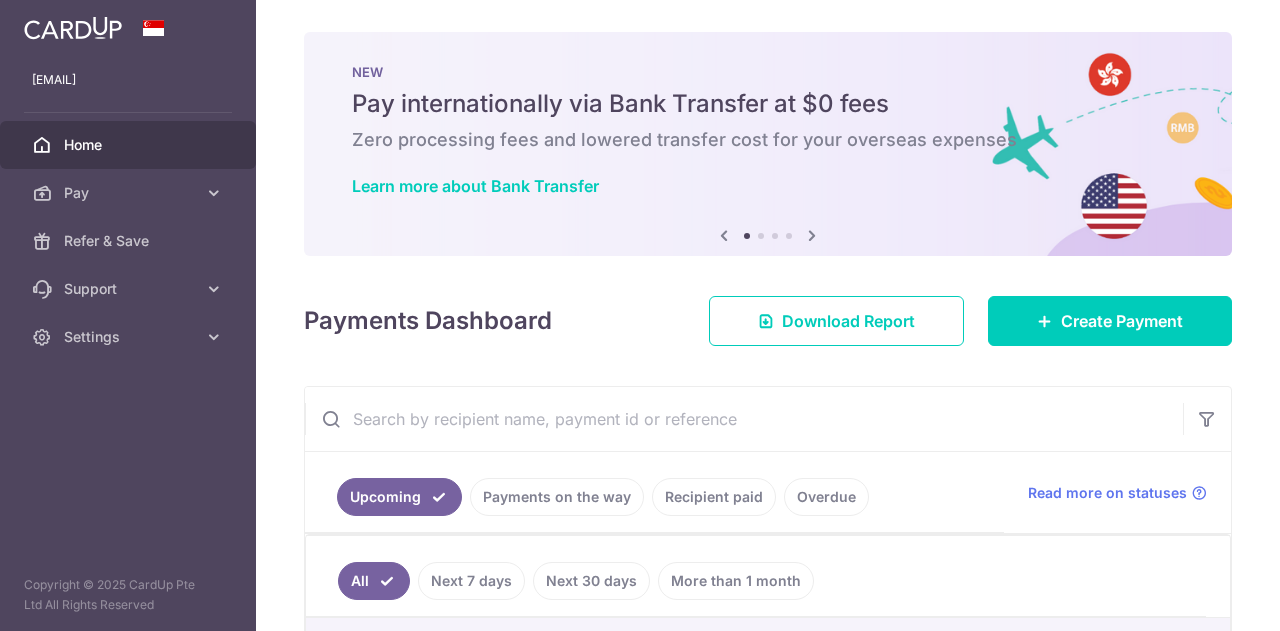 scroll, scrollTop: 0, scrollLeft: 0, axis: both 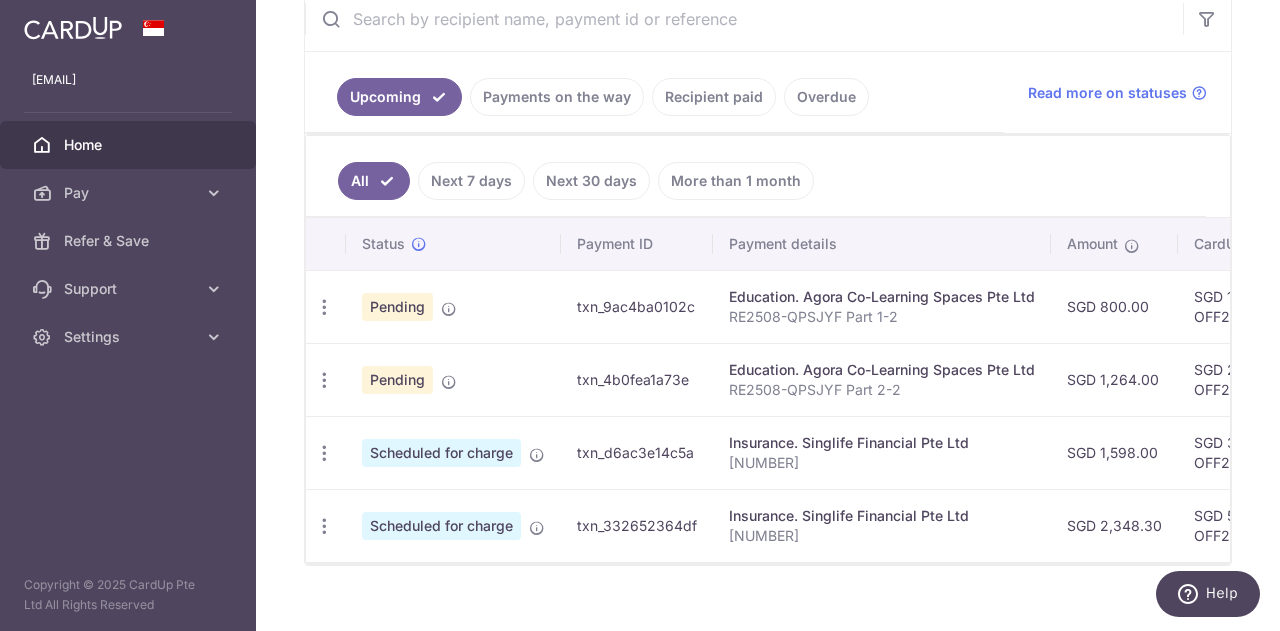 click on "Next 7 days" at bounding box center (471, 181) 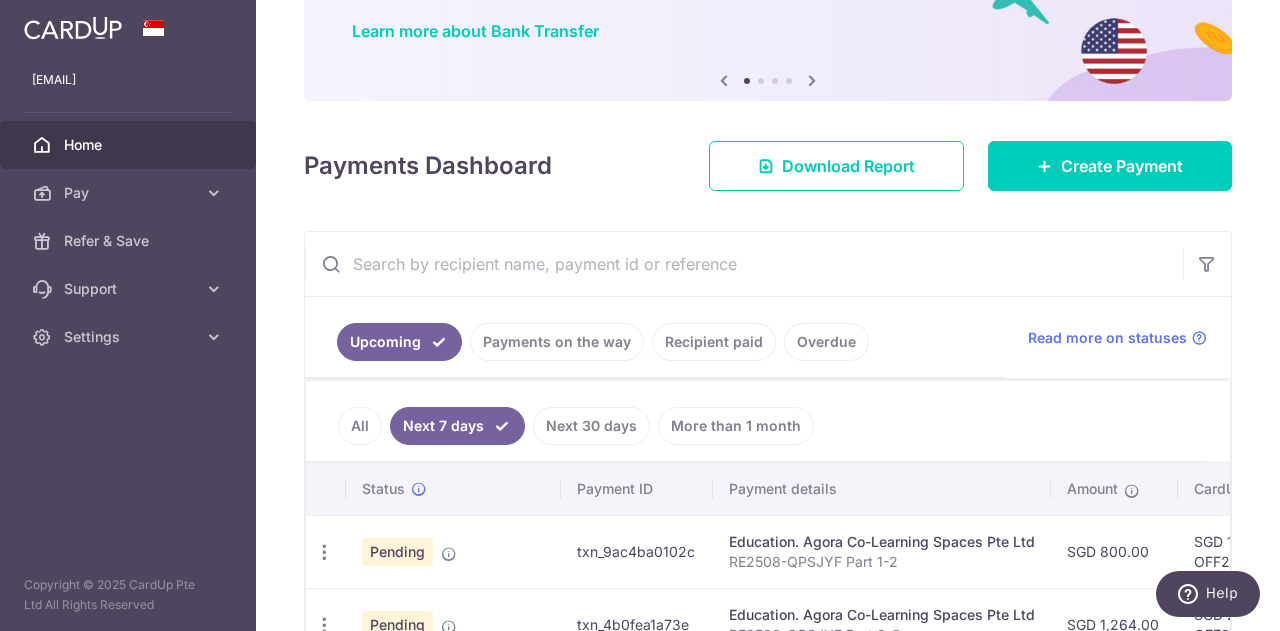 scroll, scrollTop: 400, scrollLeft: 0, axis: vertical 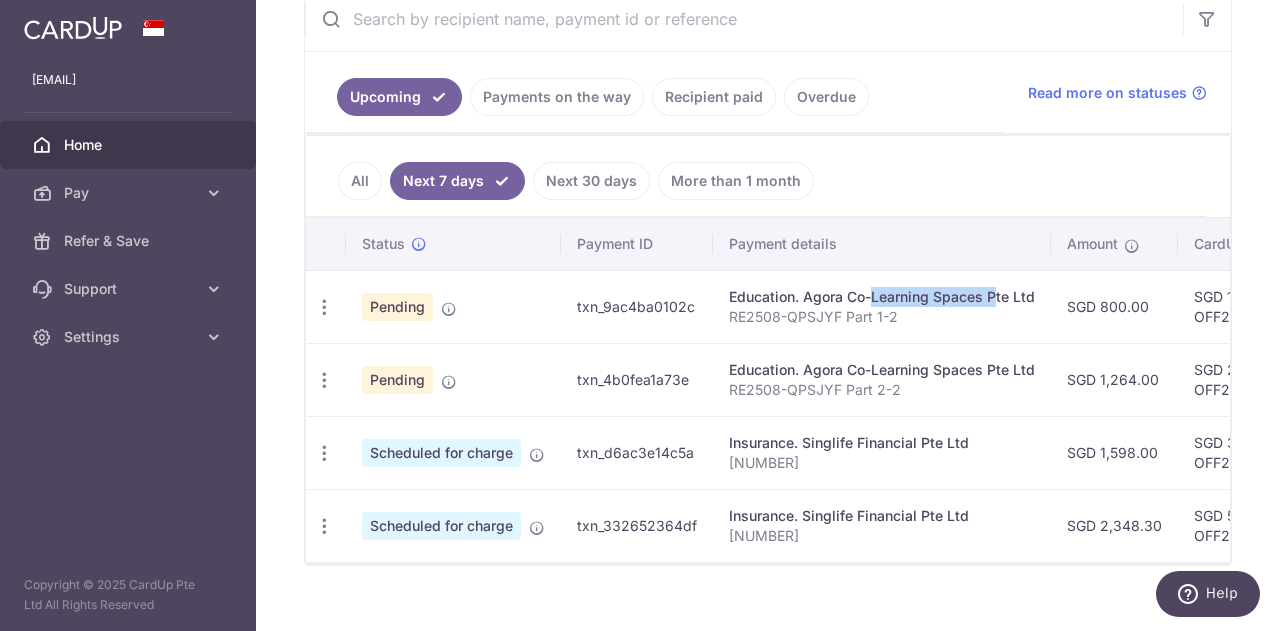 drag, startPoint x: 804, startPoint y: 301, endPoint x: 932, endPoint y: 294, distance: 128.19127 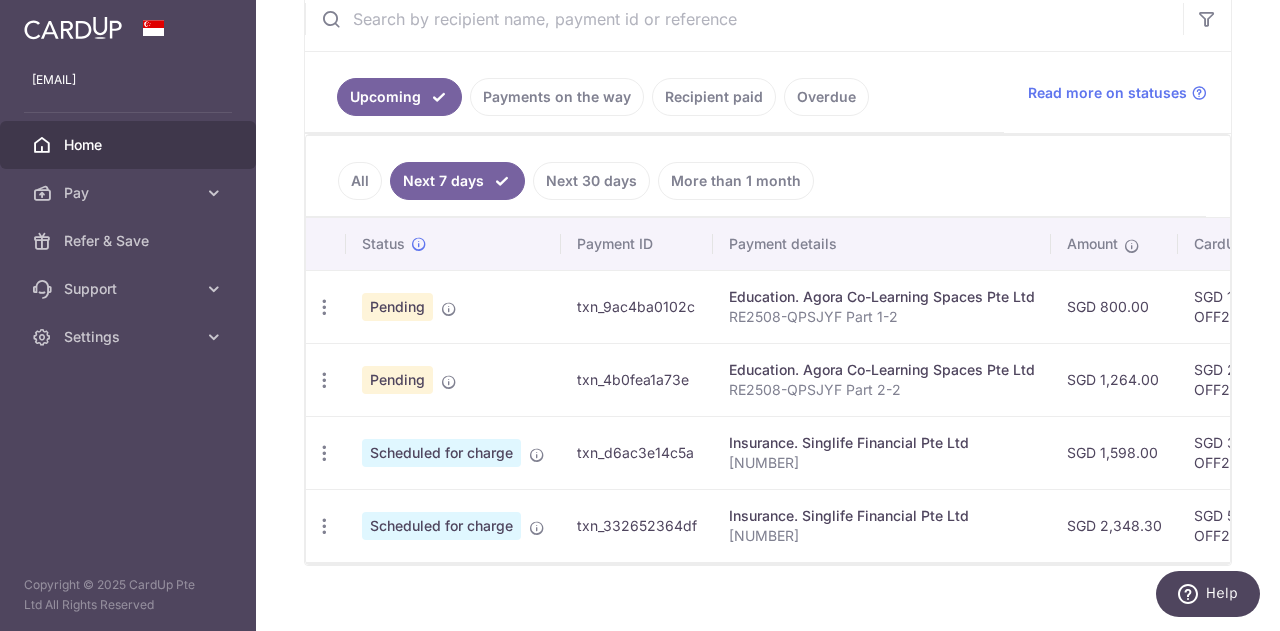 click at bounding box center (744, 19) 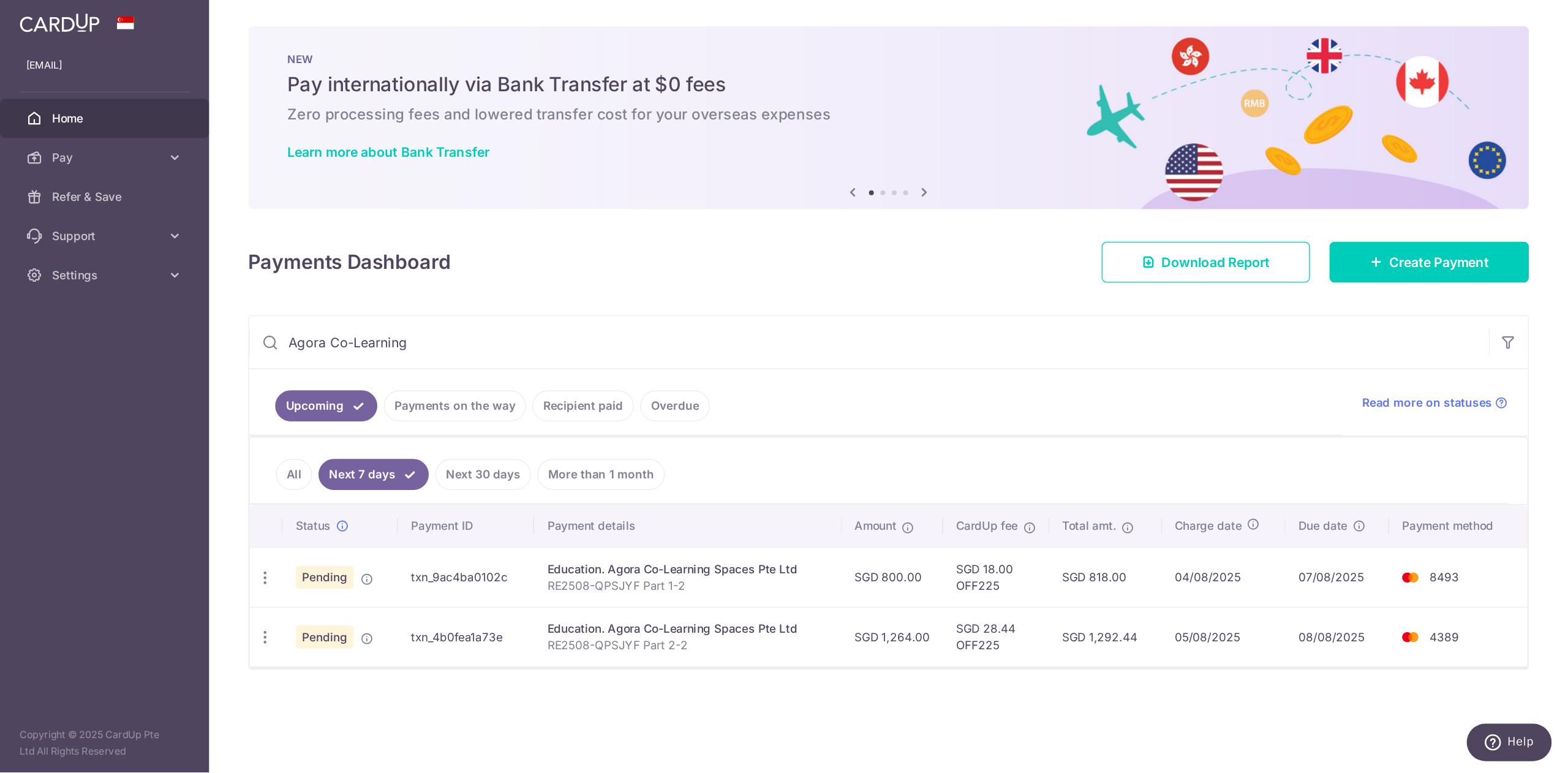 scroll, scrollTop: 0, scrollLeft: 0, axis: both 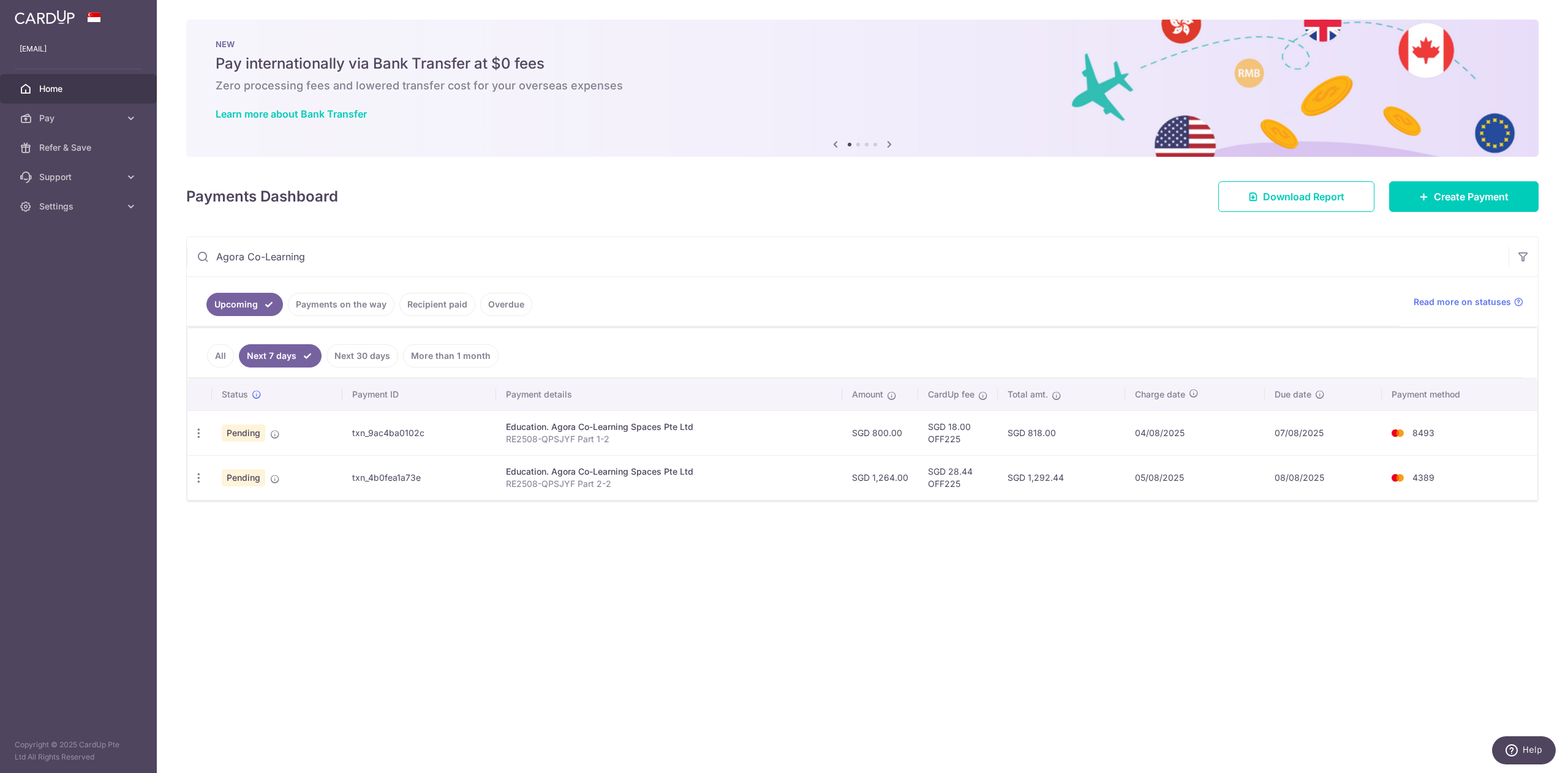 type on "Agora Co-Learning" 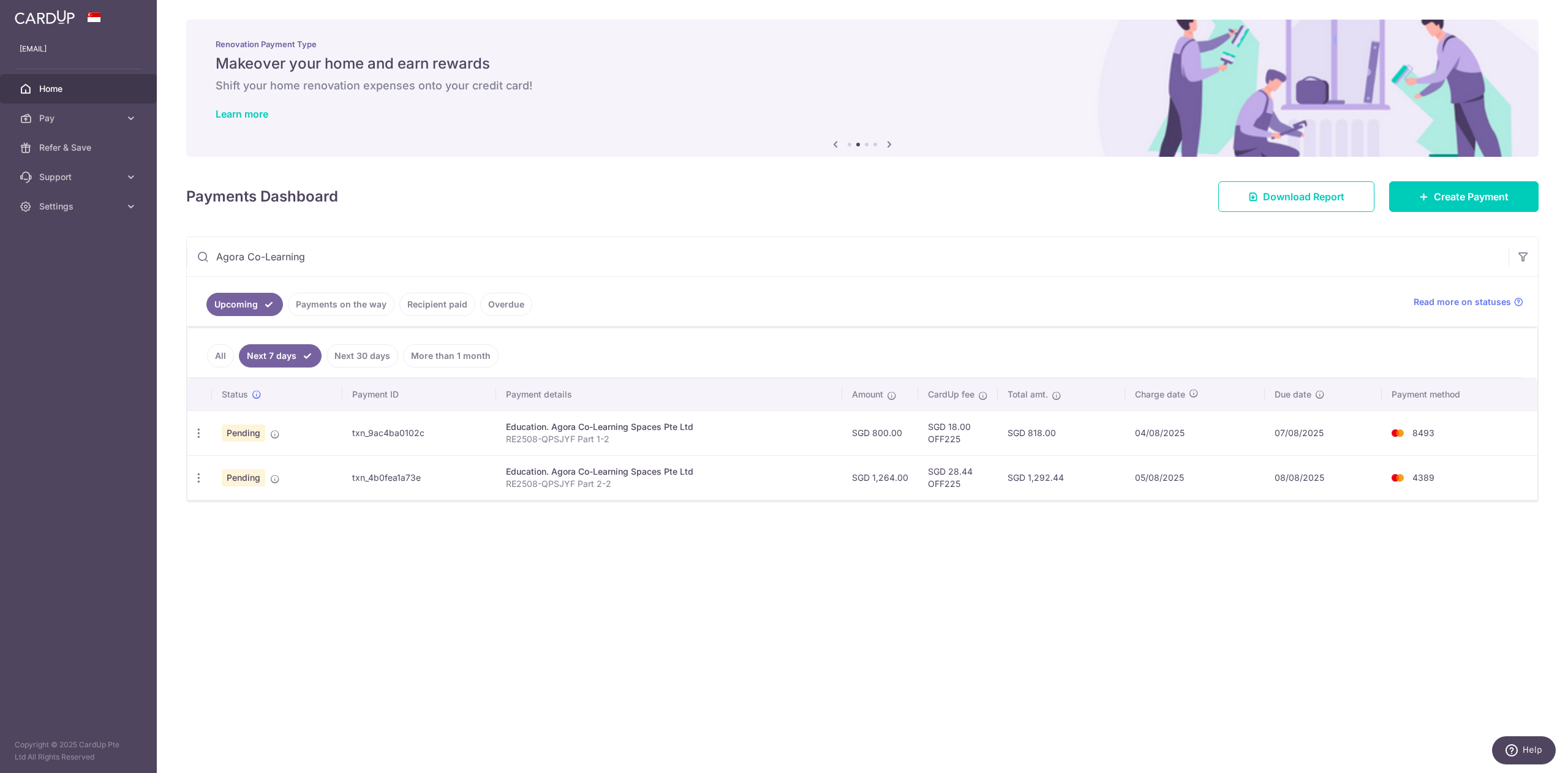 click on "×
Pause Schedule
Pause all future payments in this series
Pause just this one payment
By clicking below, you confirm you are pausing this payment to   on  . Payments can be unpaused at anytime prior to payment taken date.
Confirm
Cancel Schedule
Cancel all future payments in this series
Cancel just this one payment
Confirm
Approve Payment
Recipient Bank Details" at bounding box center (862, 386) 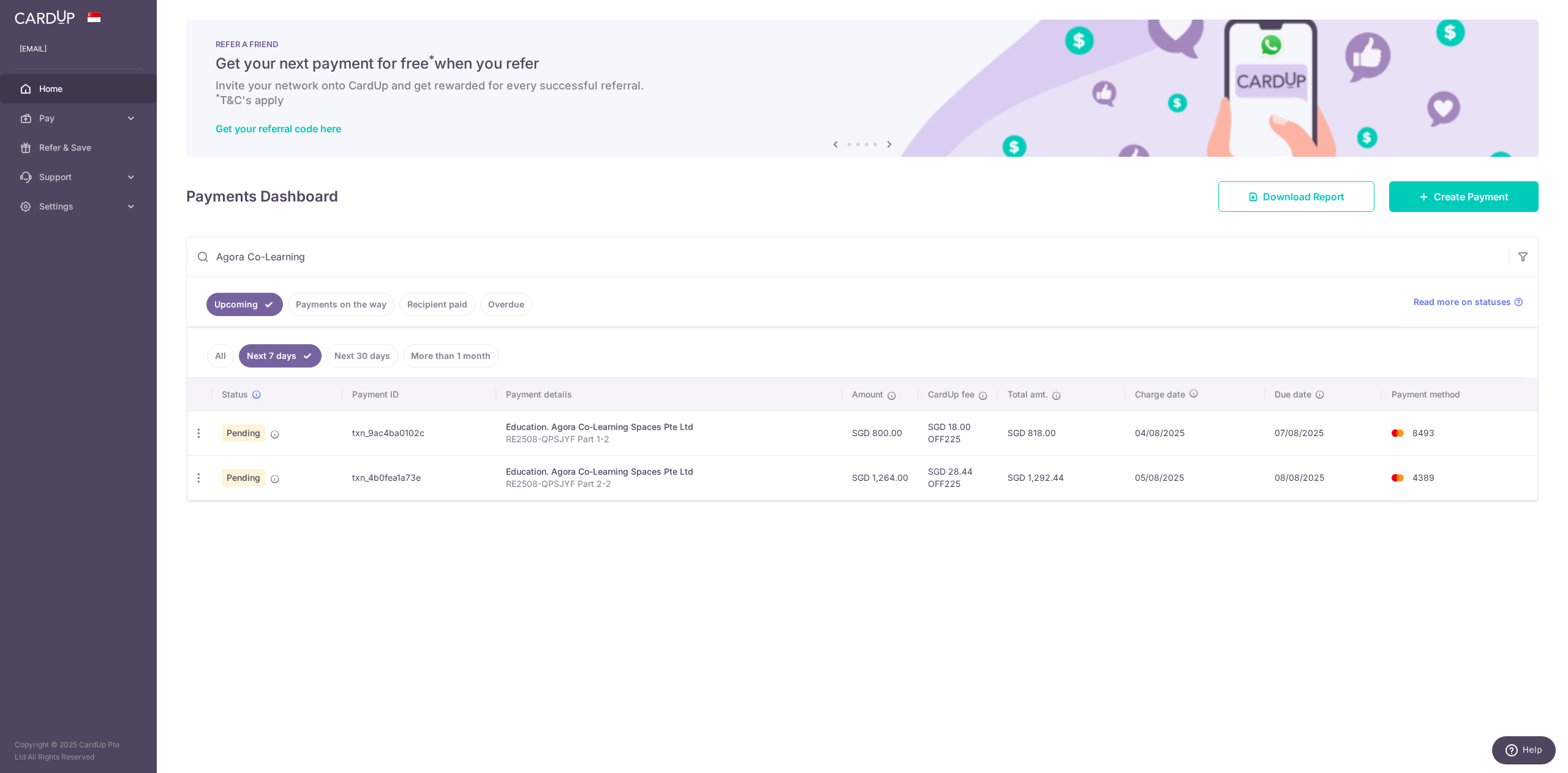 click on "×
Pause Schedule
Pause all future payments in this series
Pause just this one payment
By clicking below, you confirm you are pausing this payment to   on  . Payments can be unpaused at anytime prior to payment taken date.
Confirm
Cancel Schedule
Cancel all future payments in this series
Cancel just this one payment
Confirm
Approve Payment
Recipient Bank Details" at bounding box center (862, 386) 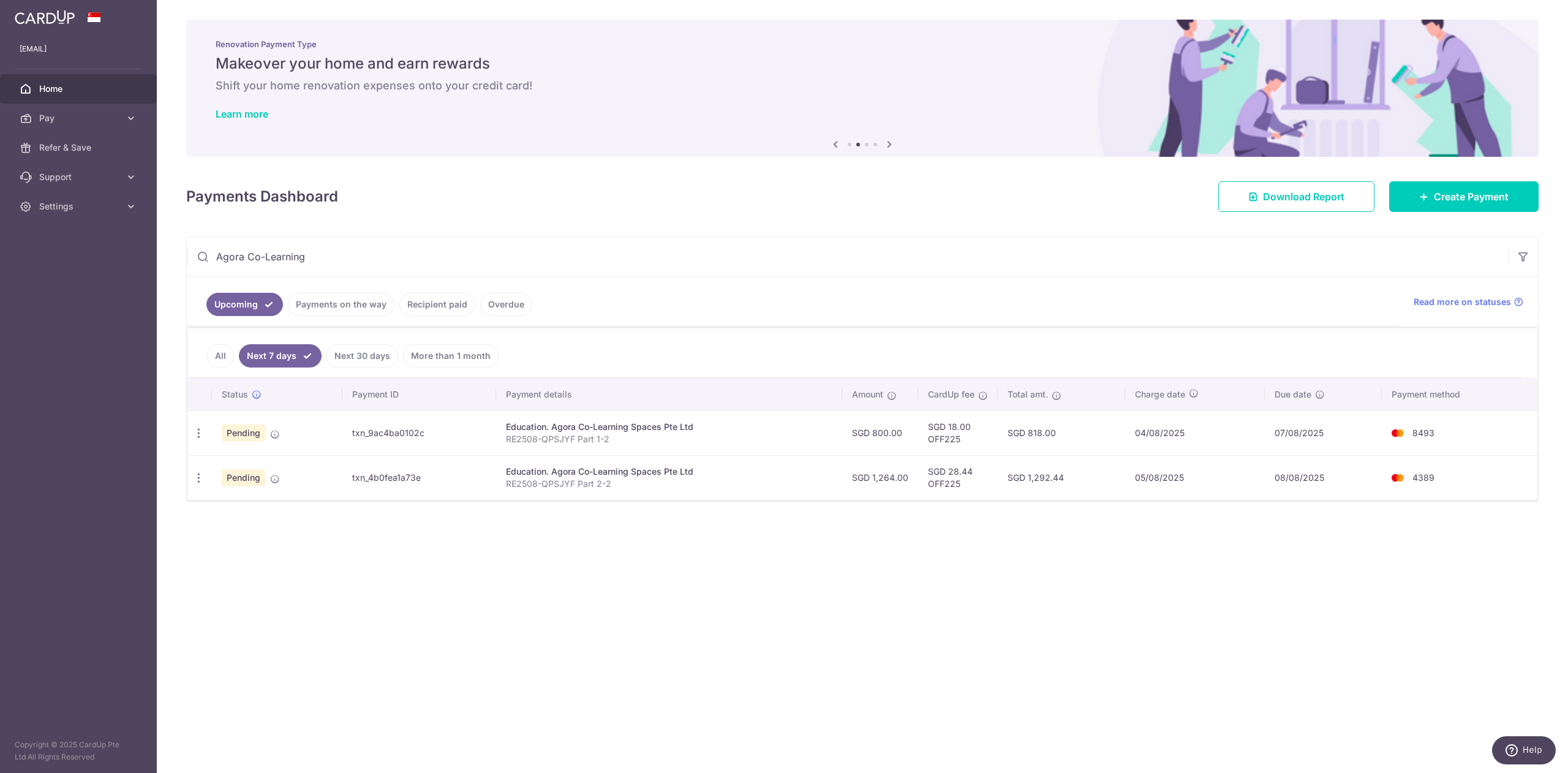 click on "Payments on the way" at bounding box center [341, 304] 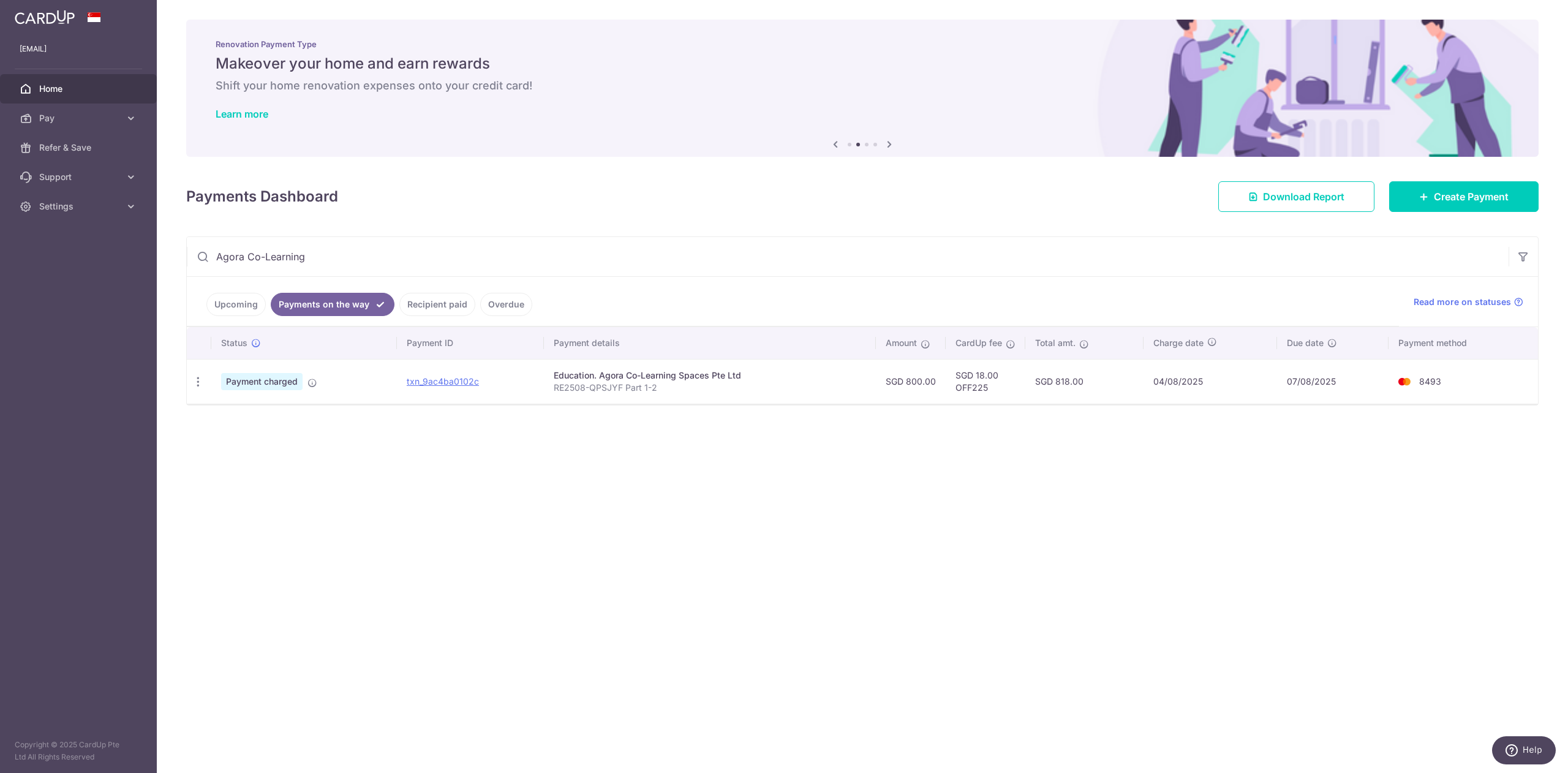 click on "Upcoming" at bounding box center [236, 304] 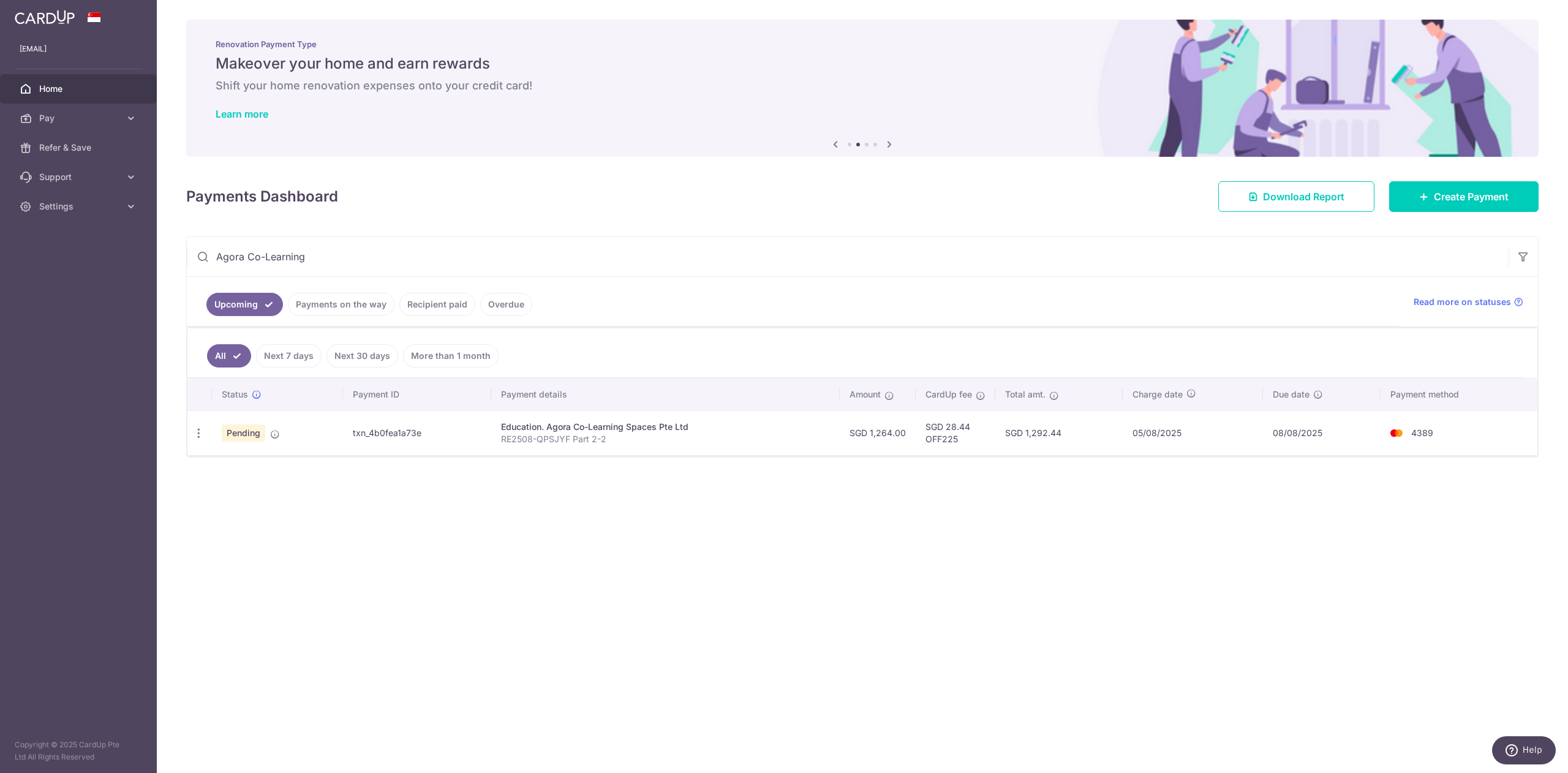 click on "Payments on the way" at bounding box center (341, 304) 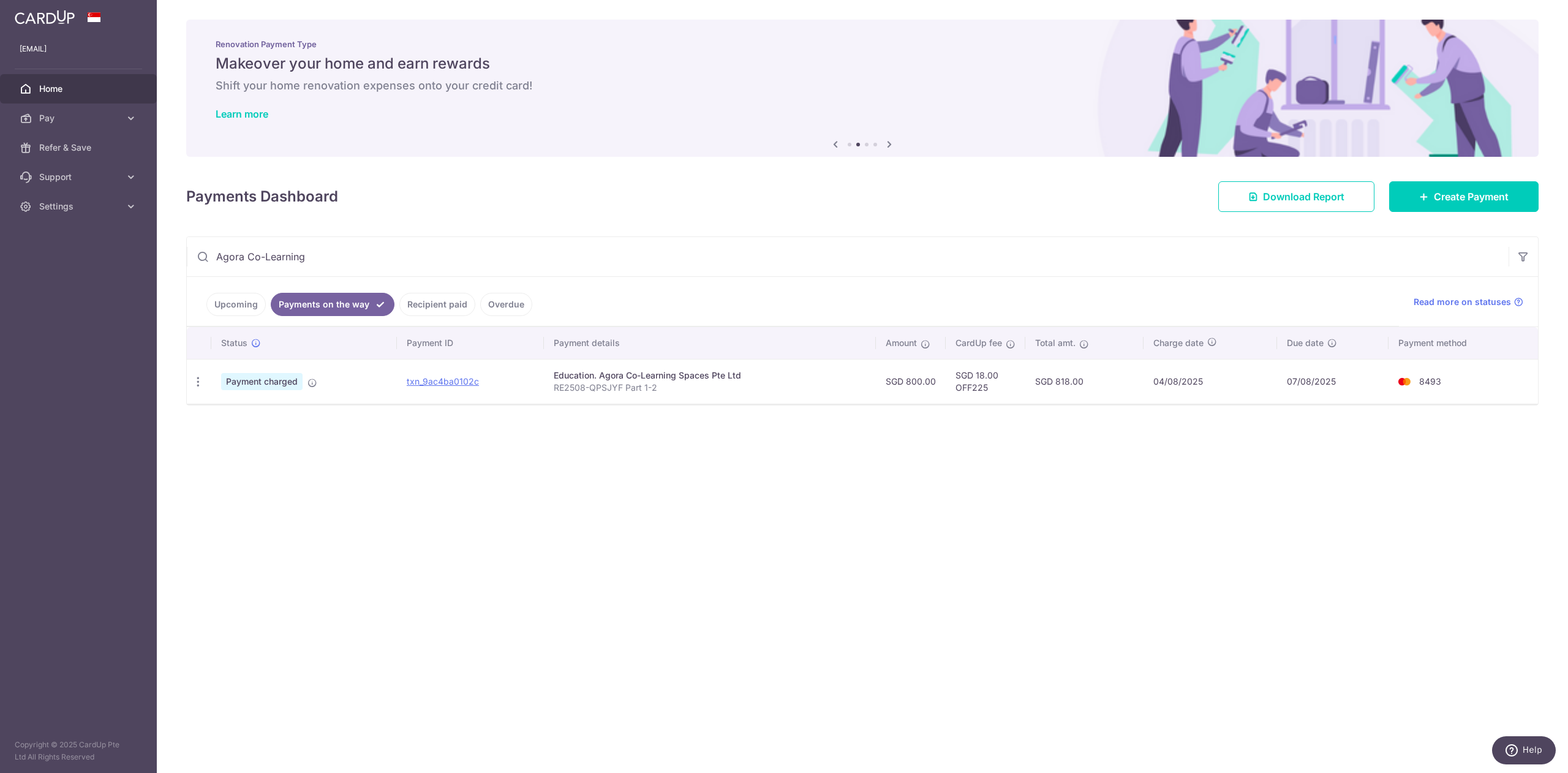 click on "Upcoming" at bounding box center [236, 304] 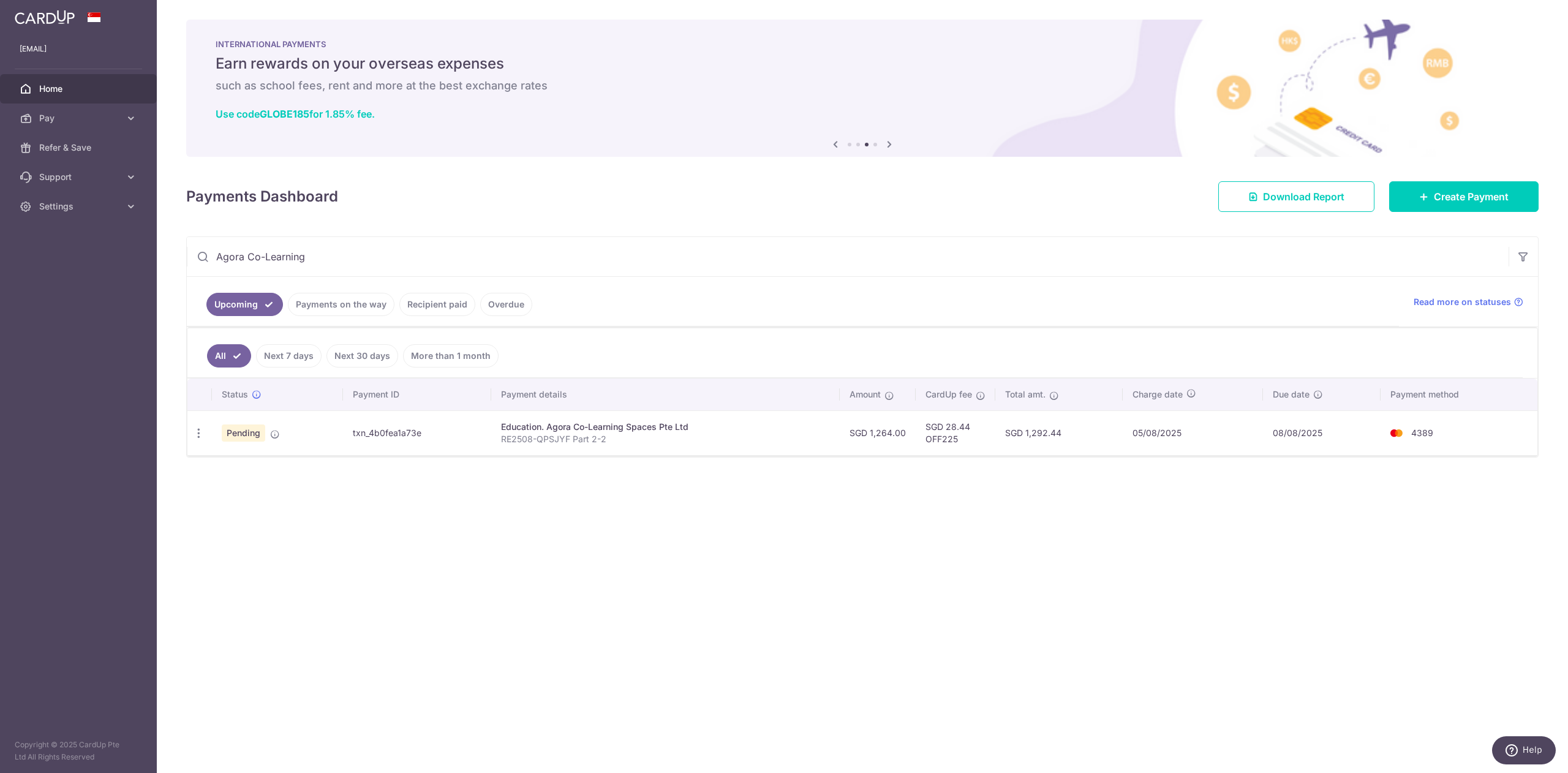 click on "Payments on the way" at bounding box center (341, 304) 